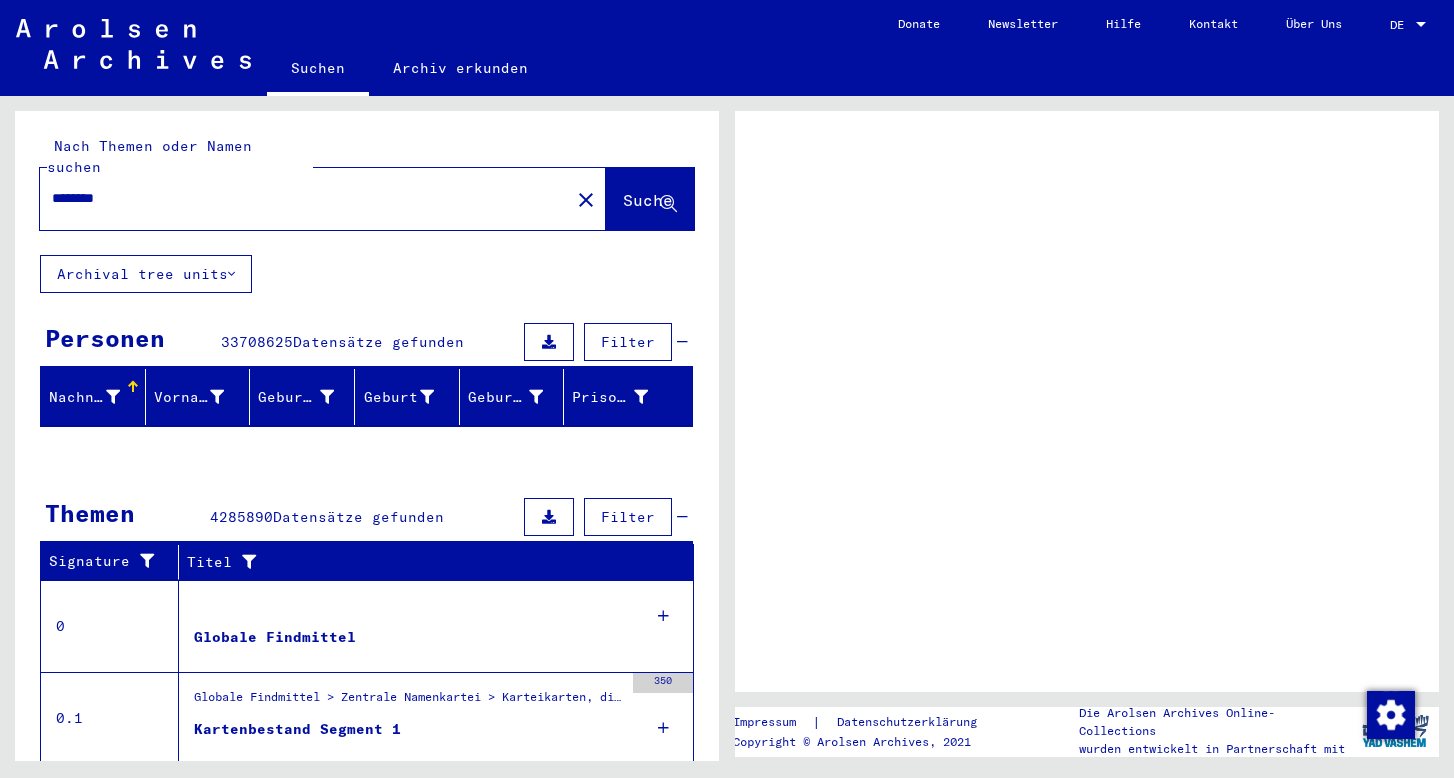 scroll, scrollTop: 0, scrollLeft: 0, axis: both 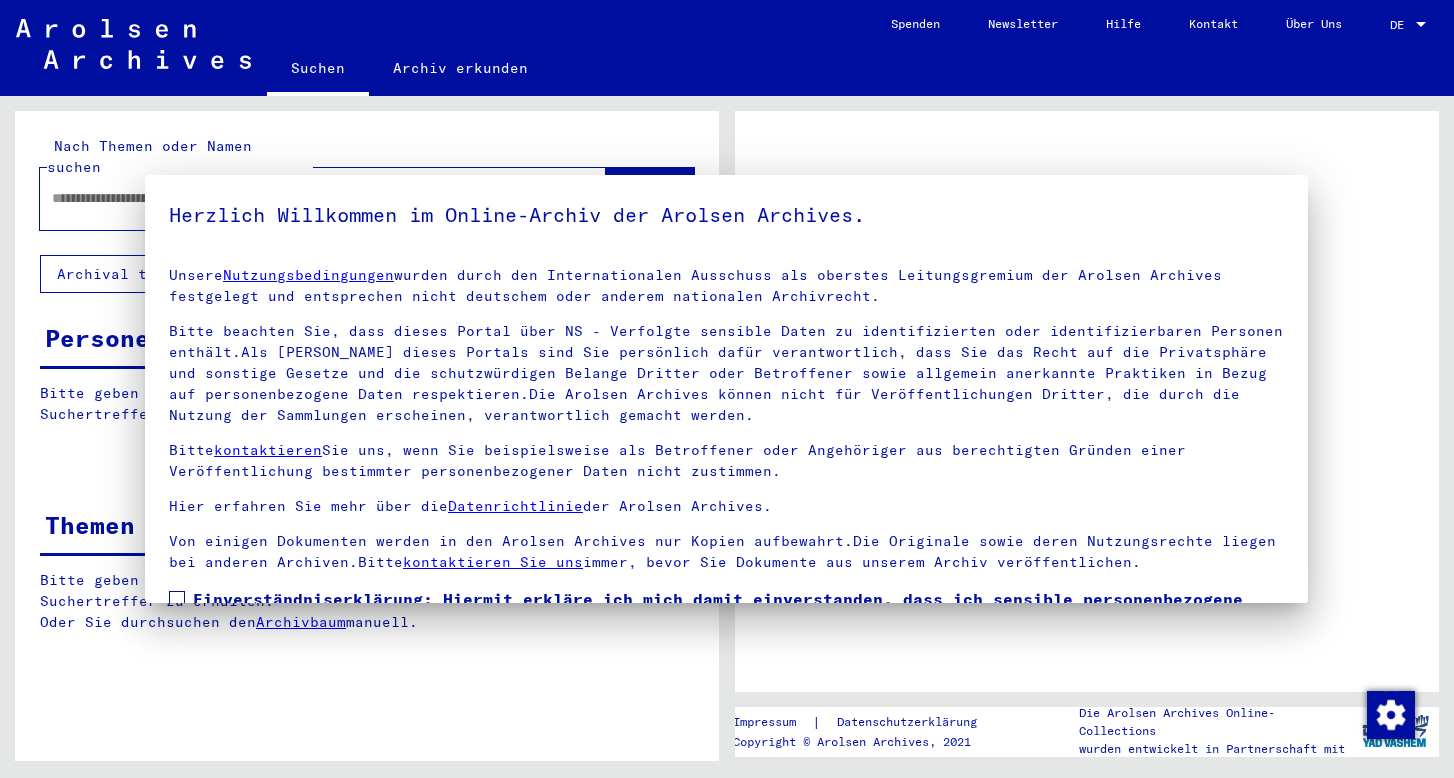 type on "********" 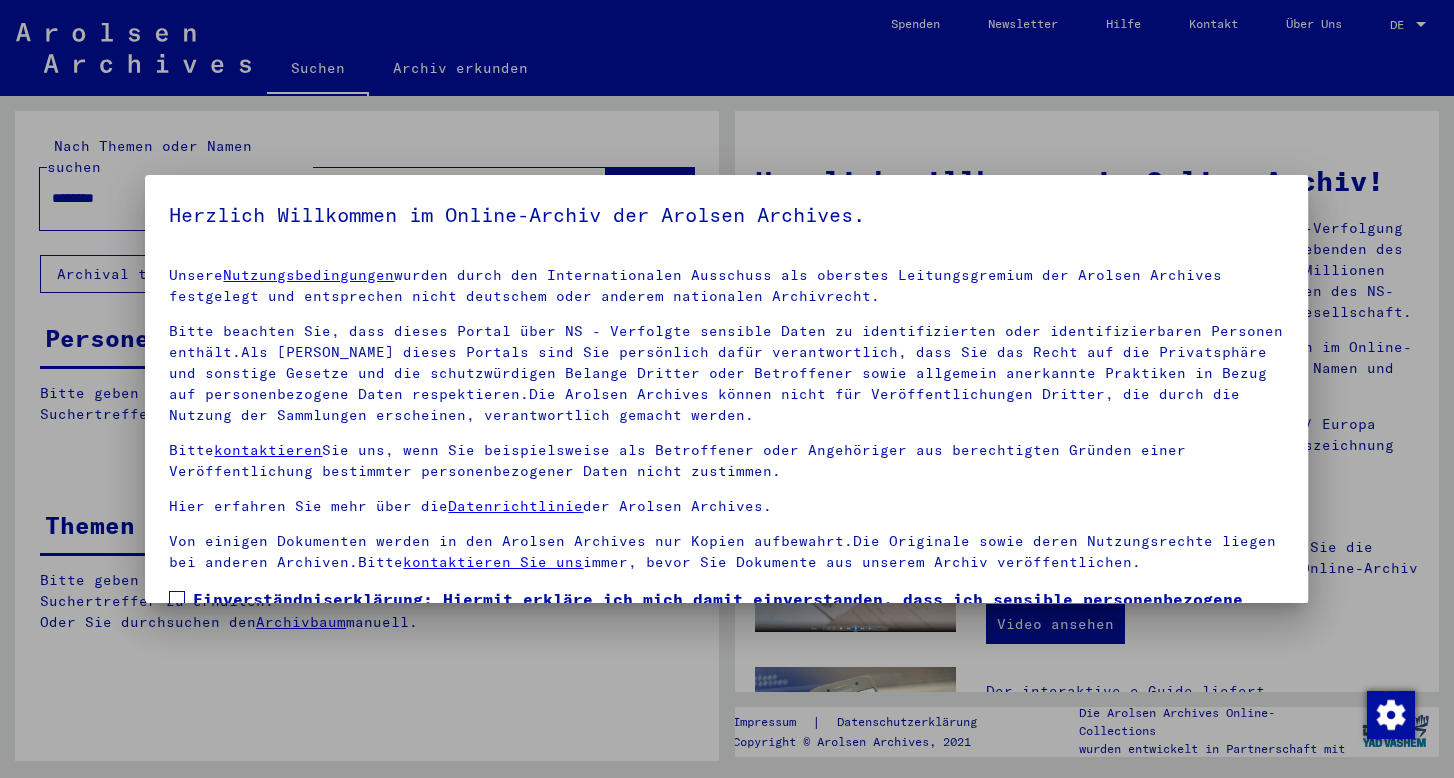 scroll, scrollTop: 0, scrollLeft: 0, axis: both 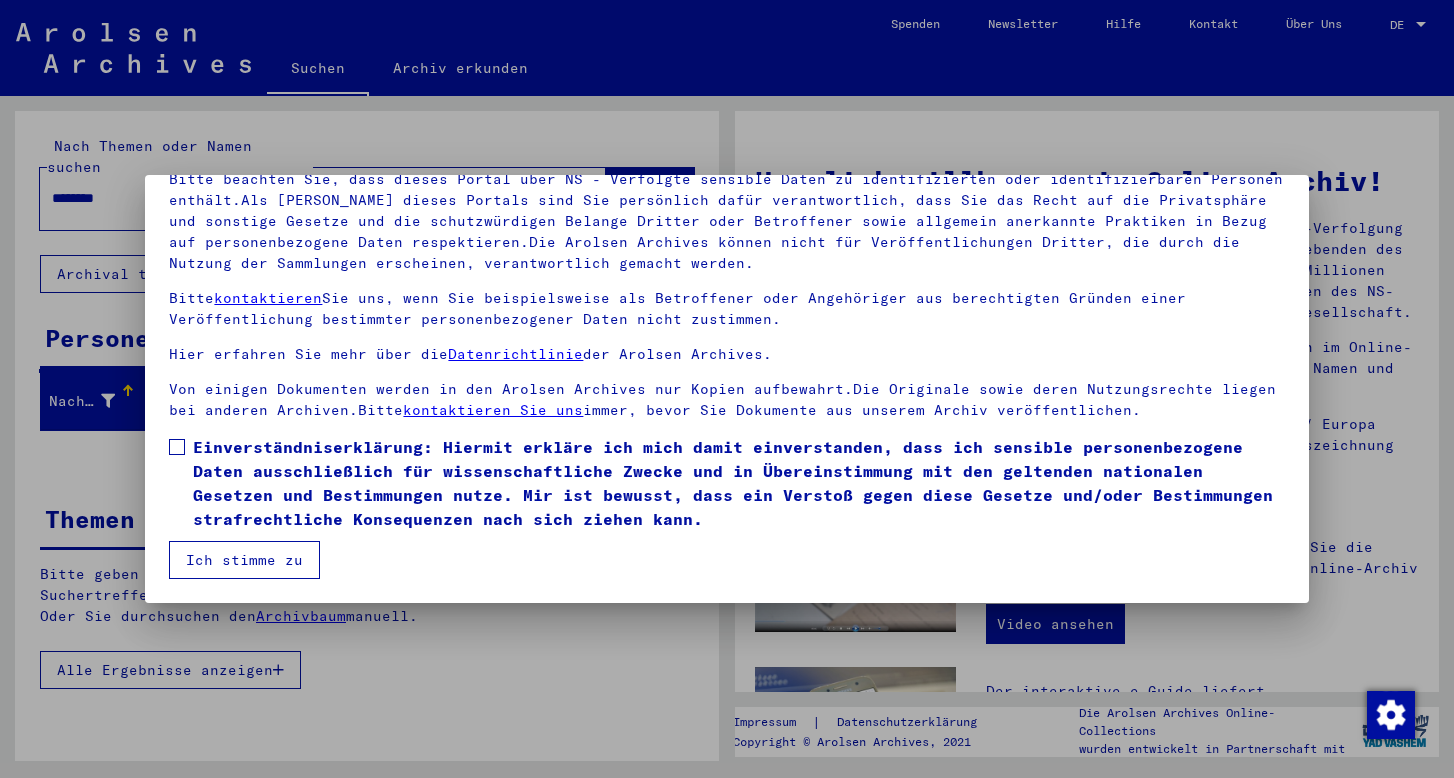 click at bounding box center [177, 447] 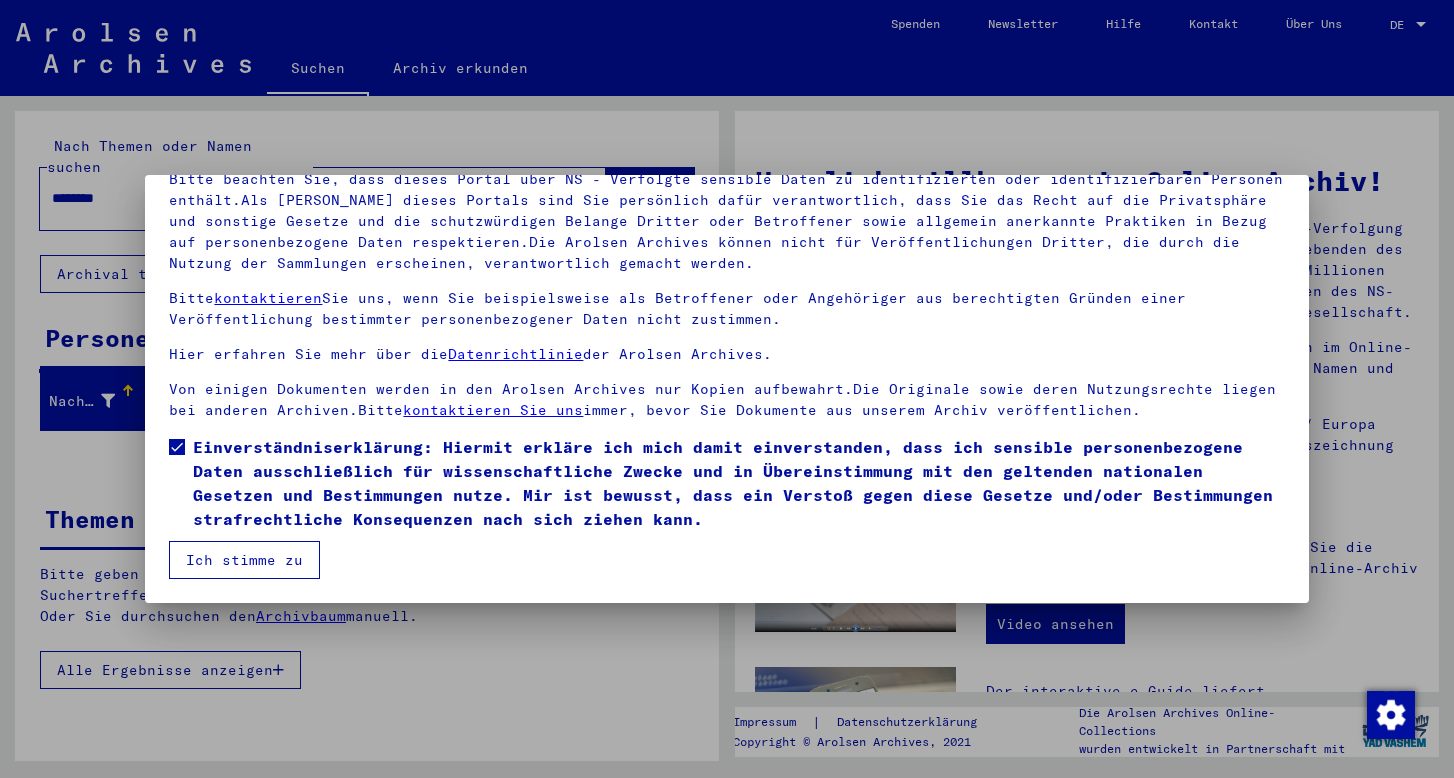 click on "Ich stimme zu" at bounding box center [244, 560] 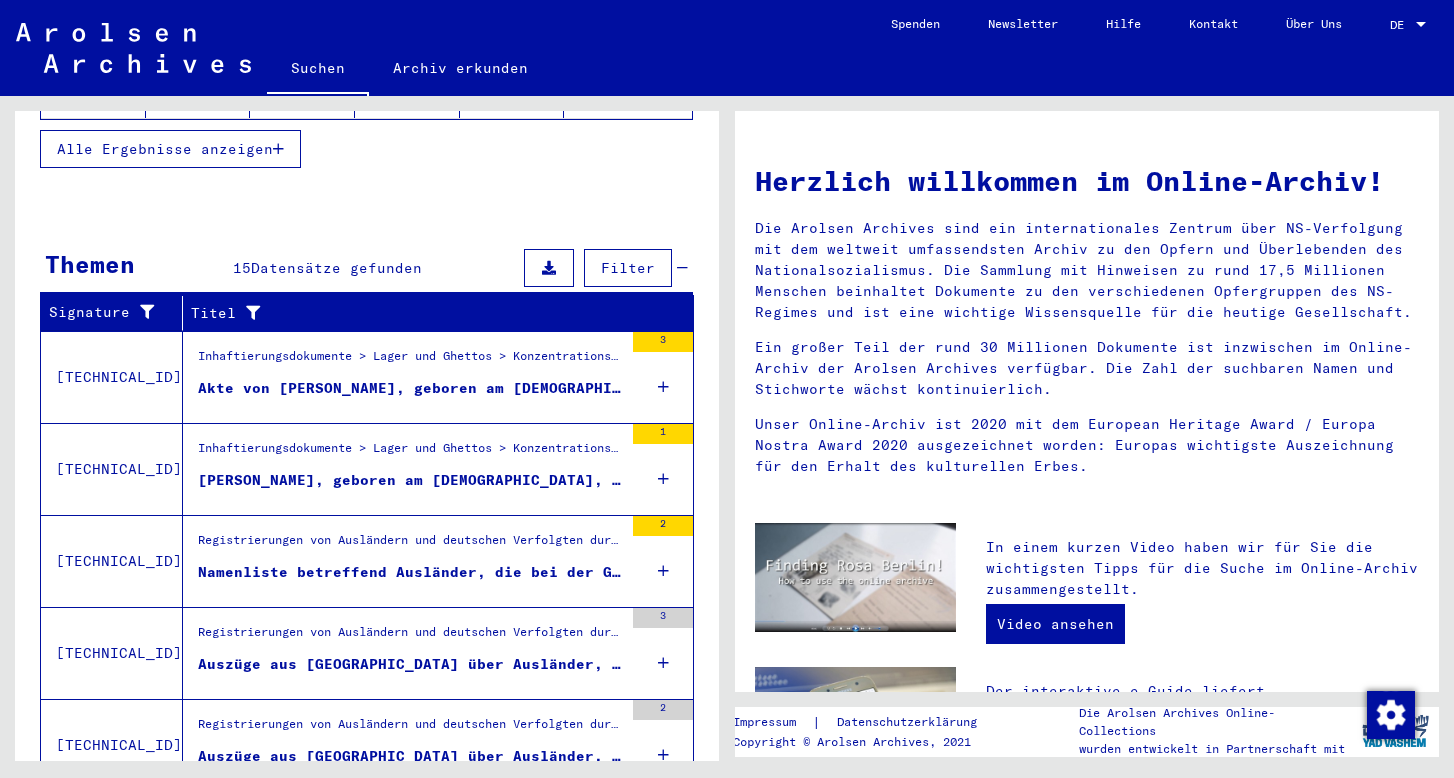 scroll, scrollTop: 564, scrollLeft: 0, axis: vertical 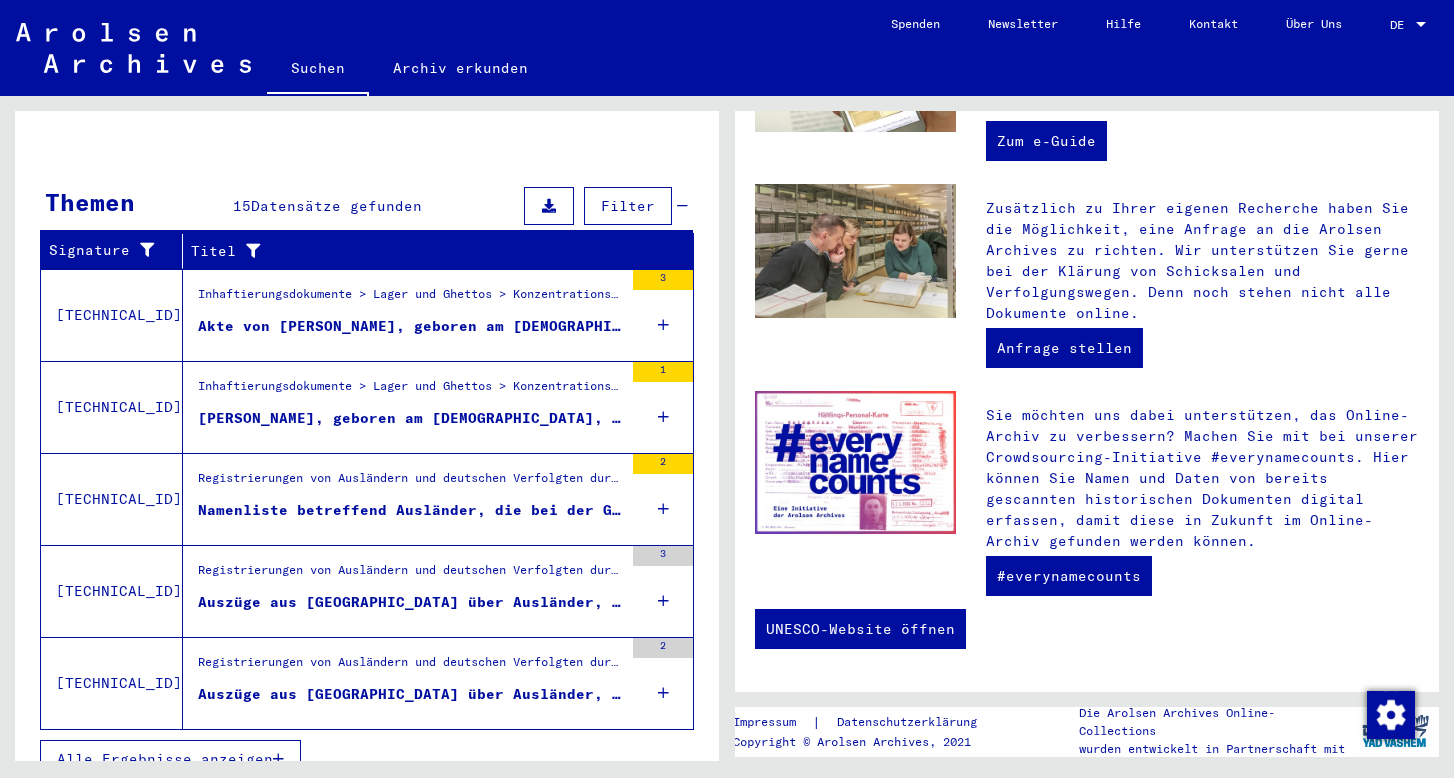 click on "Namenliste betreffend Ausländer, die bei der Gemeinde [GEOGRAPHIC_DATA] gemeldet waren, Ausstellungsdatum: [DATE]" at bounding box center (410, 510) 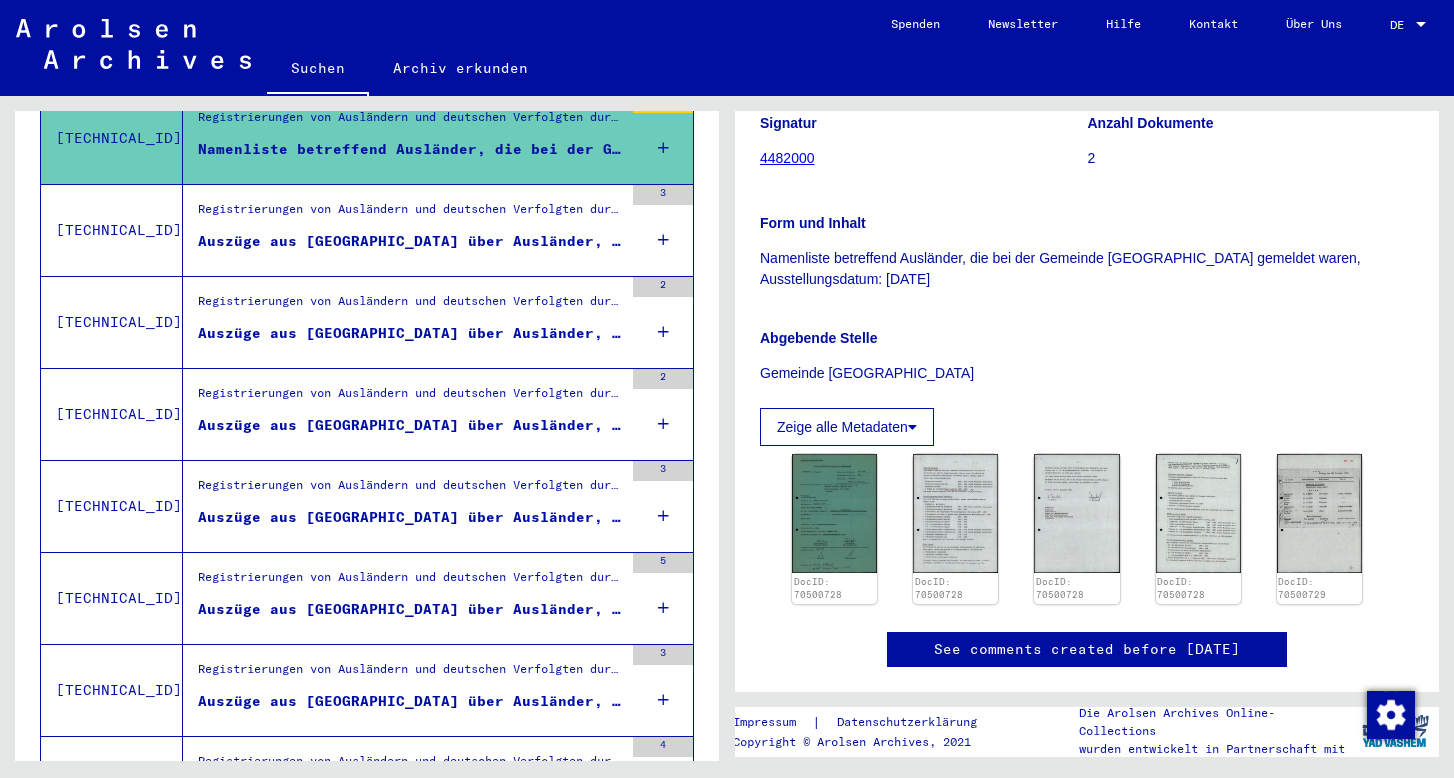 scroll, scrollTop: 337, scrollLeft: 0, axis: vertical 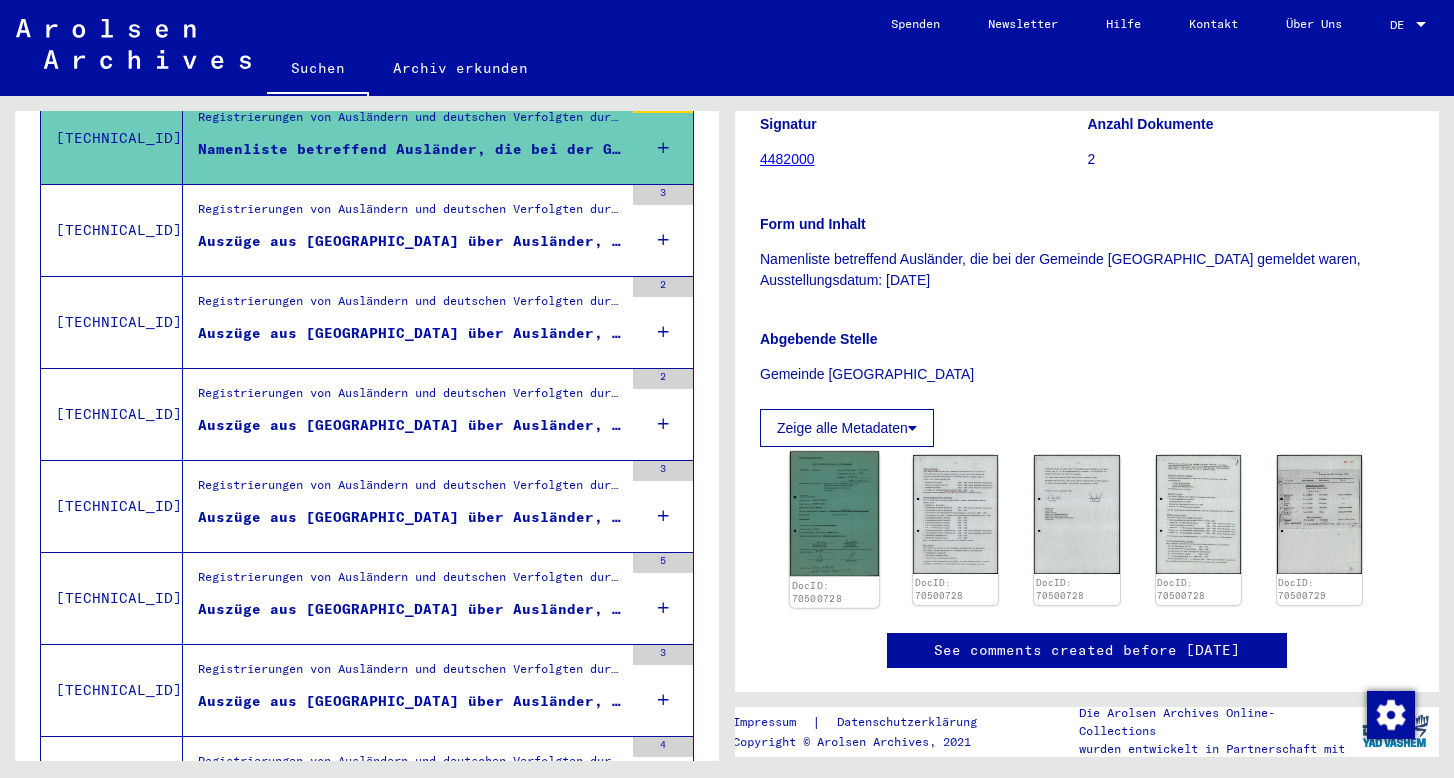 click 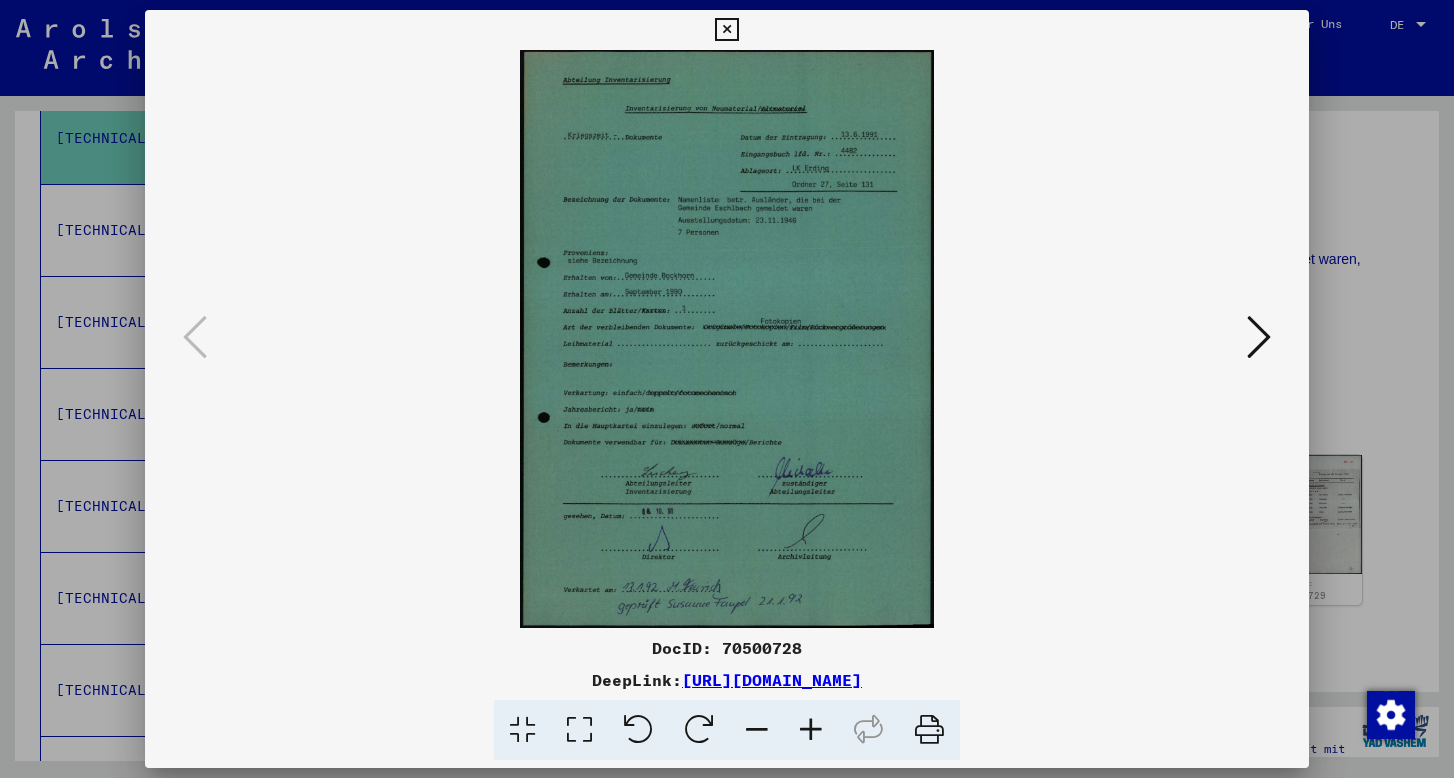 click at bounding box center (1259, 337) 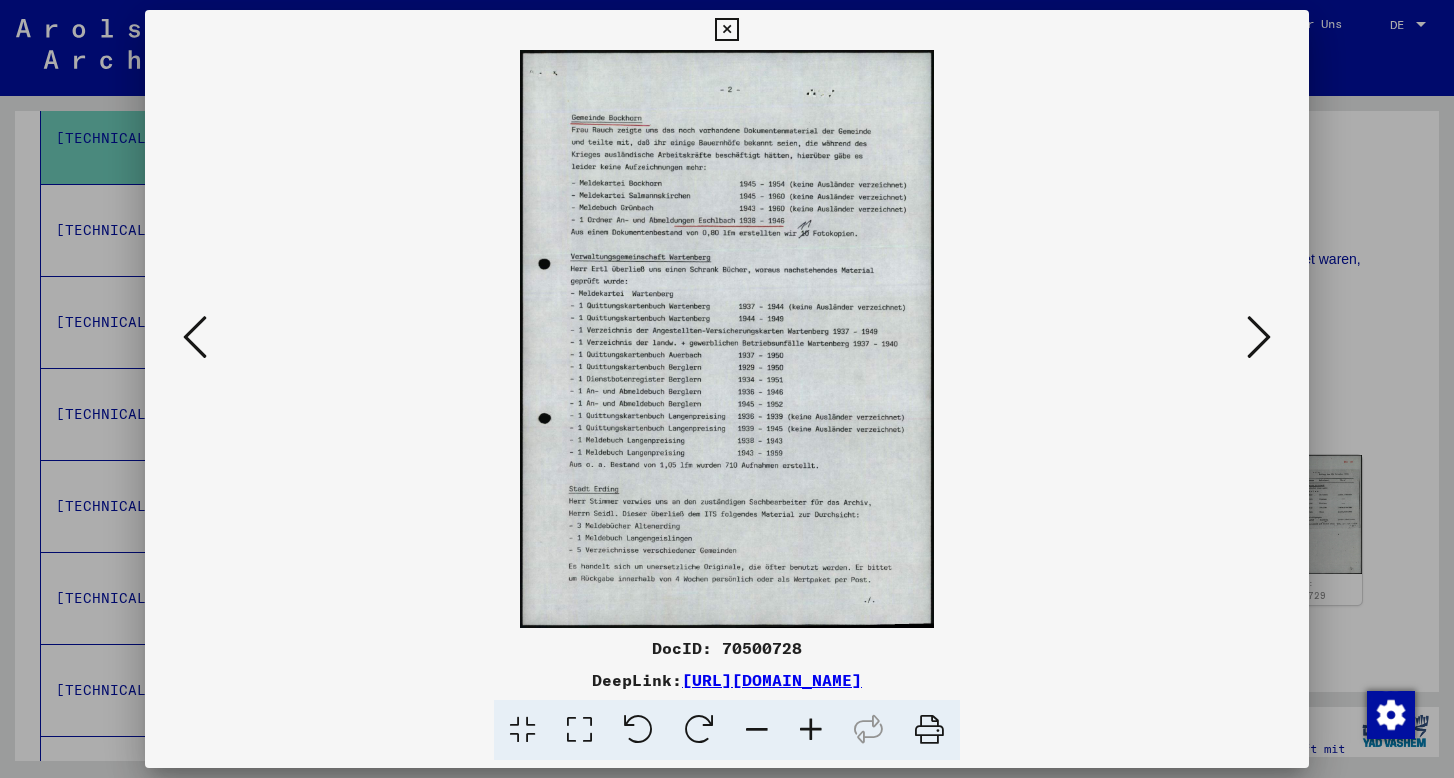 click at bounding box center [1259, 337] 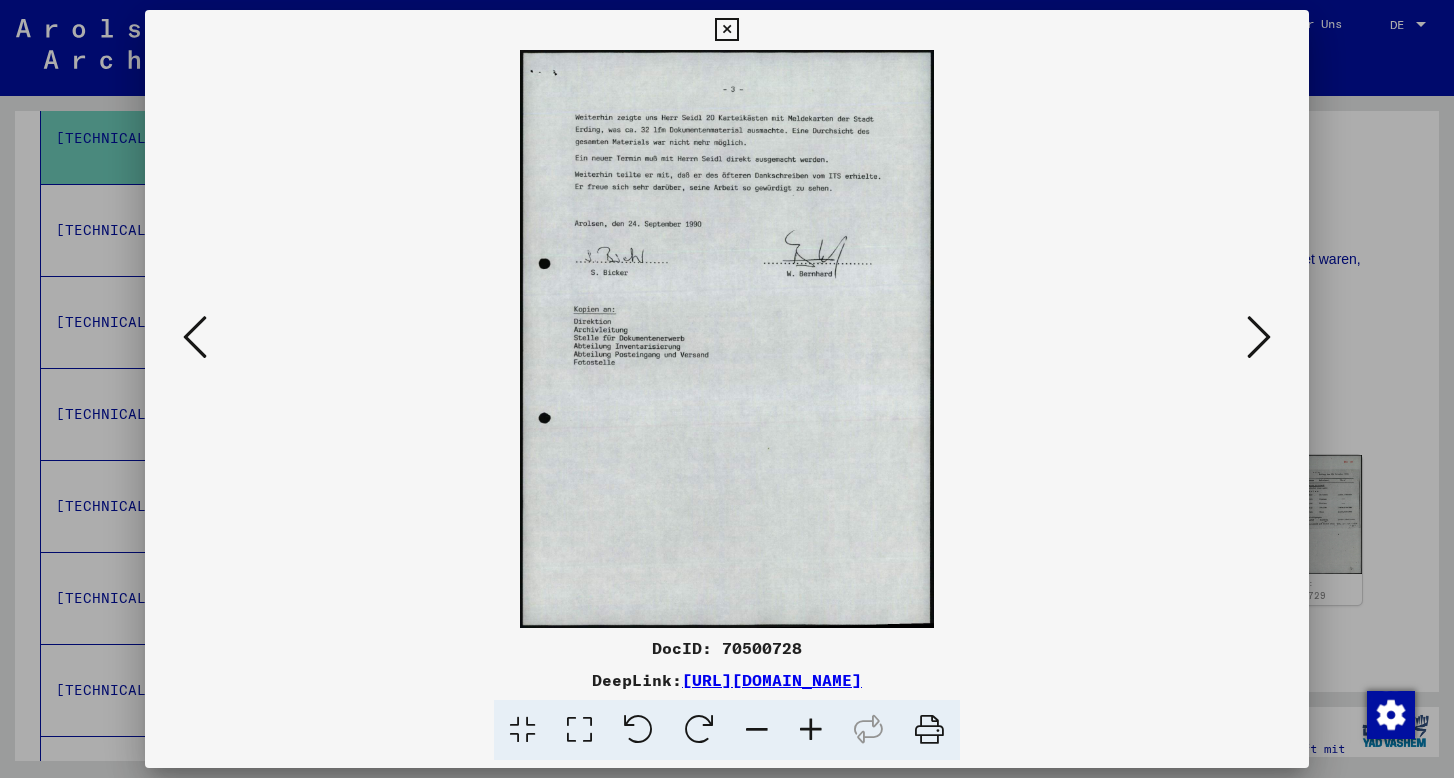 click at bounding box center [195, 338] 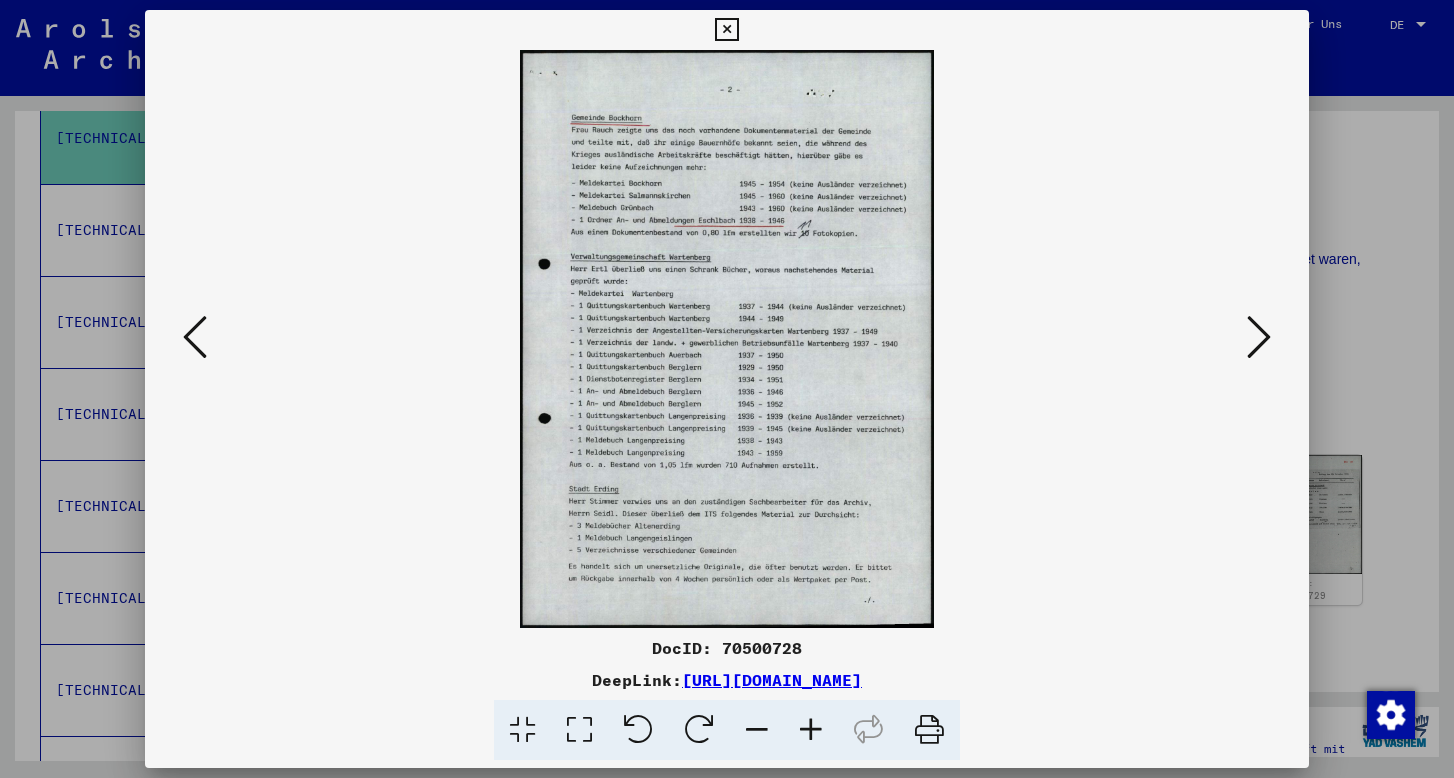 click at bounding box center (1259, 337) 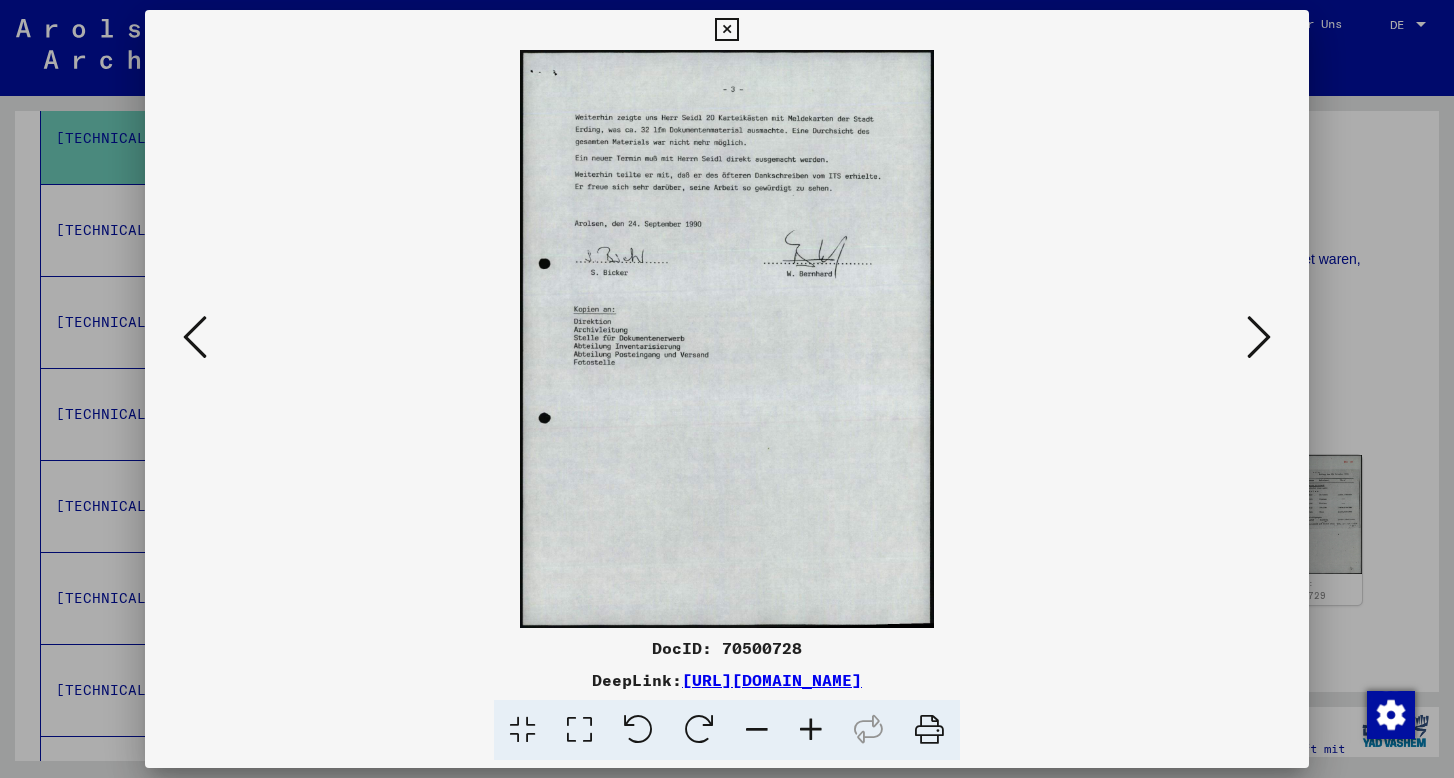 click at bounding box center [1259, 337] 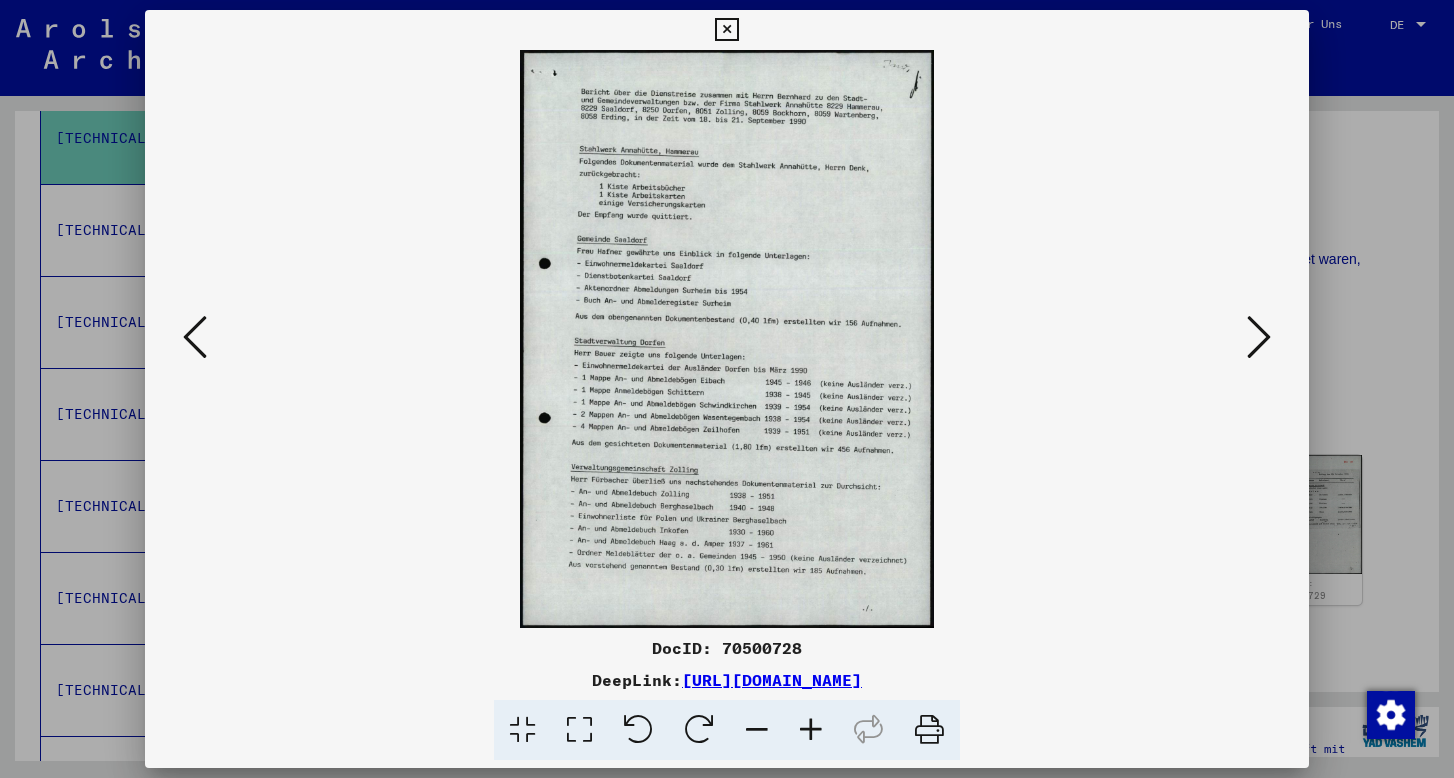 click at bounding box center [1259, 337] 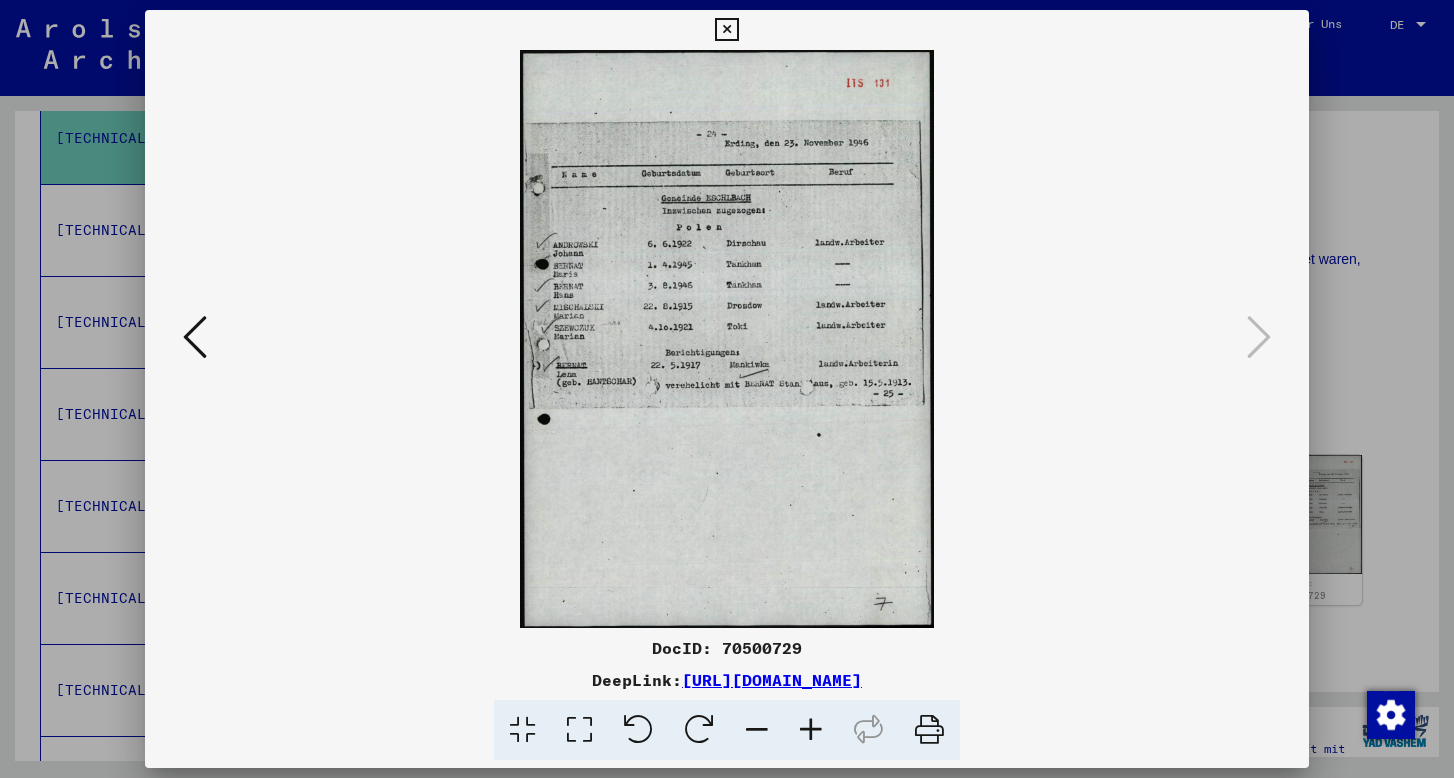 click at bounding box center [726, 30] 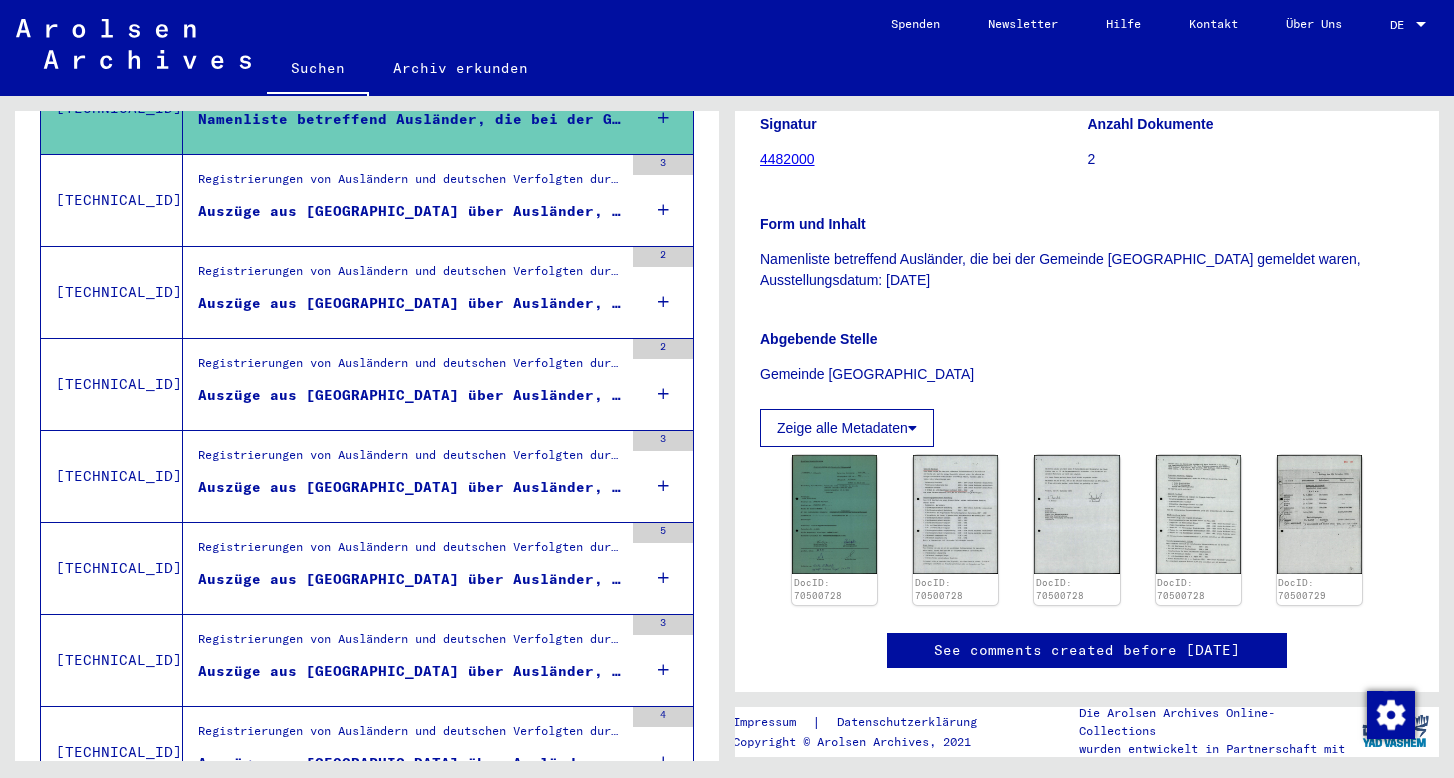 scroll, scrollTop: 660, scrollLeft: 0, axis: vertical 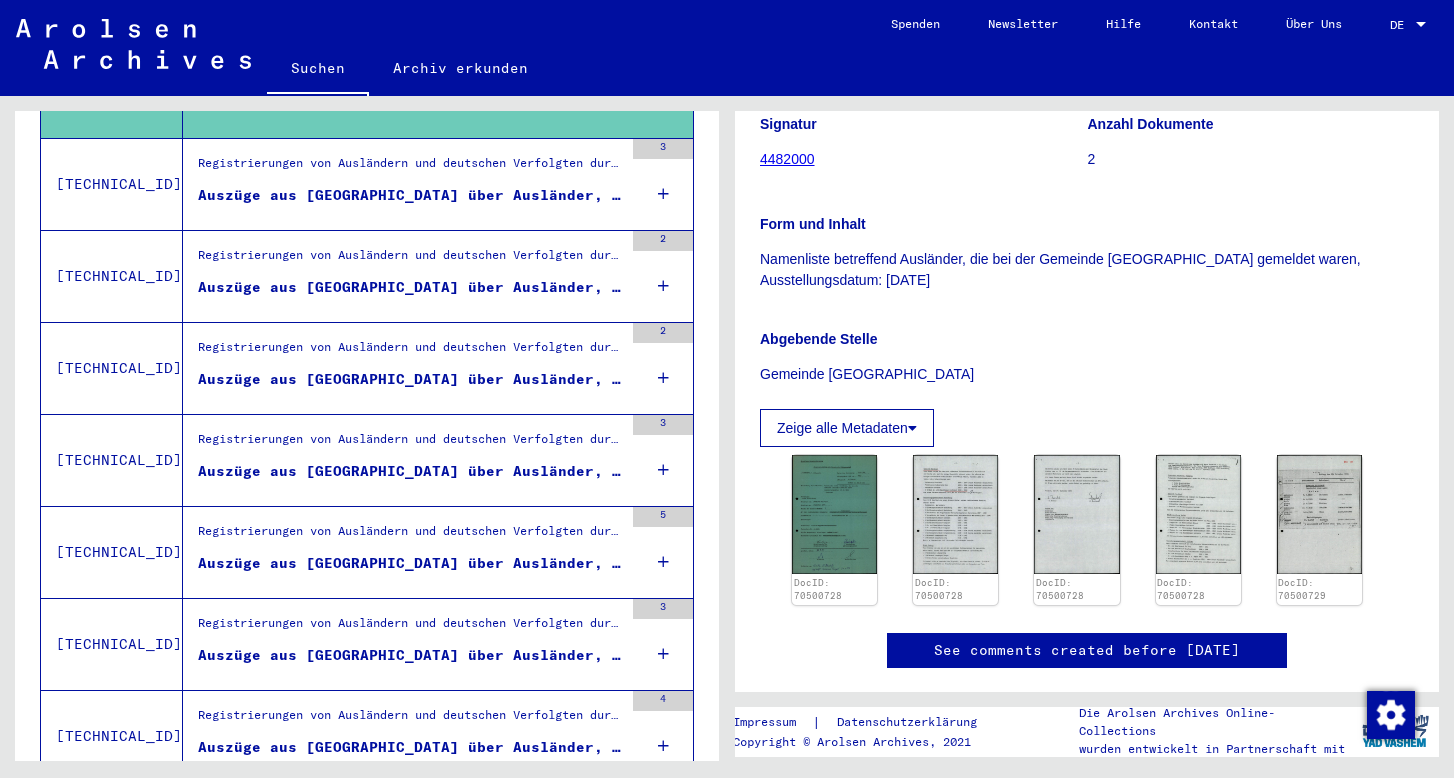 click on "Auszüge aus [GEOGRAPHIC_DATA] über Ausländer, die bei [PERSON_NAME] in [GEOGRAPHIC_DATA] beschäftigt und bei der Allgemeinen Ortskran..." at bounding box center (410, 563) 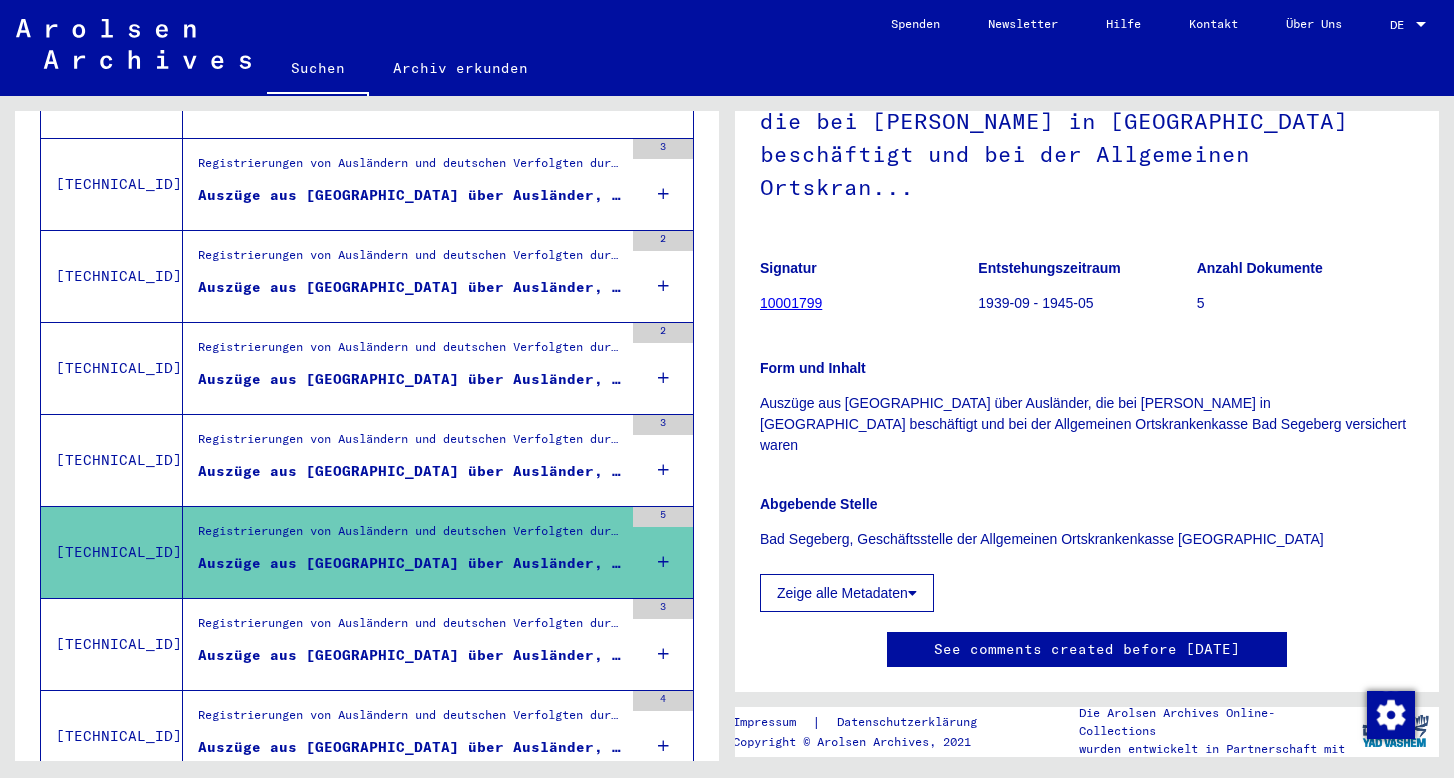 scroll, scrollTop: 172, scrollLeft: 0, axis: vertical 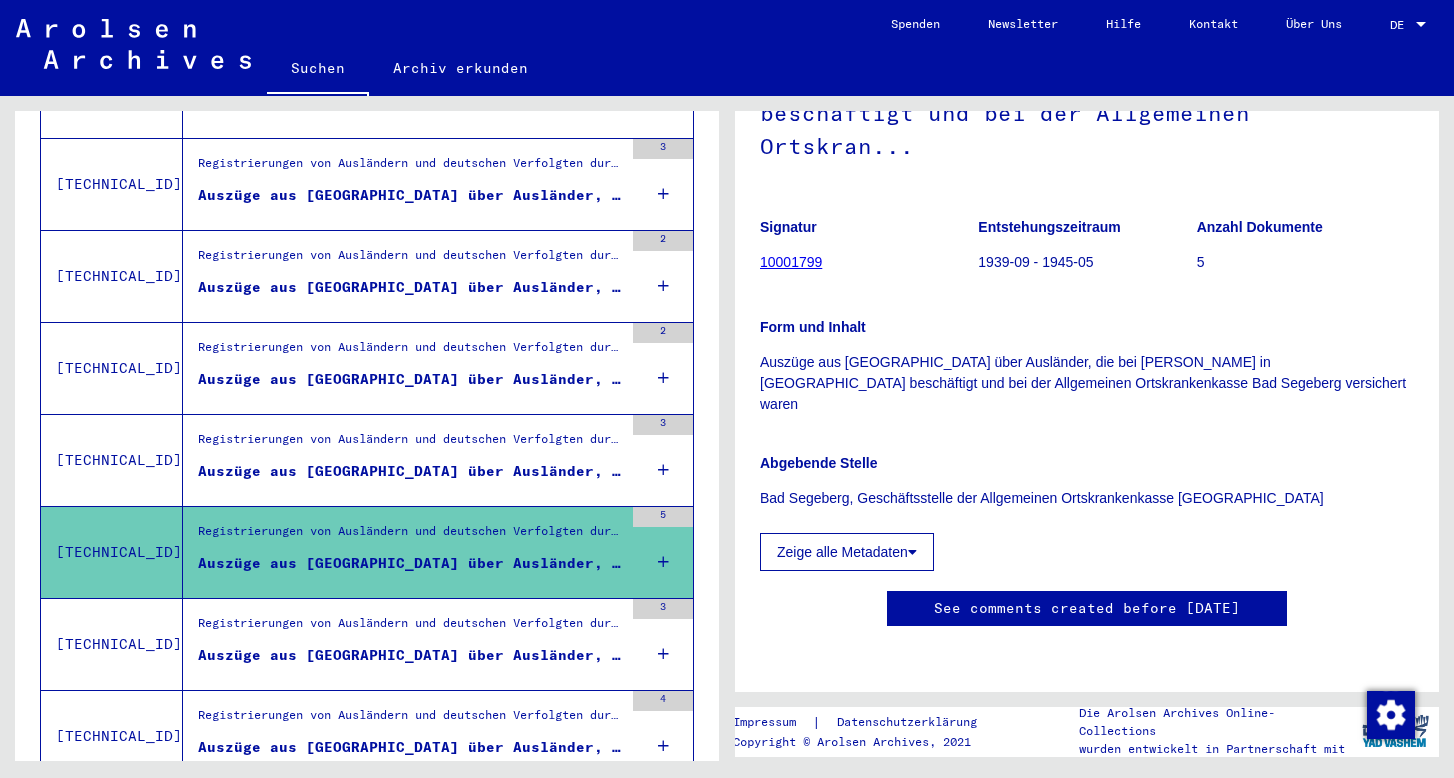 click on "Zeige alle Metadaten" 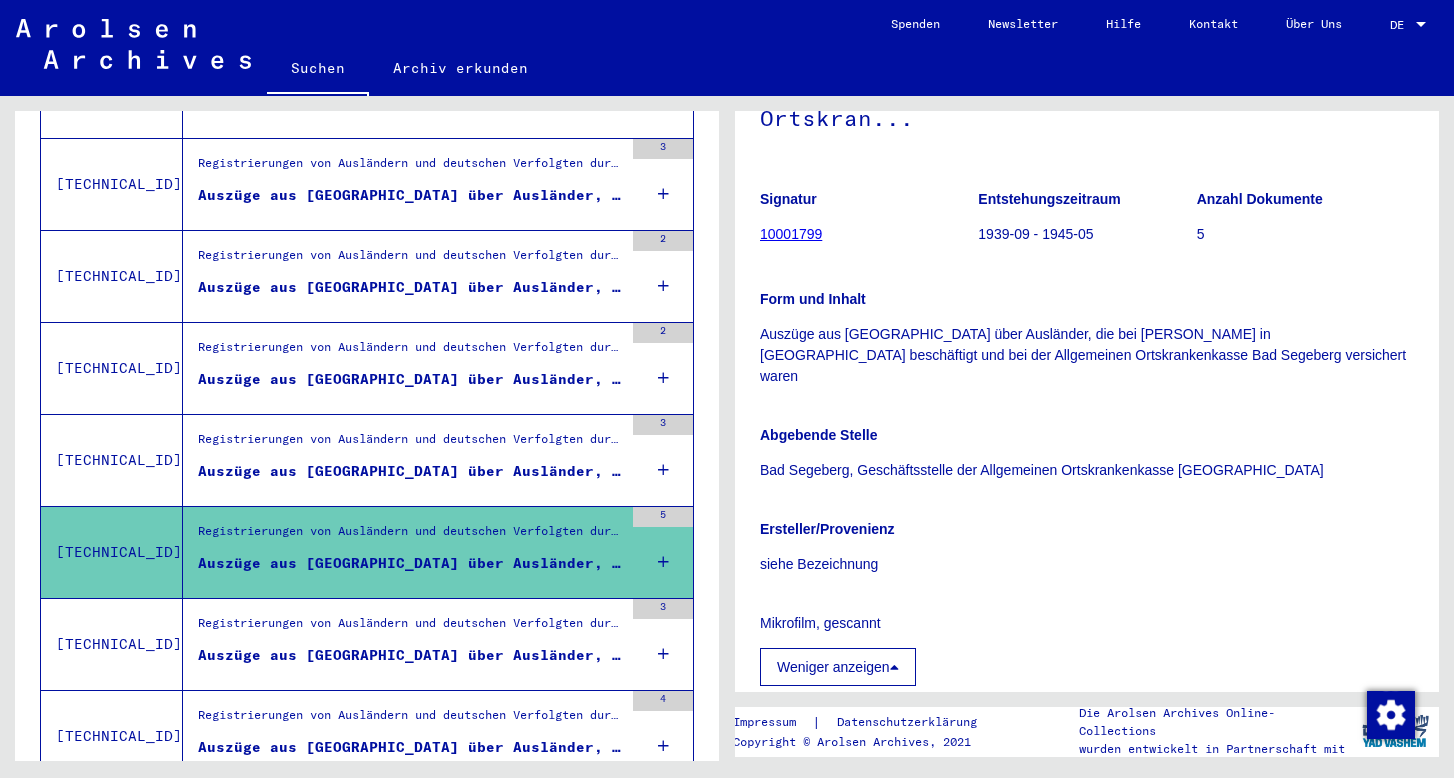 click on "Ersteller/Provenienz" at bounding box center [827, 529] 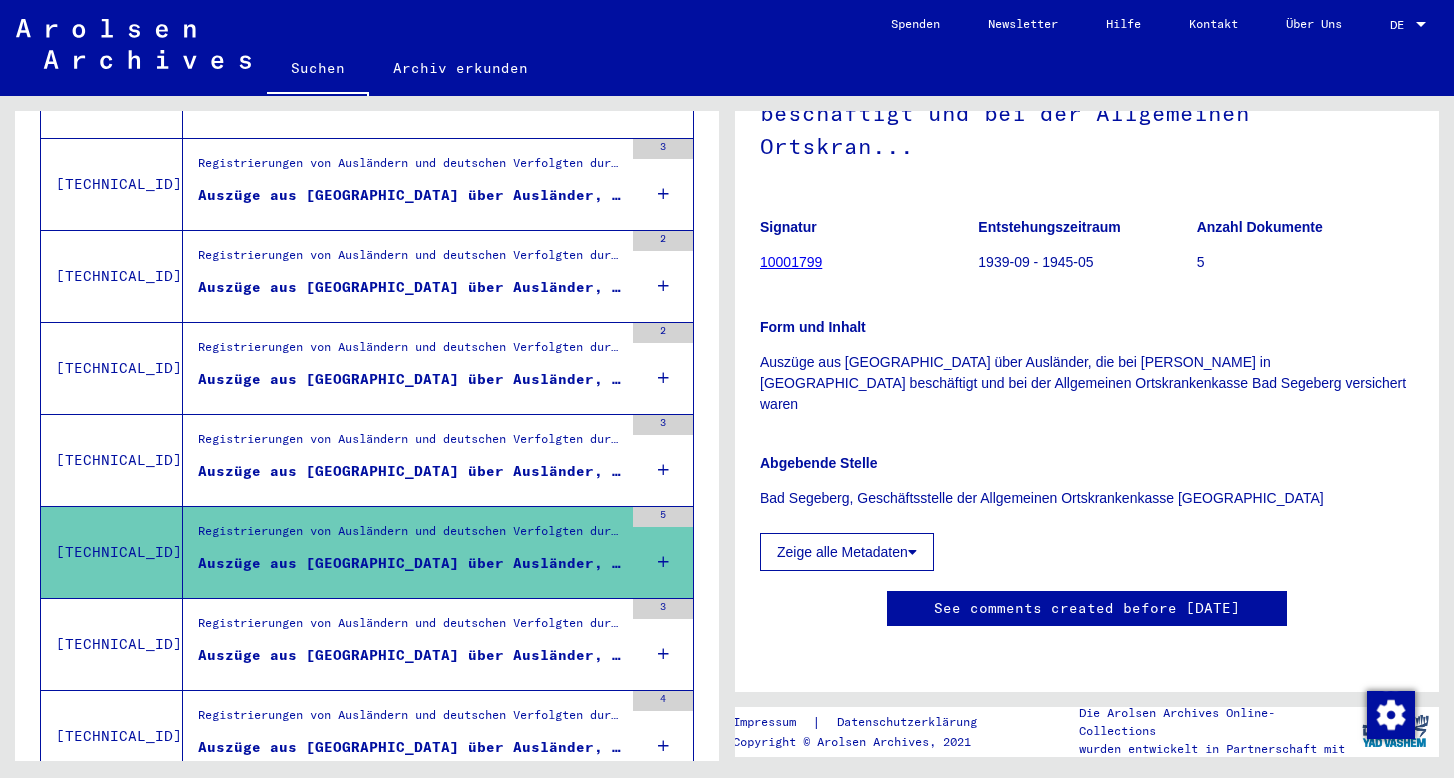 scroll, scrollTop: 849, scrollLeft: 0, axis: vertical 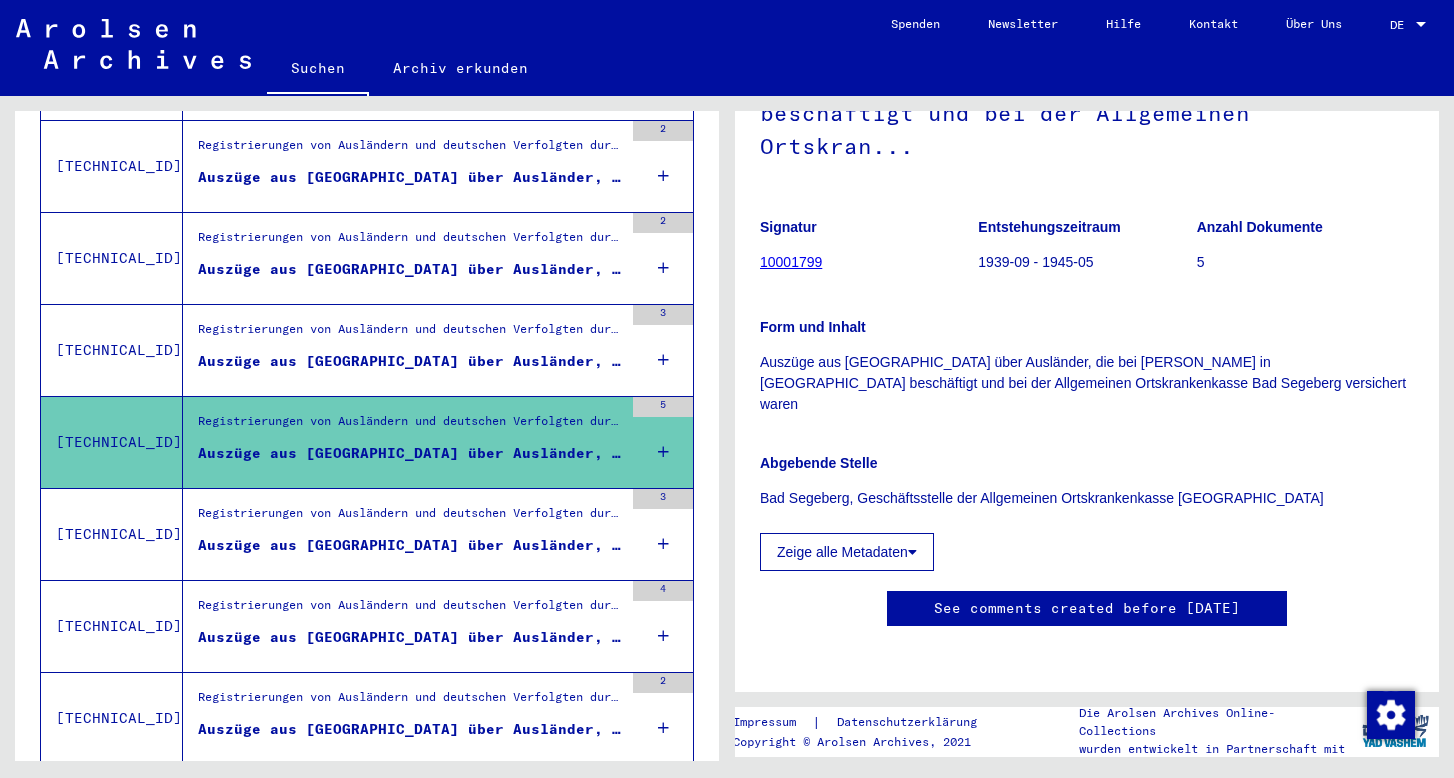 click on "Auszüge aus [GEOGRAPHIC_DATA] über Ausländer, die bei [PERSON_NAME] in [GEOGRAPHIC_DATA] beschäftigt und bei der Allgemeinen Ortskra..." at bounding box center [410, 545] 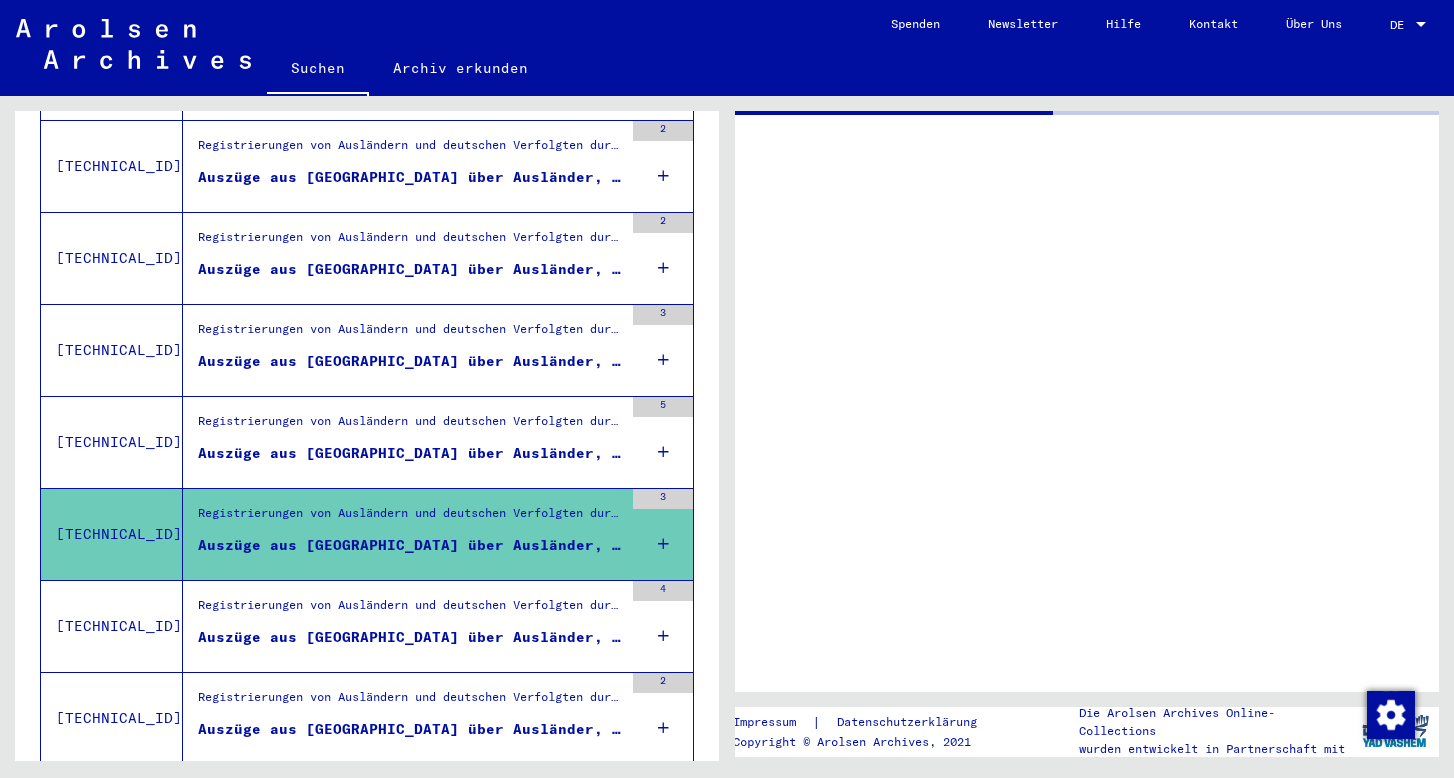 scroll, scrollTop: 0, scrollLeft: 0, axis: both 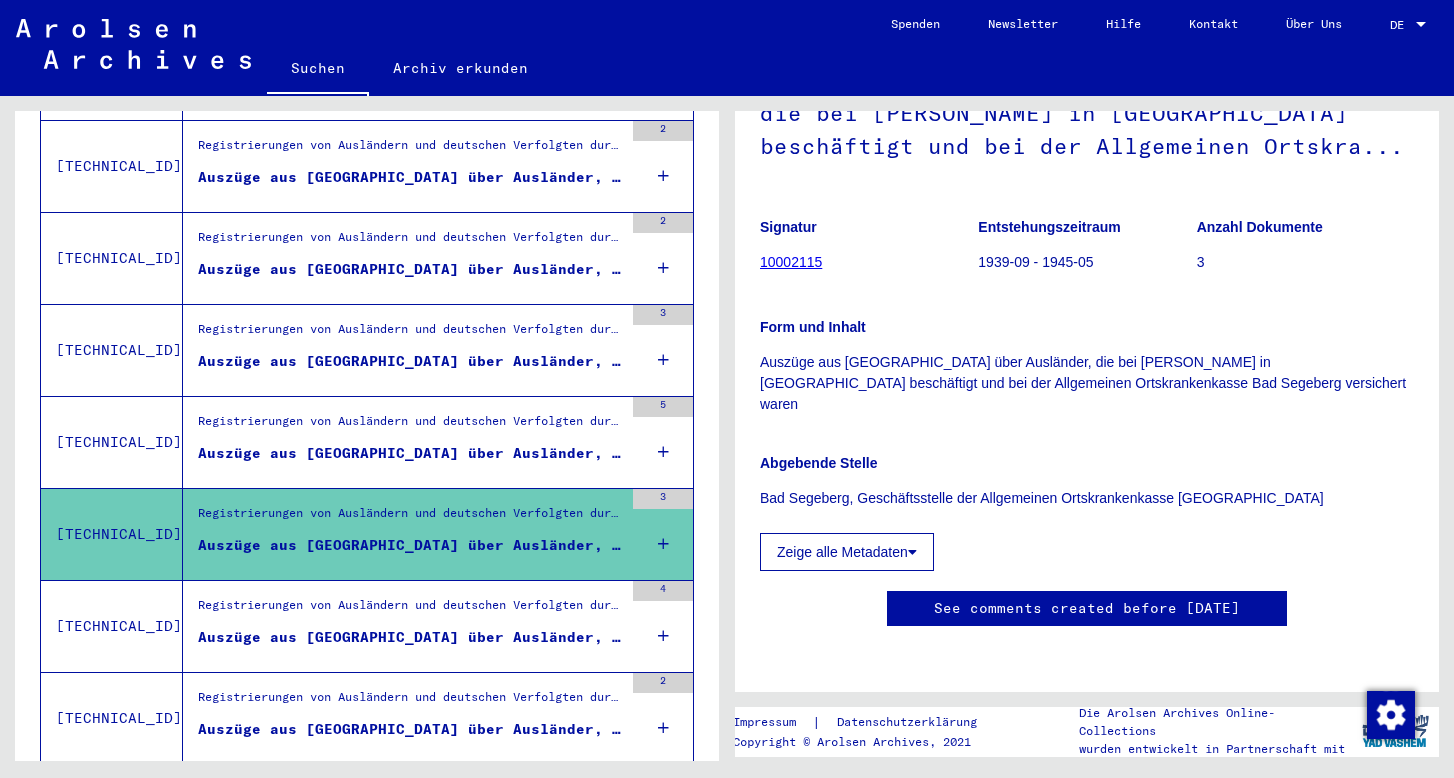 click on "See comments created before [DATE]" 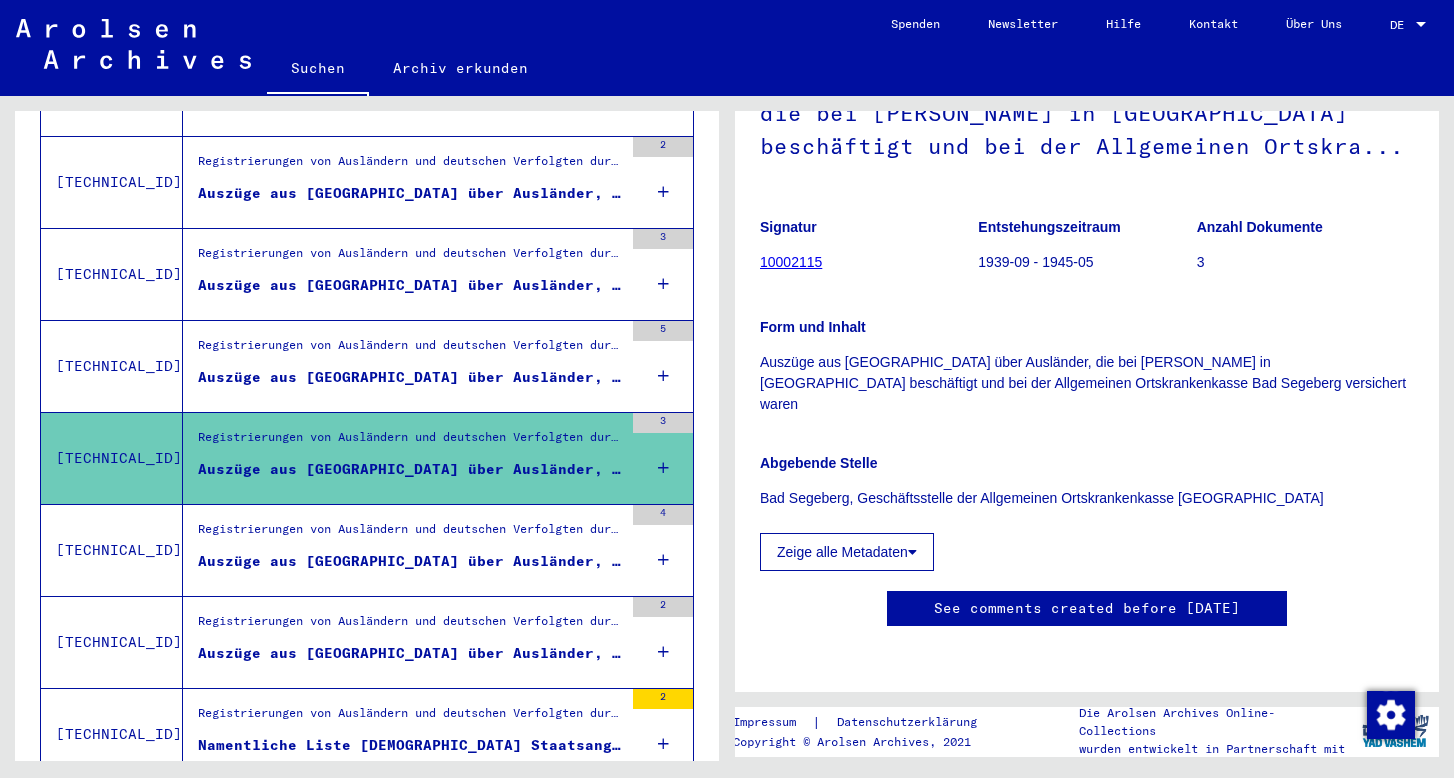 scroll, scrollTop: 856, scrollLeft: 0, axis: vertical 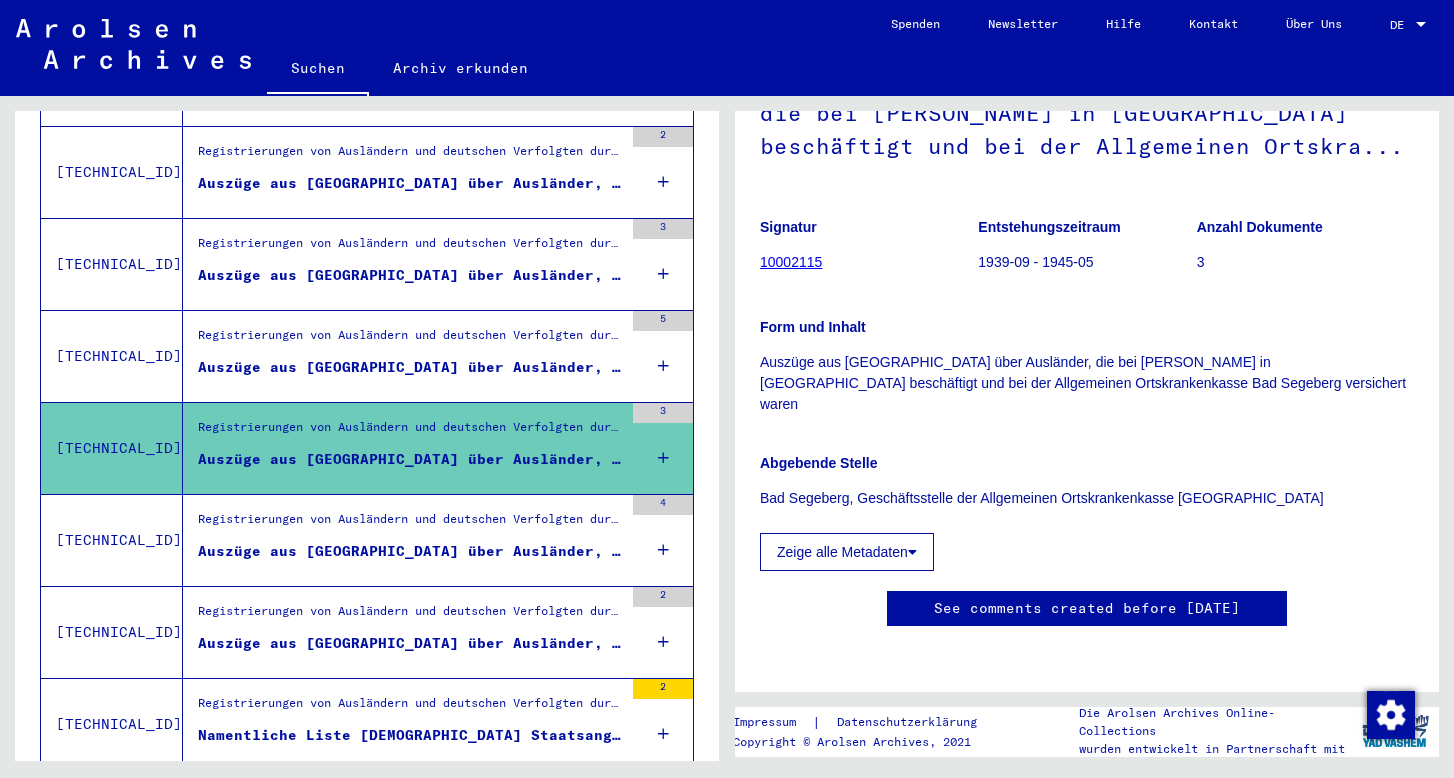 click on "Registrierungen von Ausländern und deutschen Verfolgten durch öffentliche Einrichtungen, Versicherungen und Firmen ([DATE] - [DATE]) > Durchführung der Alliiertenbefehle zur Erfassung von Ausländern und deutschen Verfolgten sowie verwandte Dokumente > Britische Besatzungszone in [GEOGRAPHIC_DATA] > Listen von Angehörigen der Vereinten Nationen, anderer Ausländer, deutscher [DEMOGRAPHIC_DATA] und Staatenloser, britische Zone > Unterlagen aus [GEOGRAPHIC_DATA] > Dokumente aus dem Landkreis [GEOGRAPHIC_DATA] > Informationen über Ausländer aus Unterlagen von Sozialversicherungen und Arbeitsämtern des Kreises [GEOGRAPHIC_DATA] > Nationalität/Herkunft der aufgeführten Personen: Verschiedene (3)" at bounding box center (410, 616) 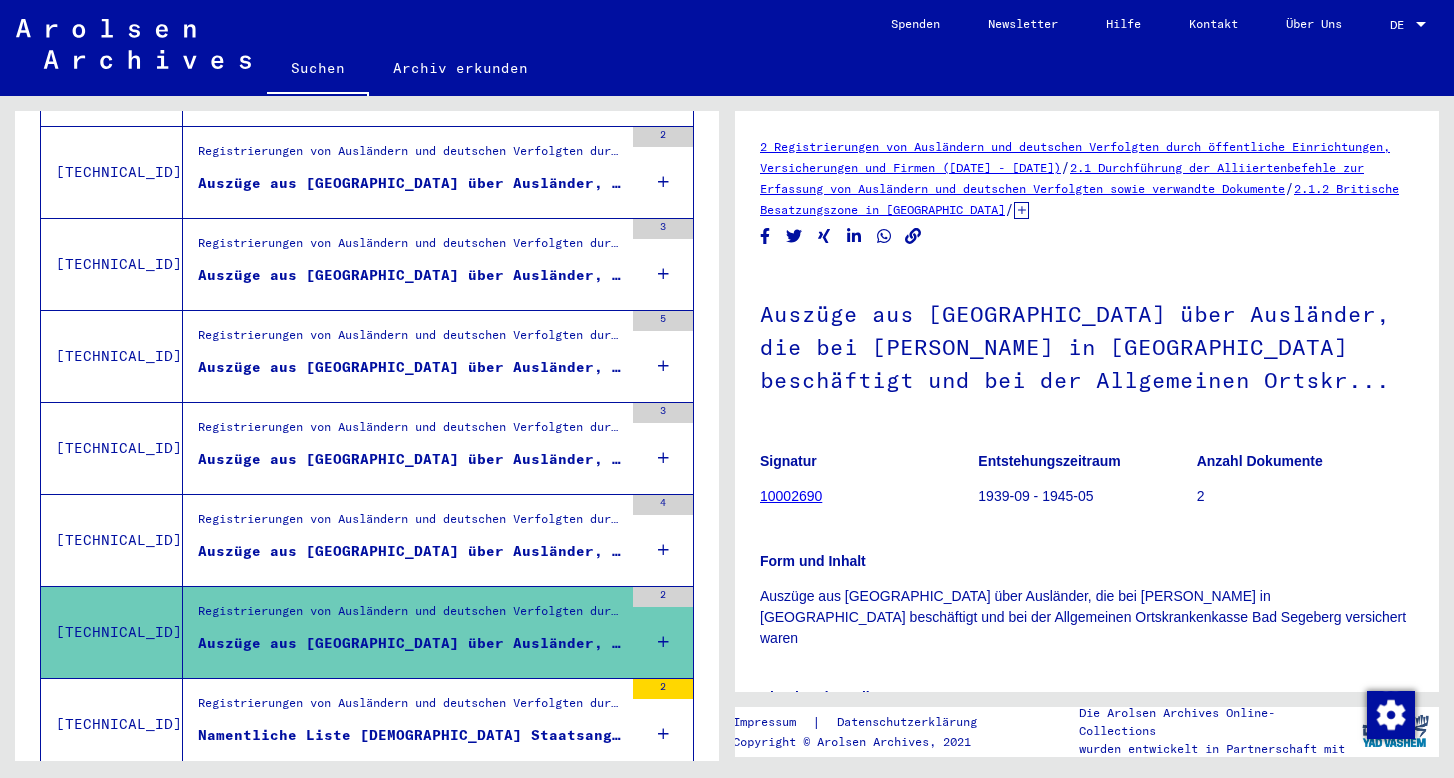 scroll, scrollTop: 0, scrollLeft: 0, axis: both 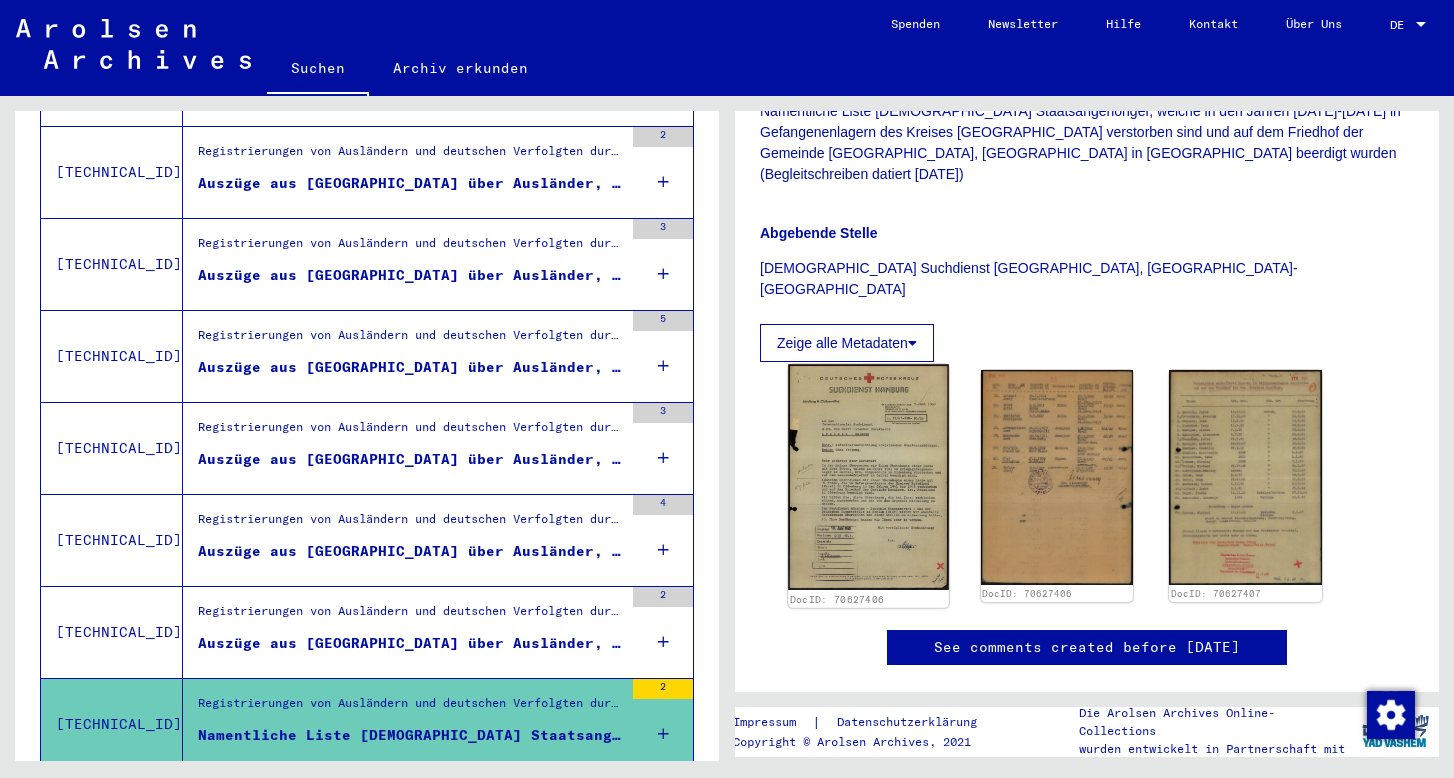 click 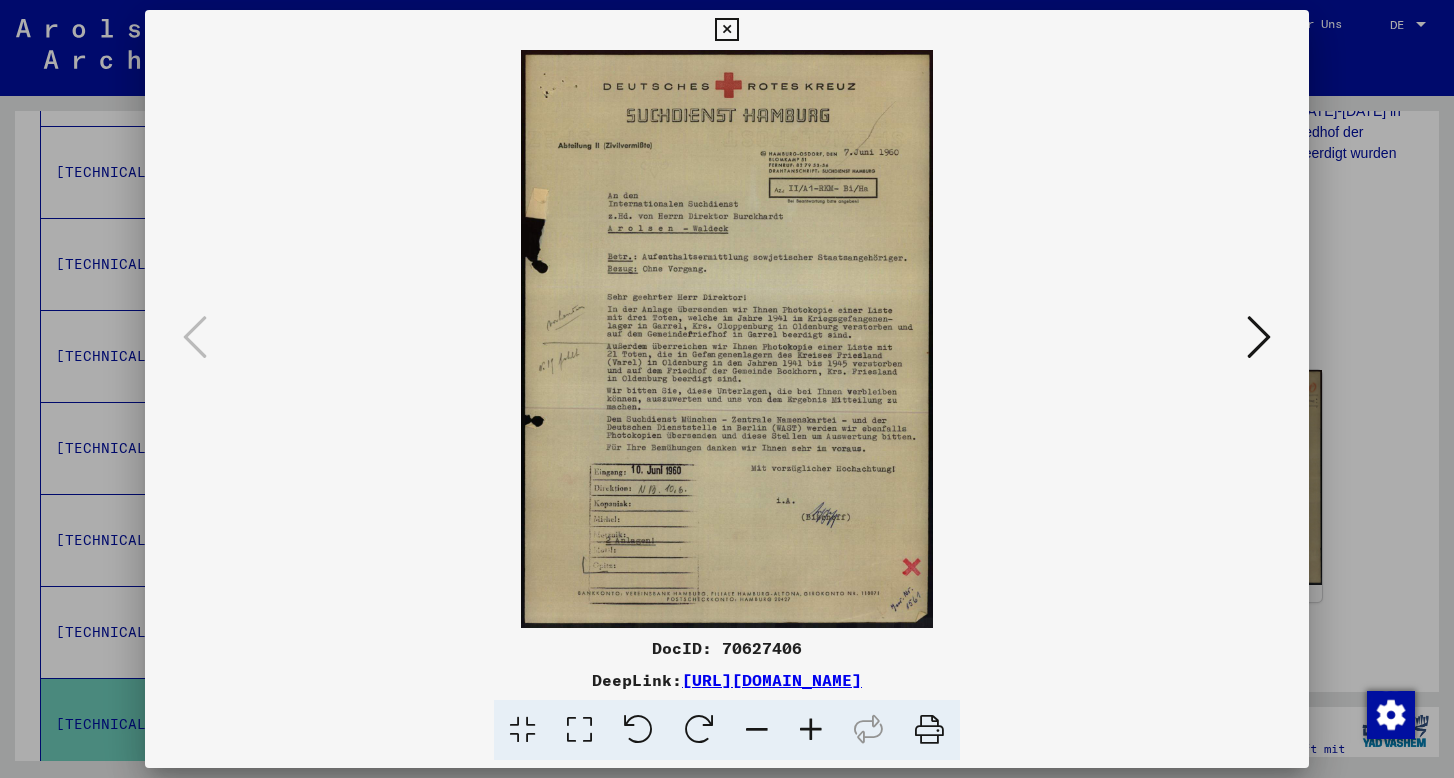 click at bounding box center (1259, 337) 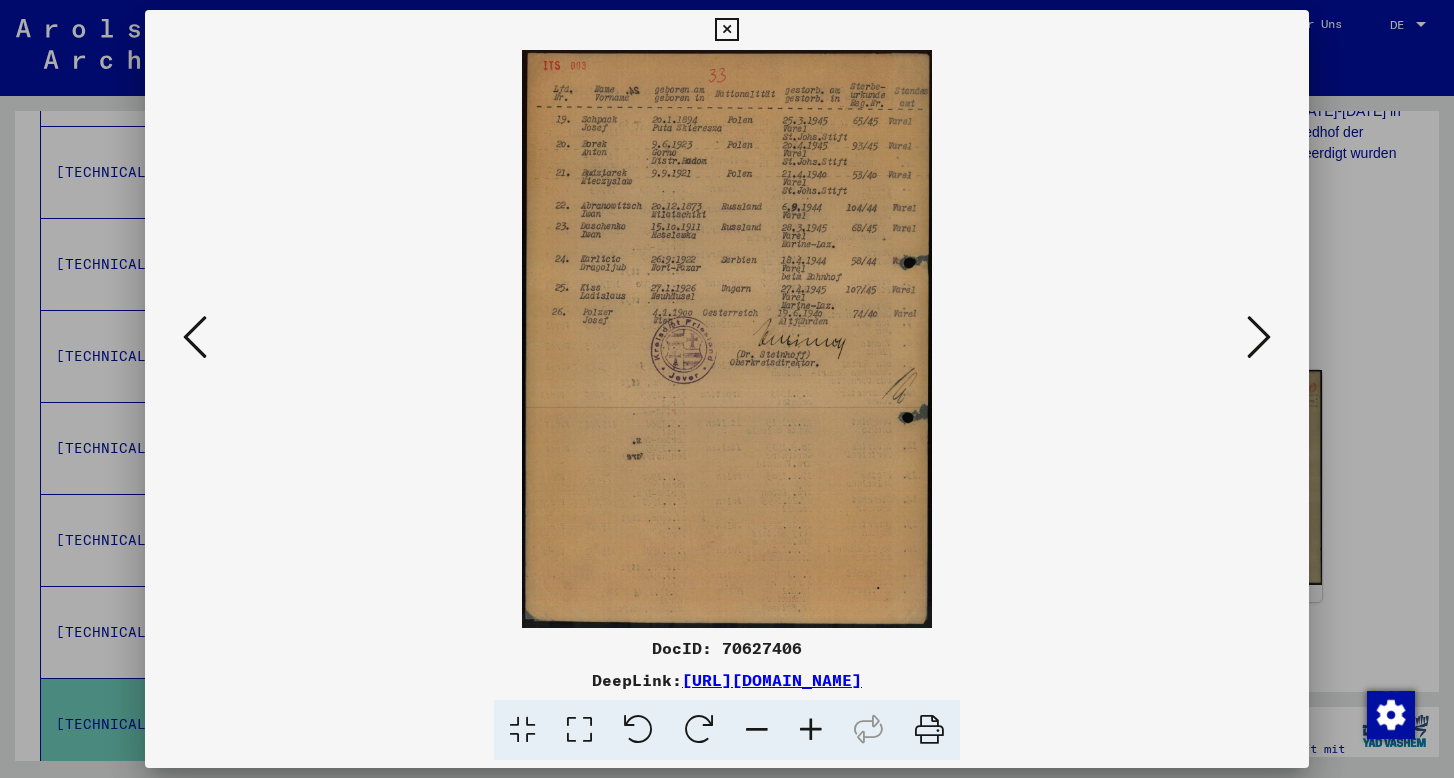 click at bounding box center [1259, 337] 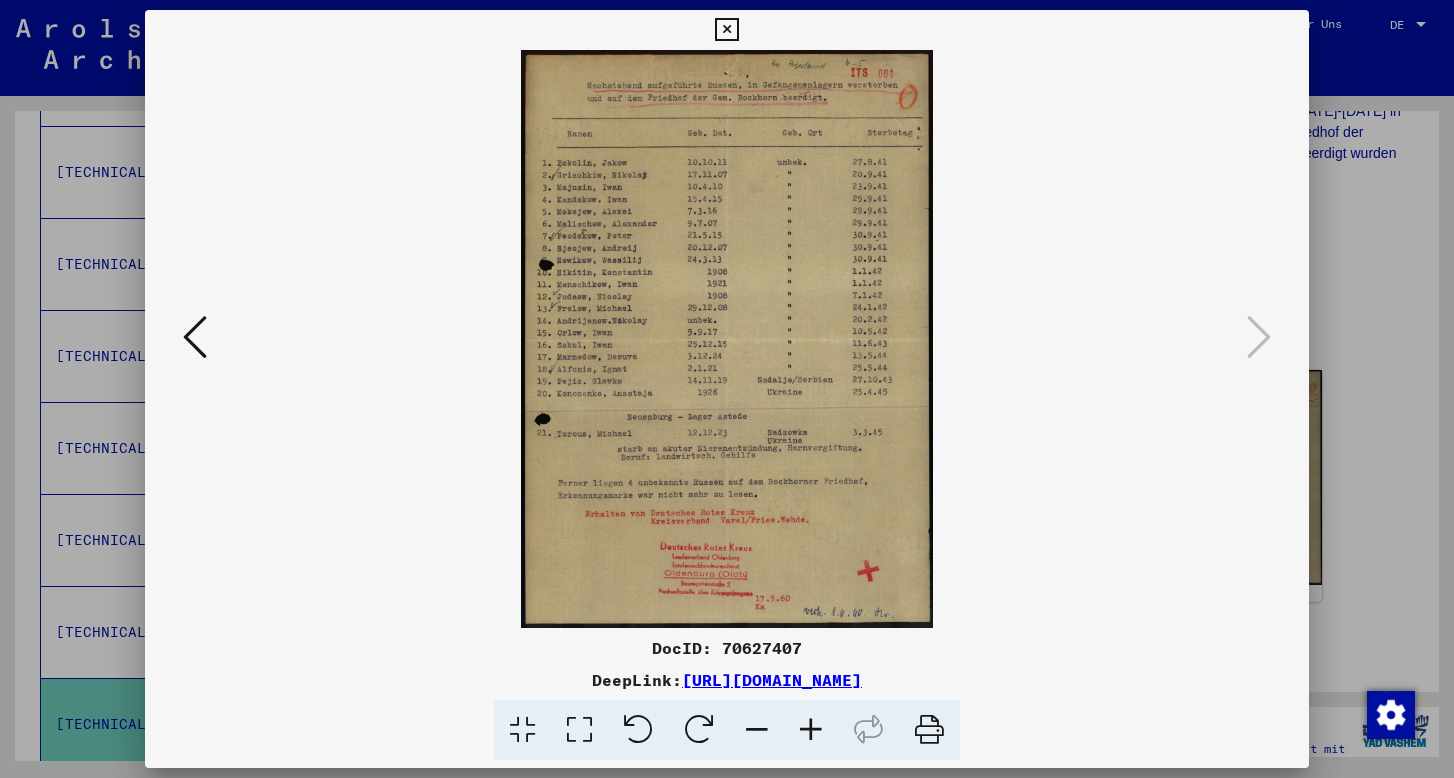 click at bounding box center [726, 30] 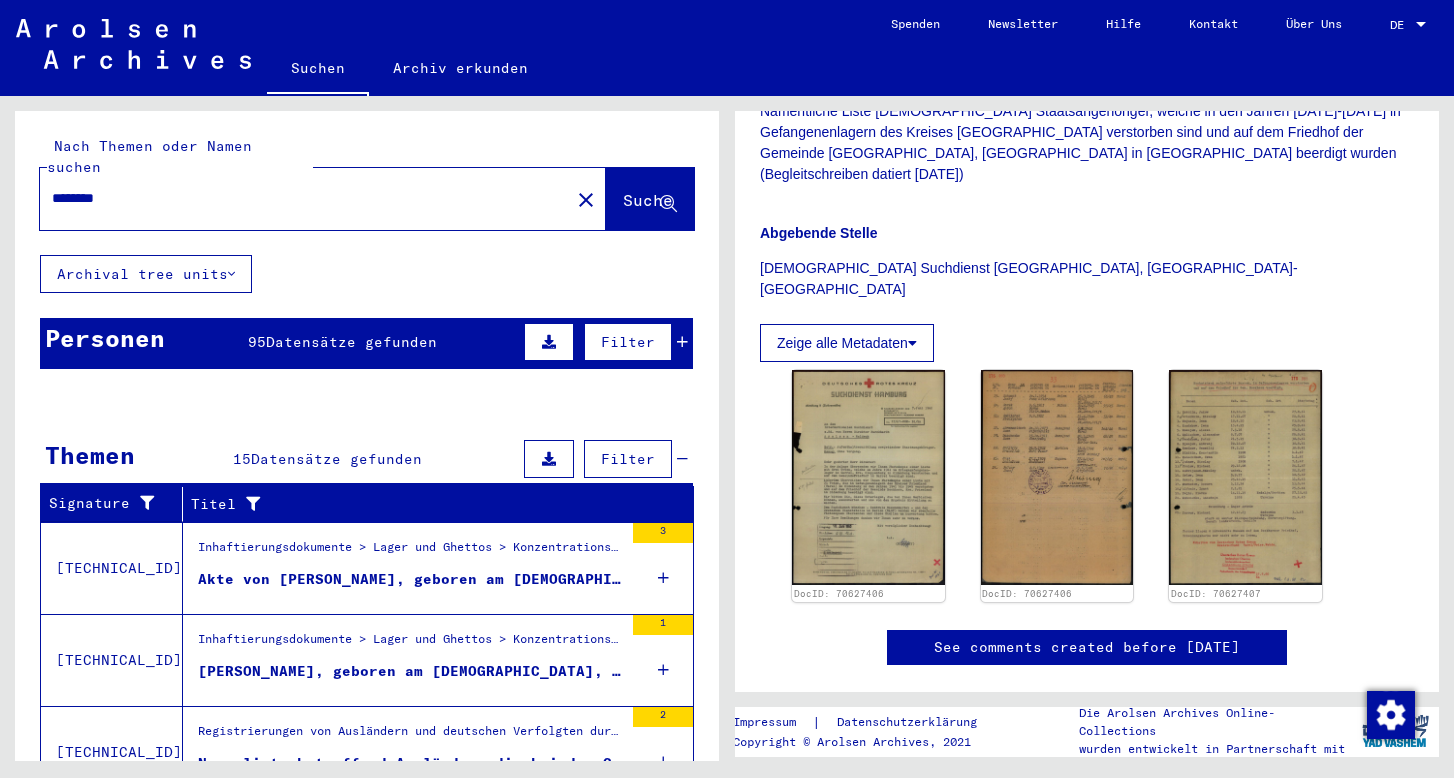 scroll, scrollTop: 0, scrollLeft: 0, axis: both 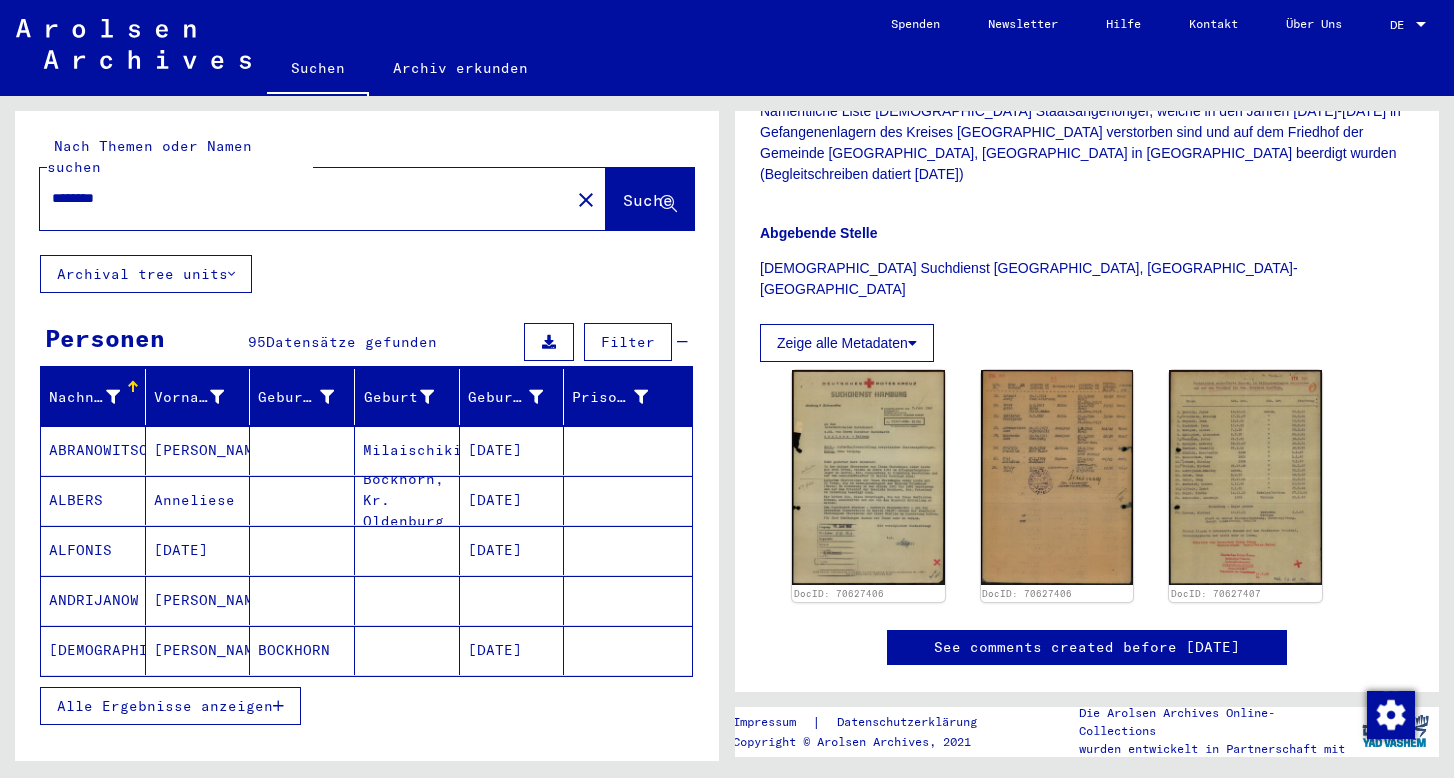 click on "Anneliese" at bounding box center (198, 550) 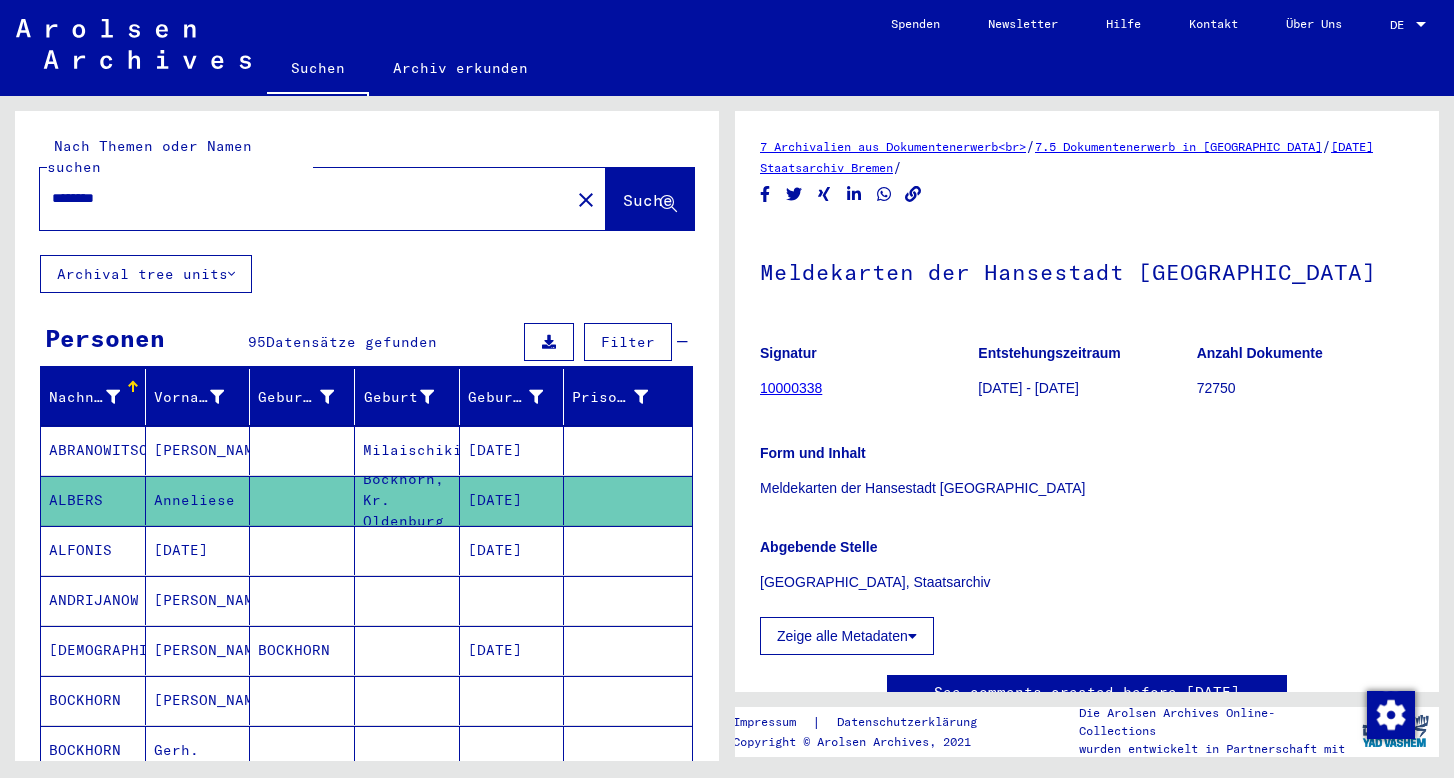 scroll, scrollTop: 0, scrollLeft: 0, axis: both 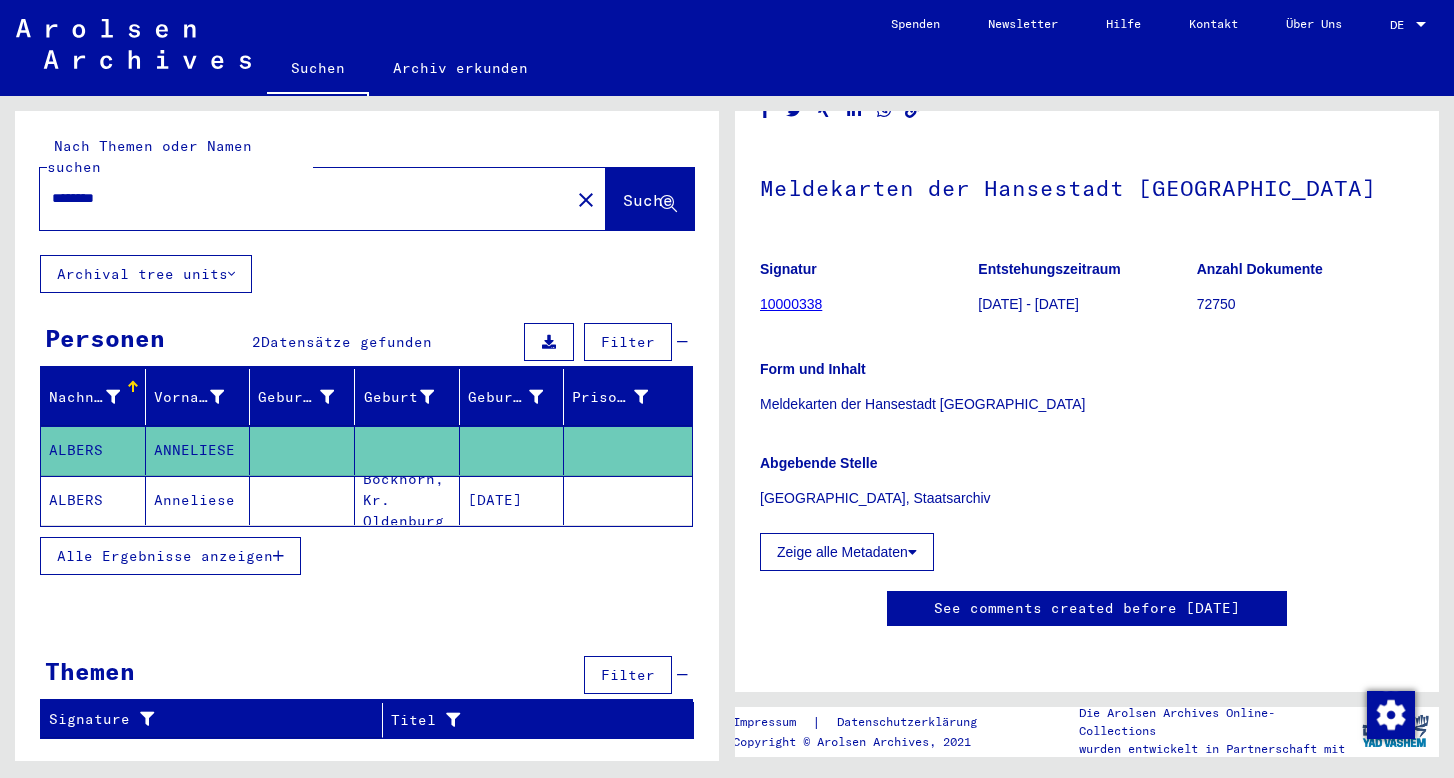 click on "Zeige alle Metadaten" 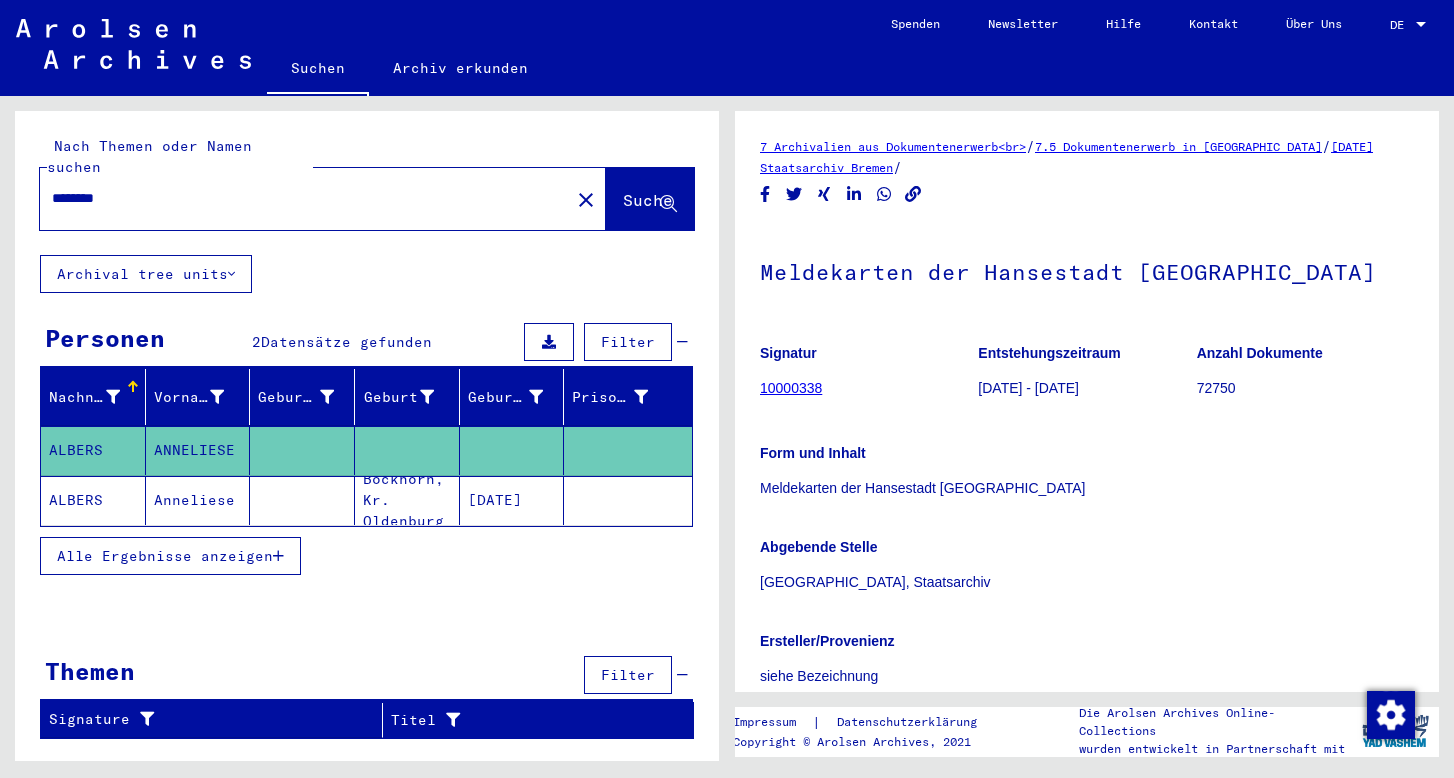scroll, scrollTop: 0, scrollLeft: 0, axis: both 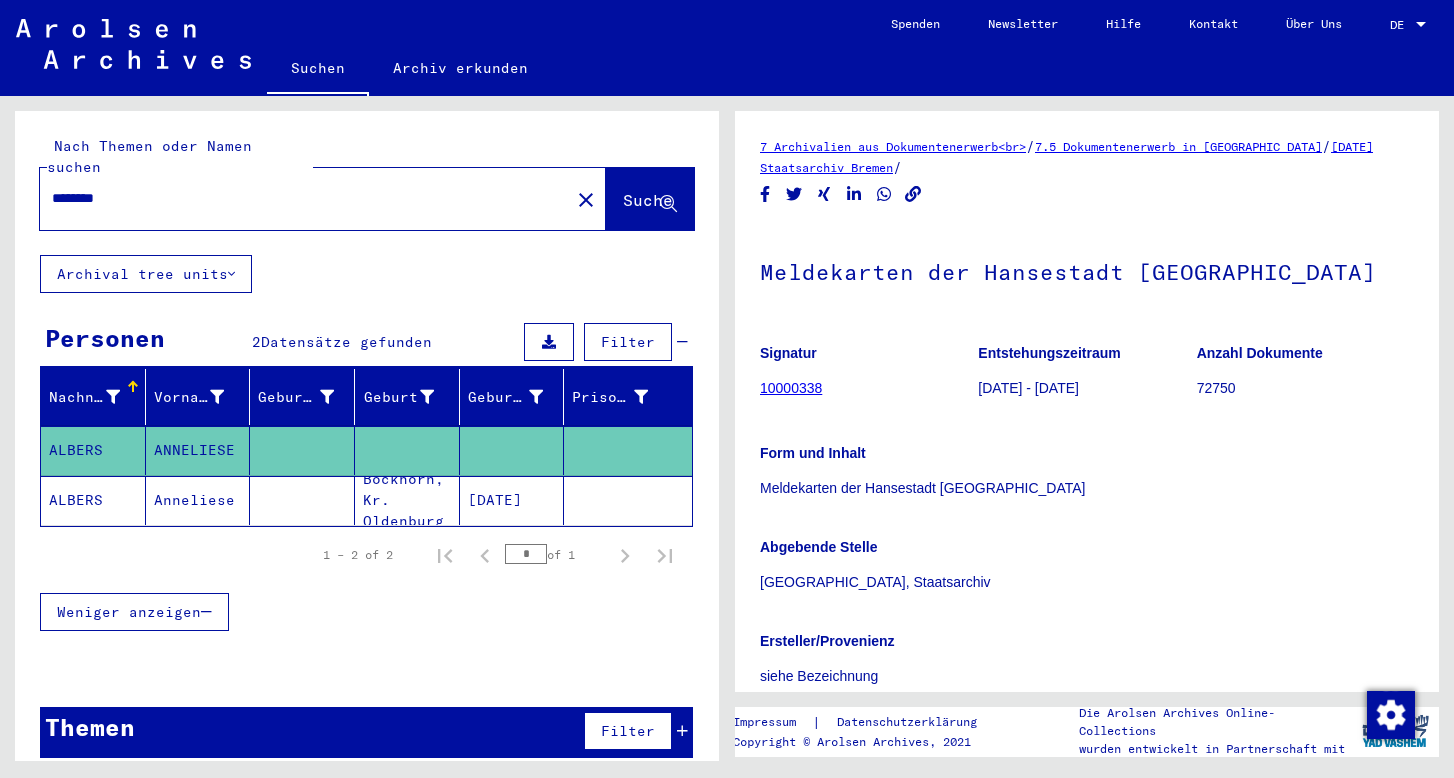 click on "Datensätze gefunden" at bounding box center [346, 342] 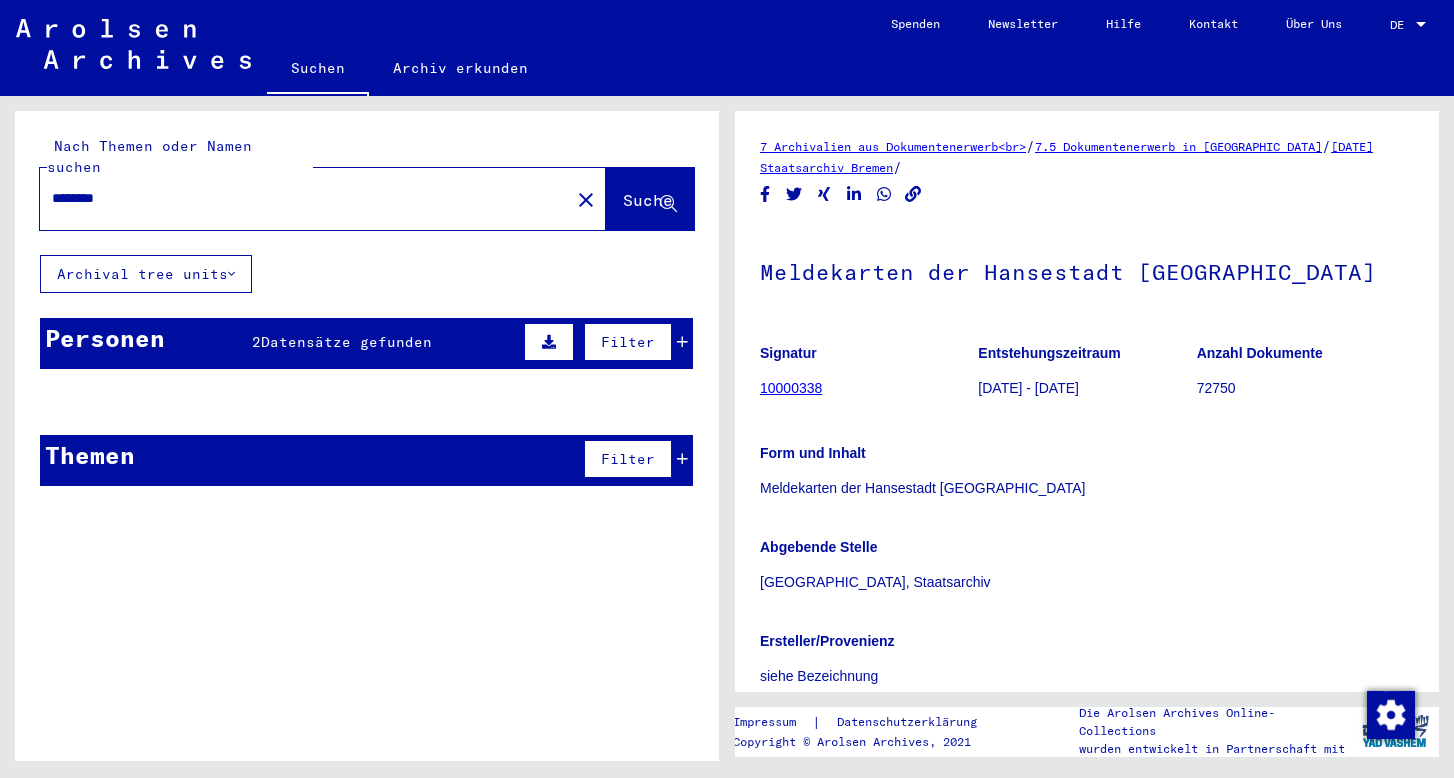 click on "Datensätze gefunden" at bounding box center (346, 342) 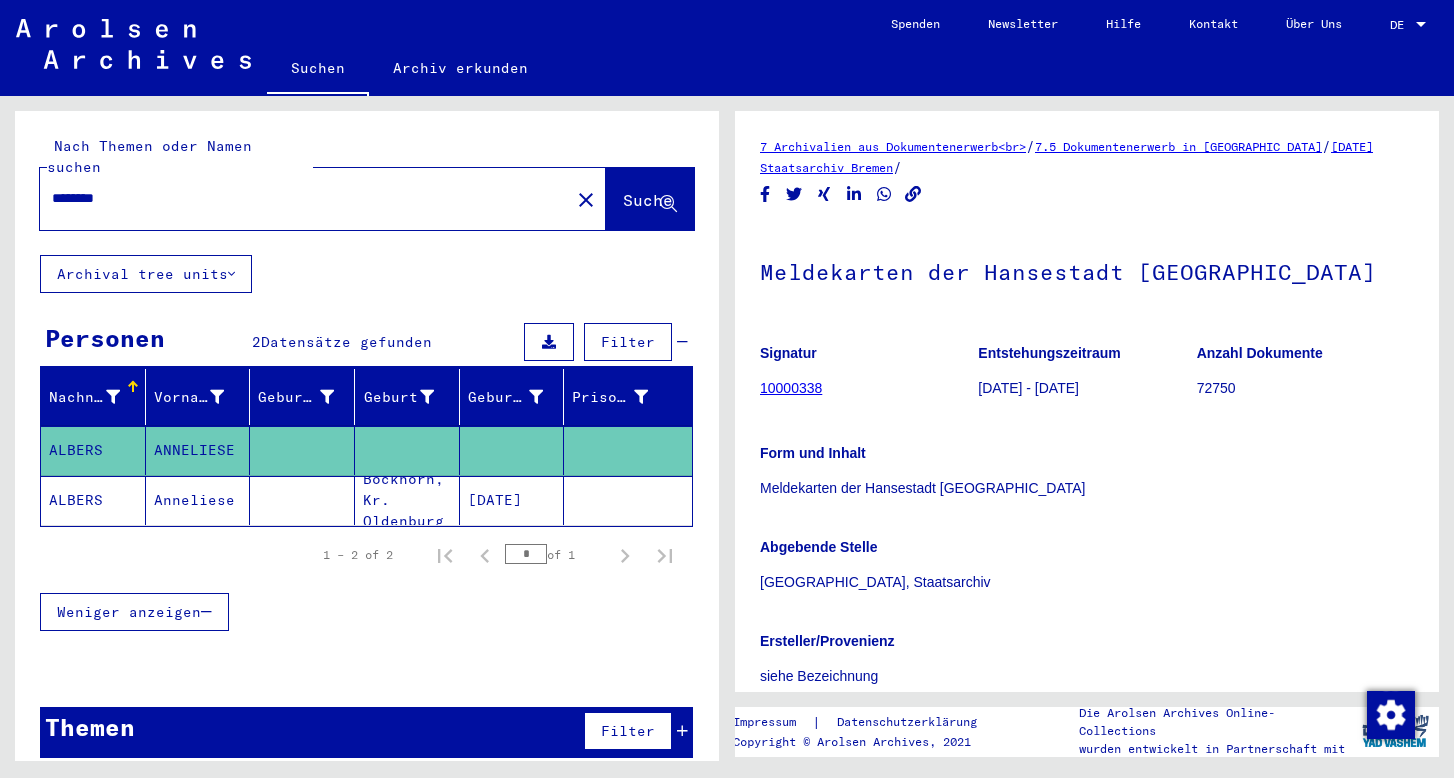 click on "Anneliese" 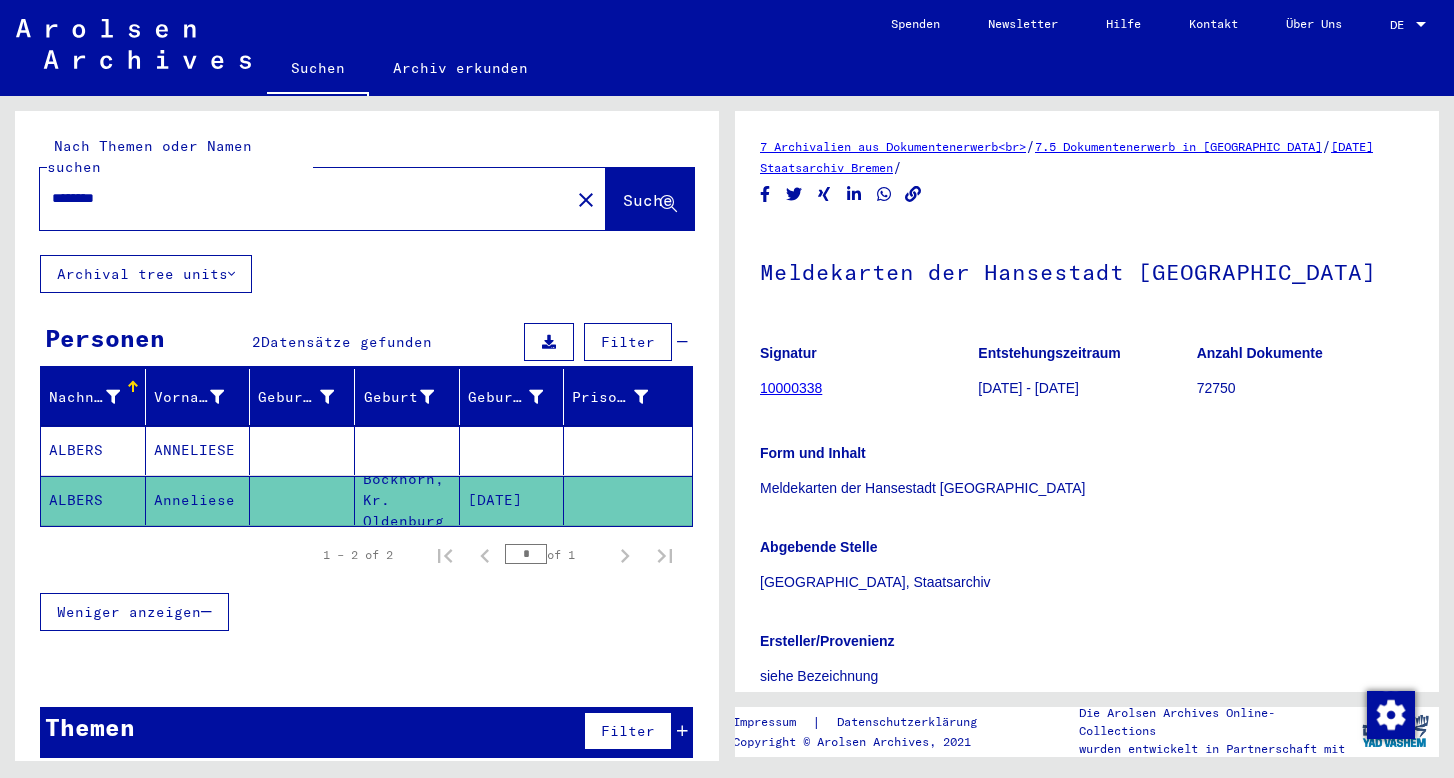 click on "Anneliese" 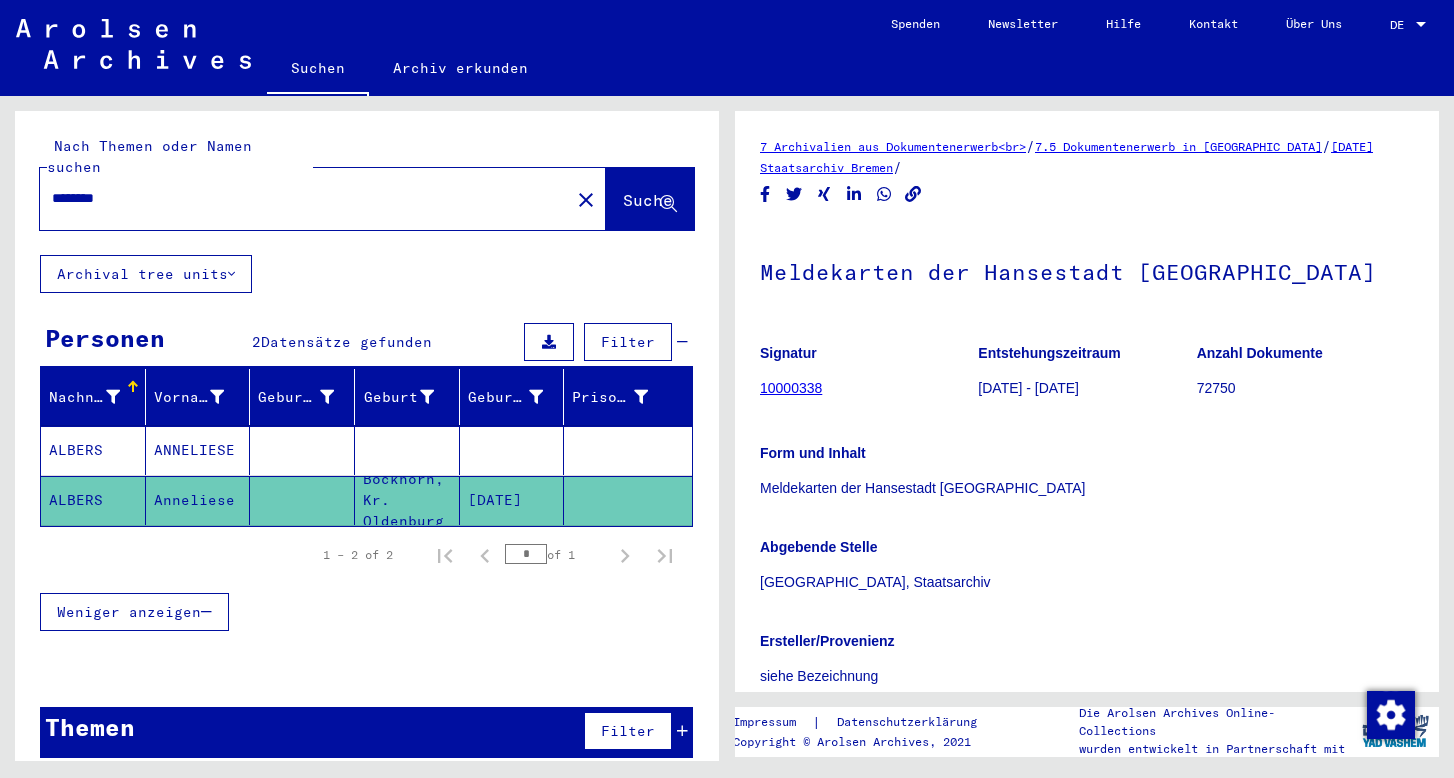 click on "ANNELIESE" at bounding box center (198, 500) 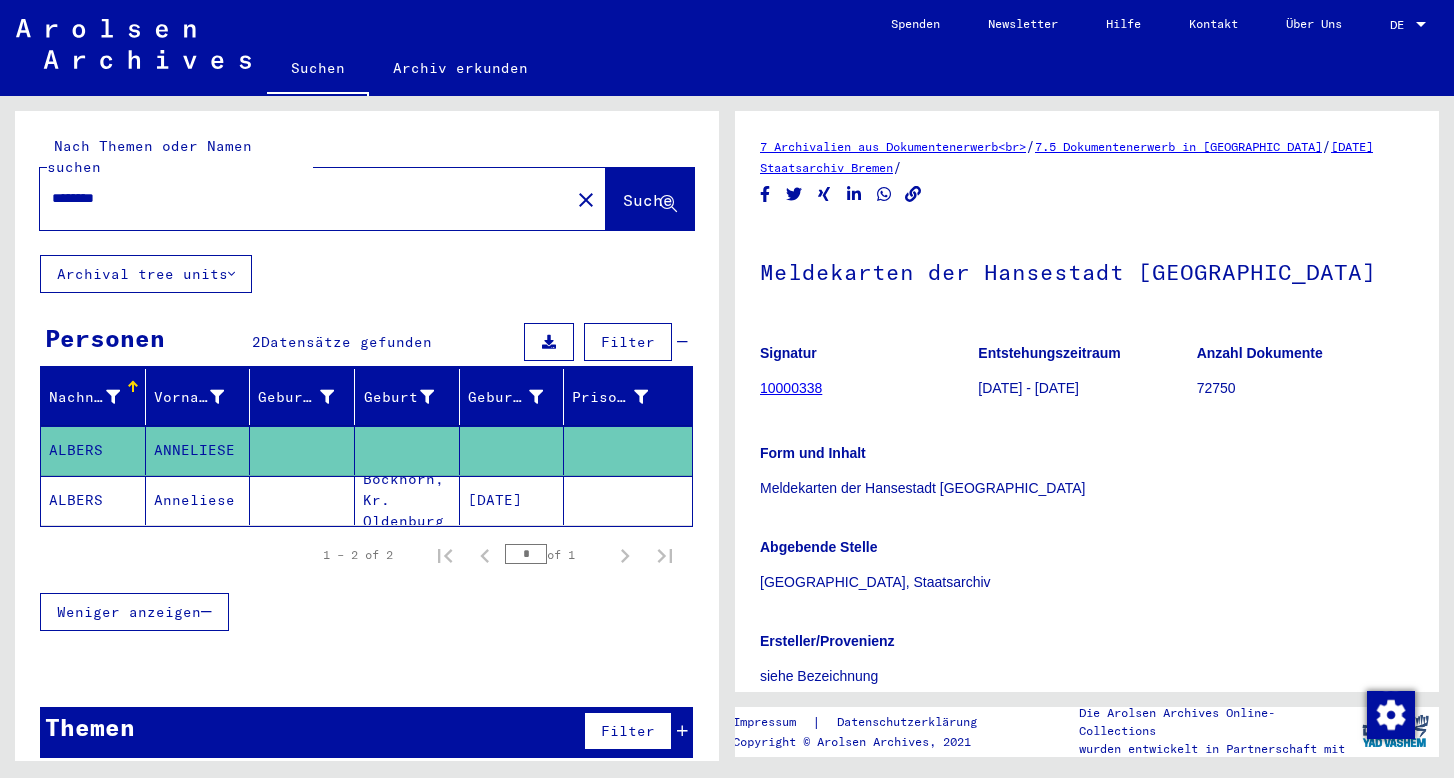 click on "ANNELIESE" 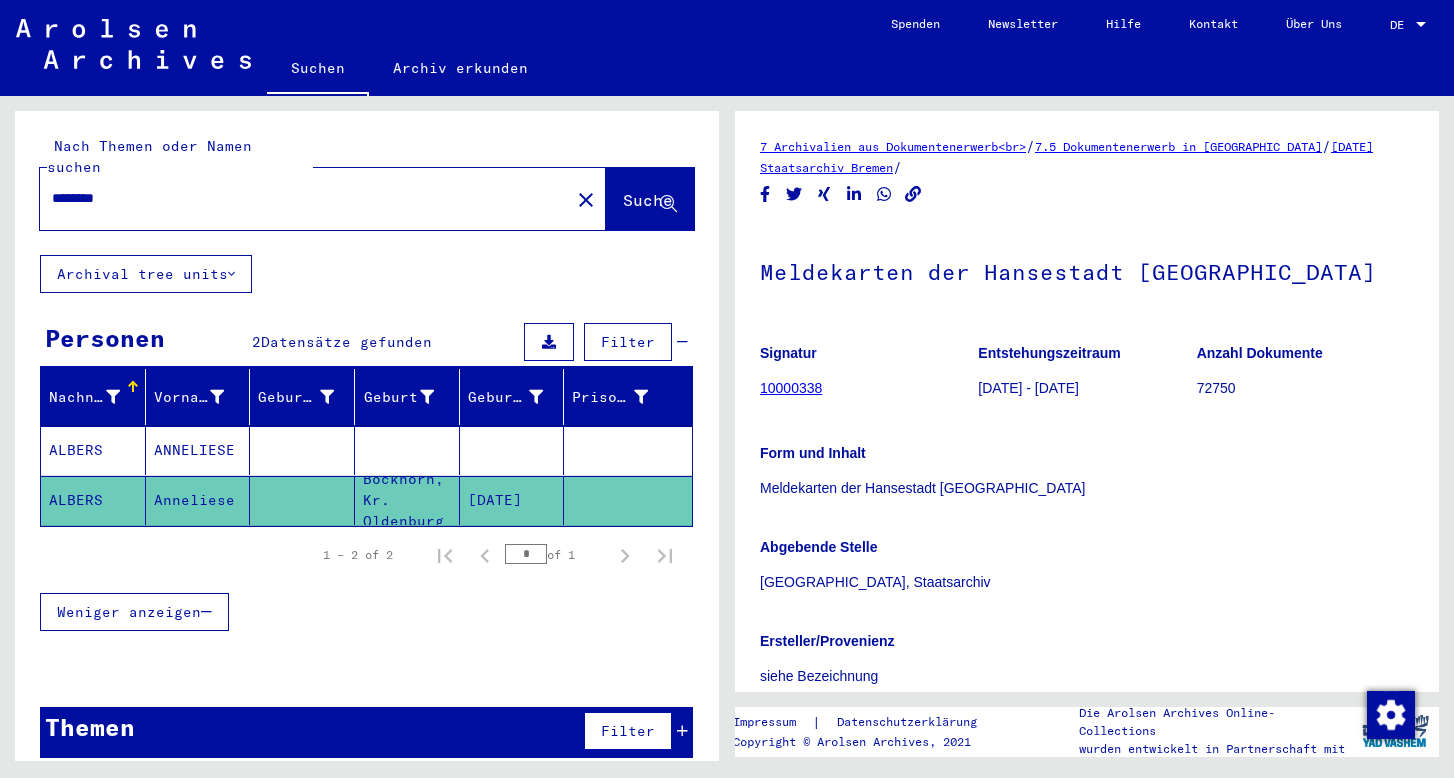 click on "Anneliese" 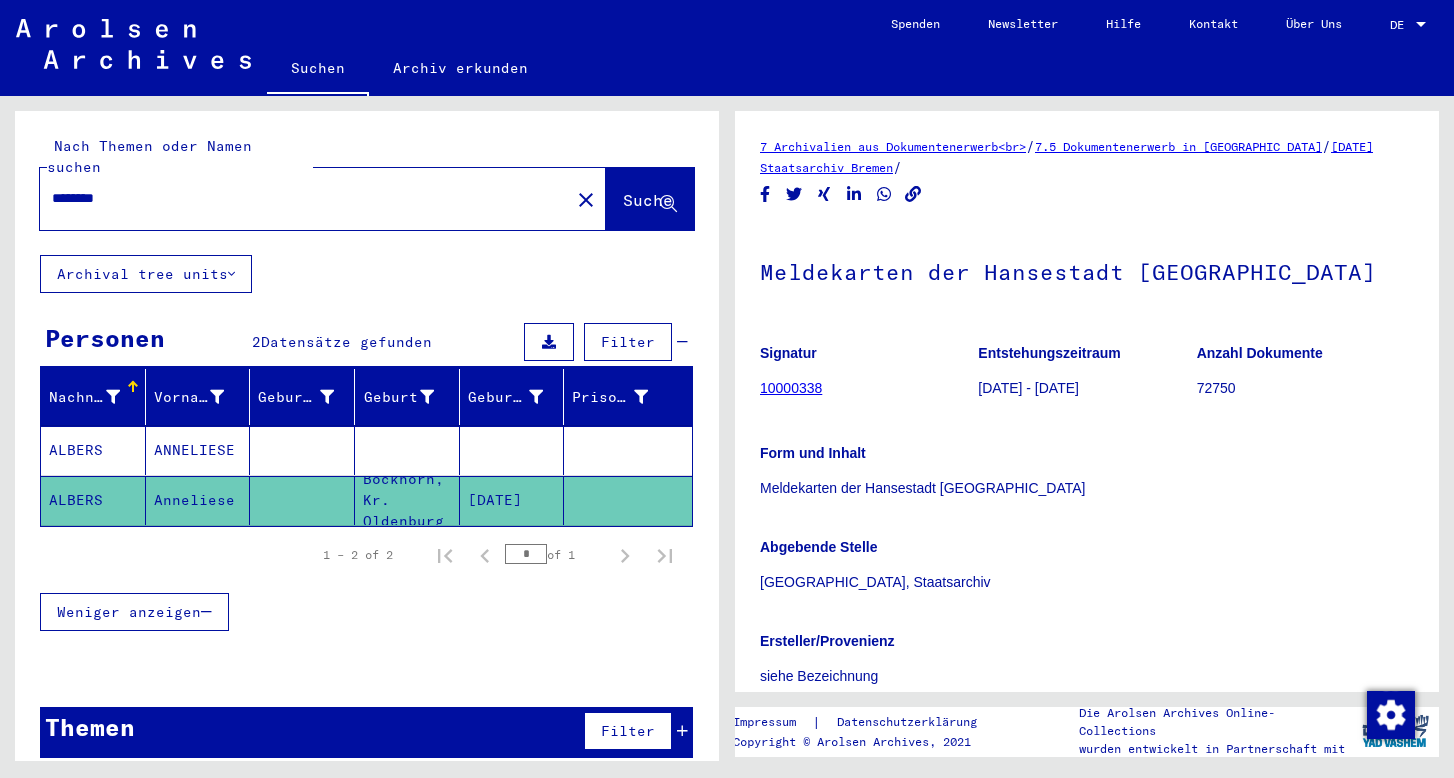 type on "********" 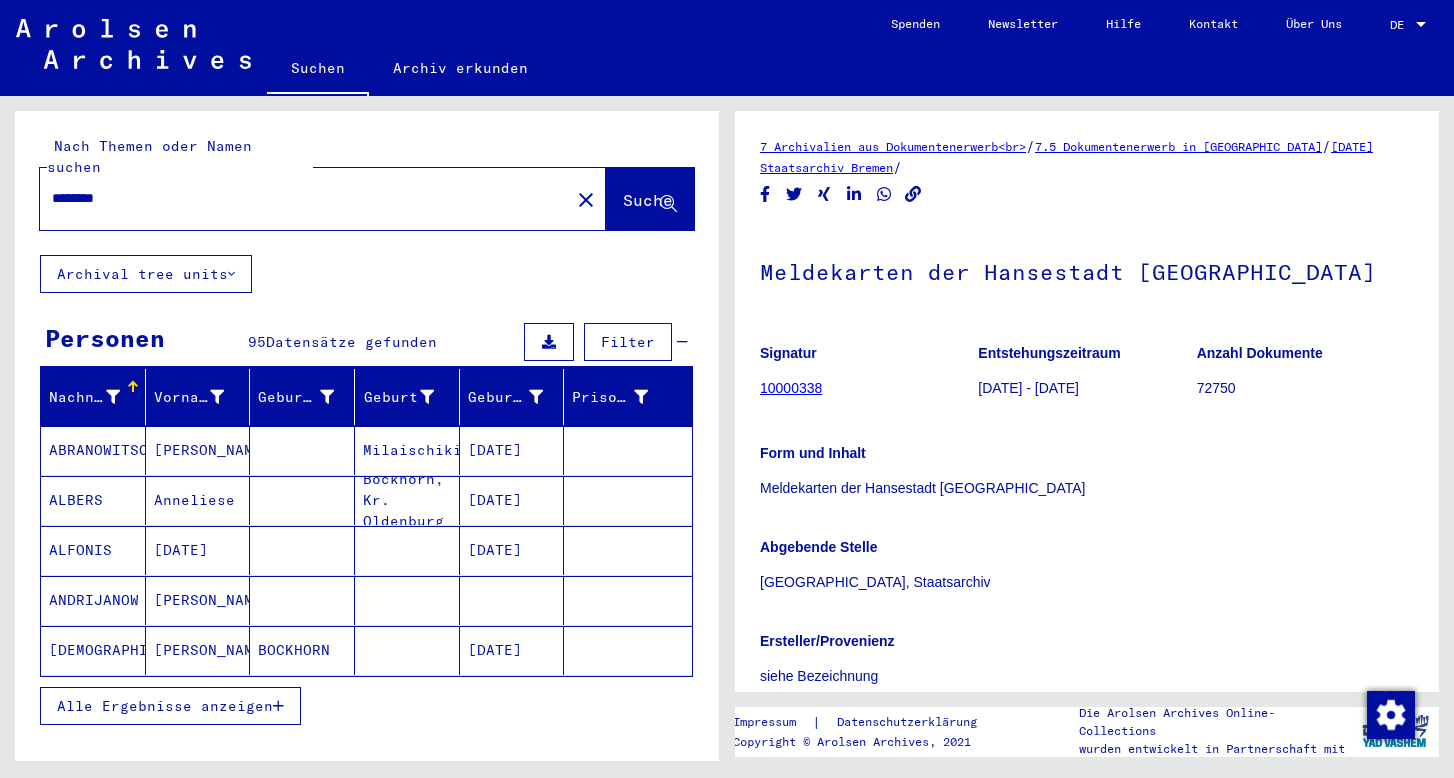 click on "[DATE]" at bounding box center (198, 600) 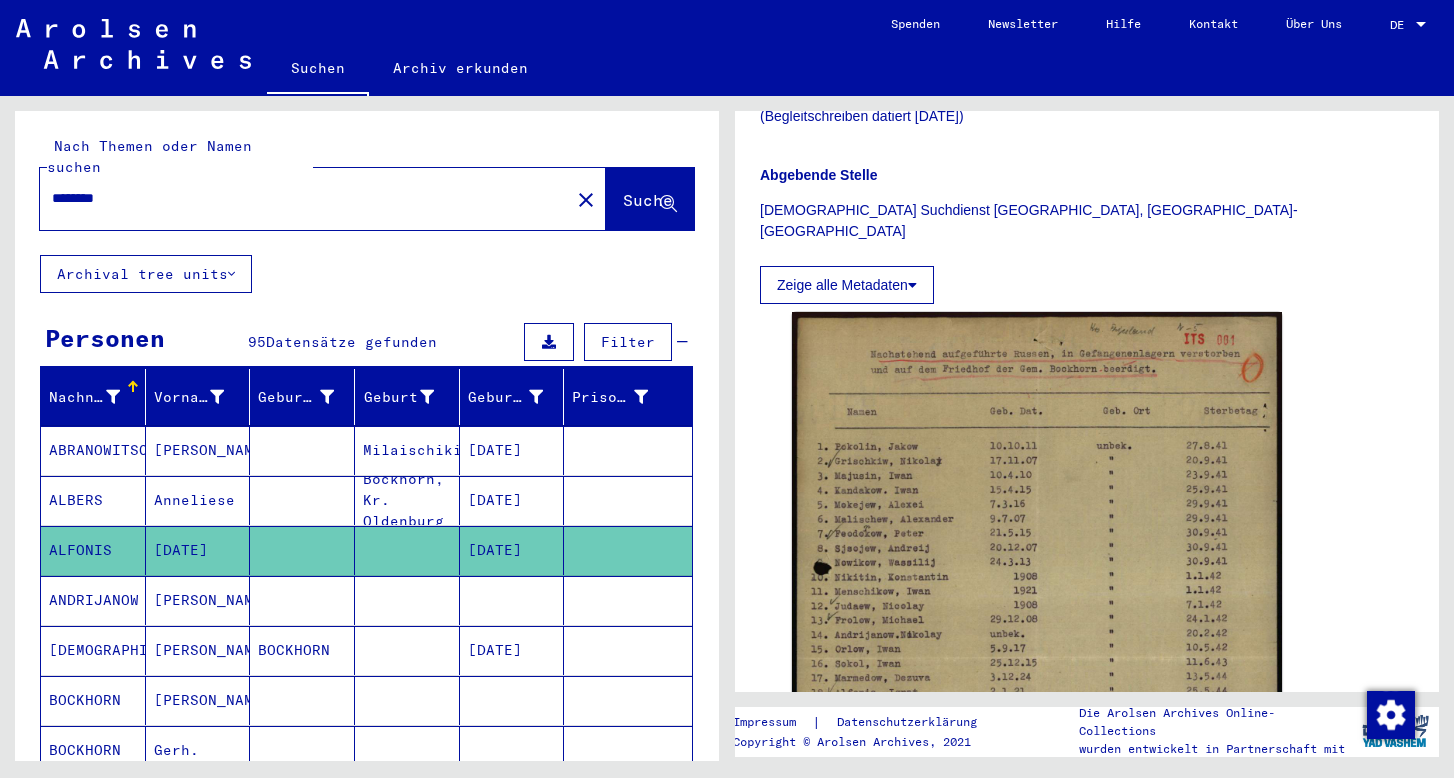 scroll, scrollTop: 664, scrollLeft: 0, axis: vertical 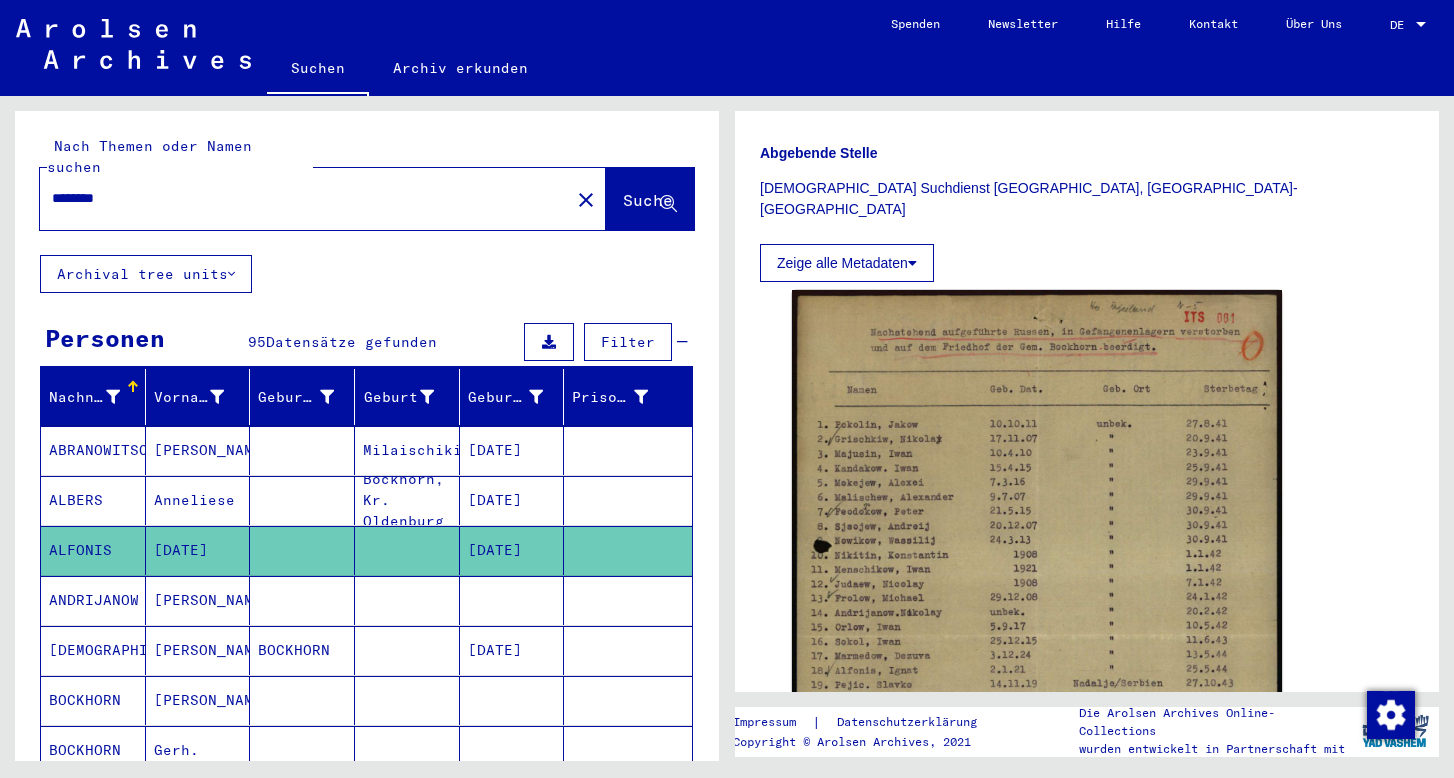 click on "[PERSON_NAME]" at bounding box center [198, 650] 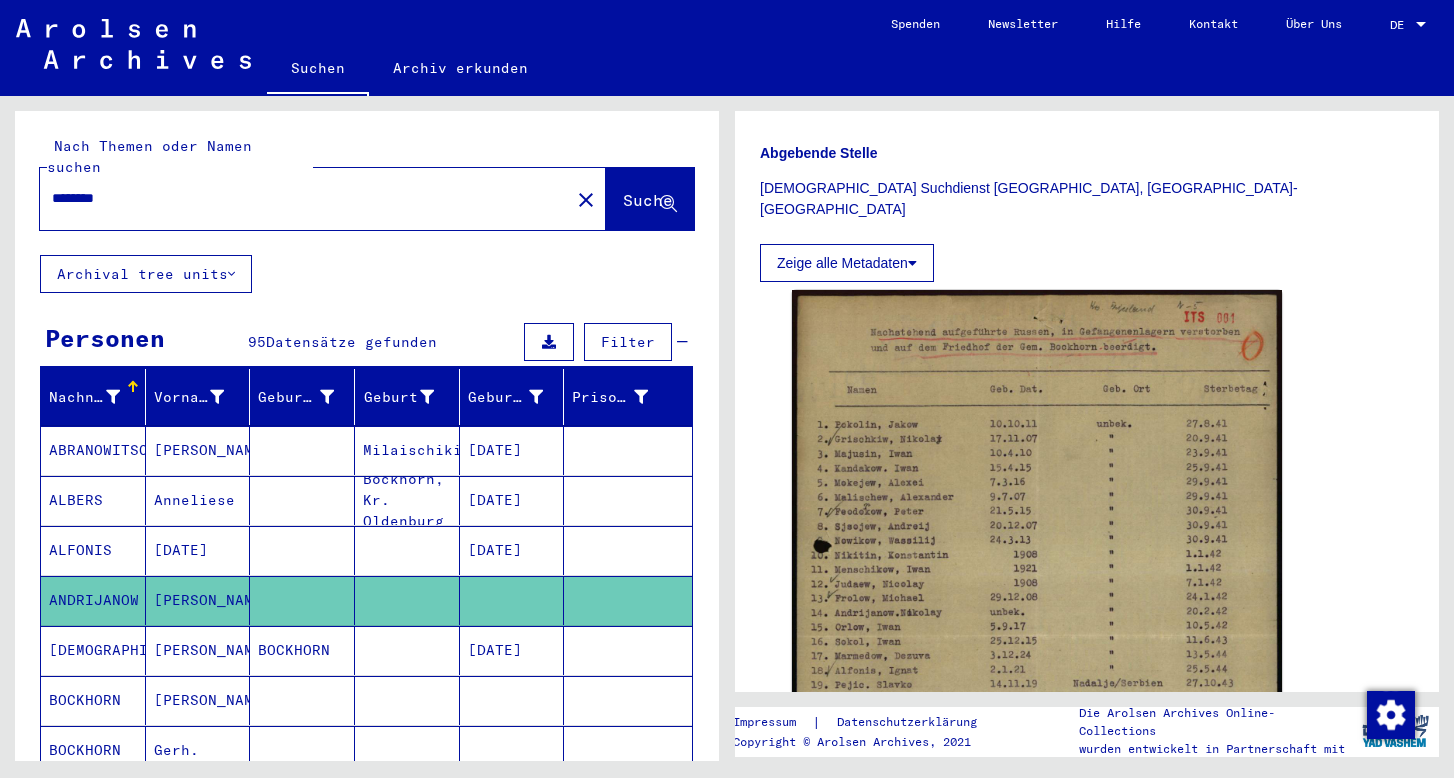 click on "[PERSON_NAME]" 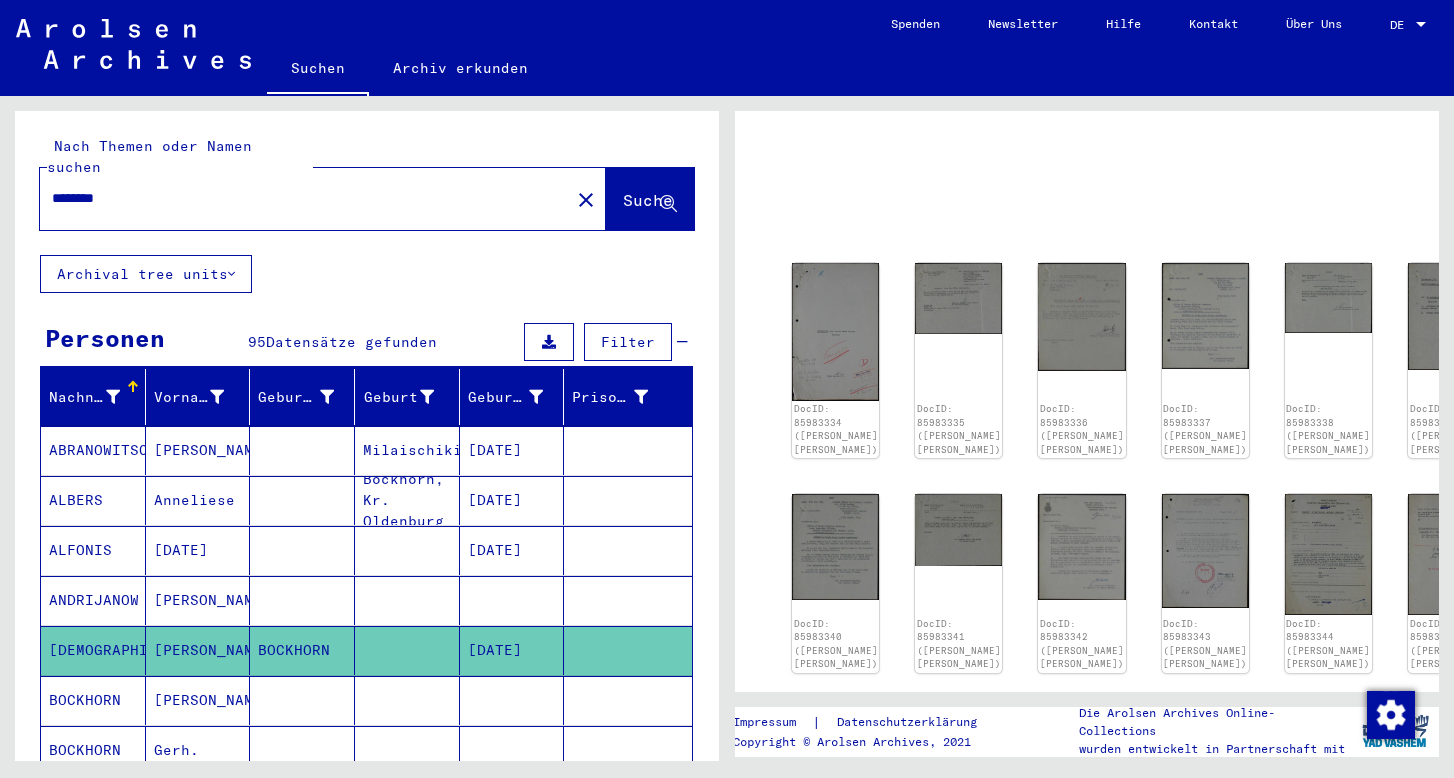 scroll, scrollTop: 97, scrollLeft: 0, axis: vertical 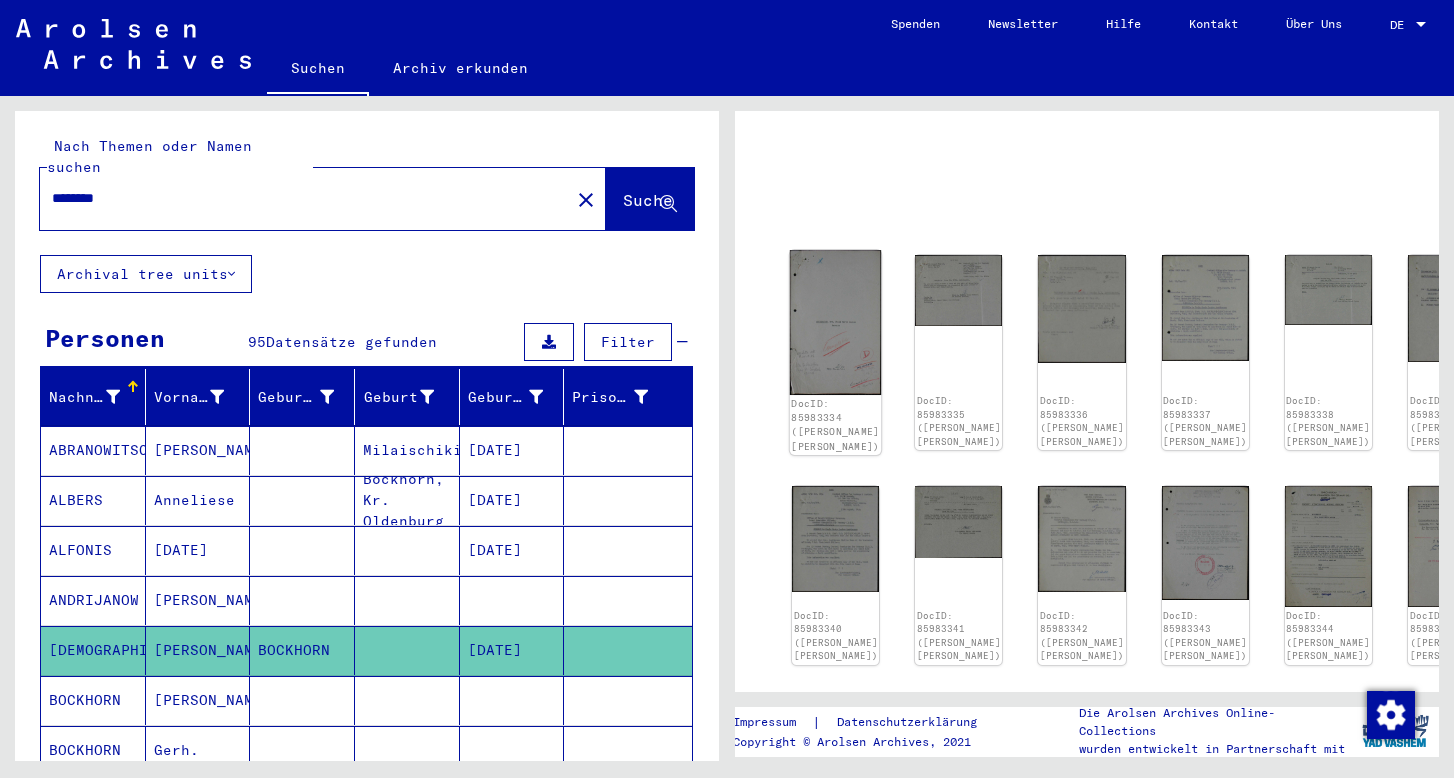click 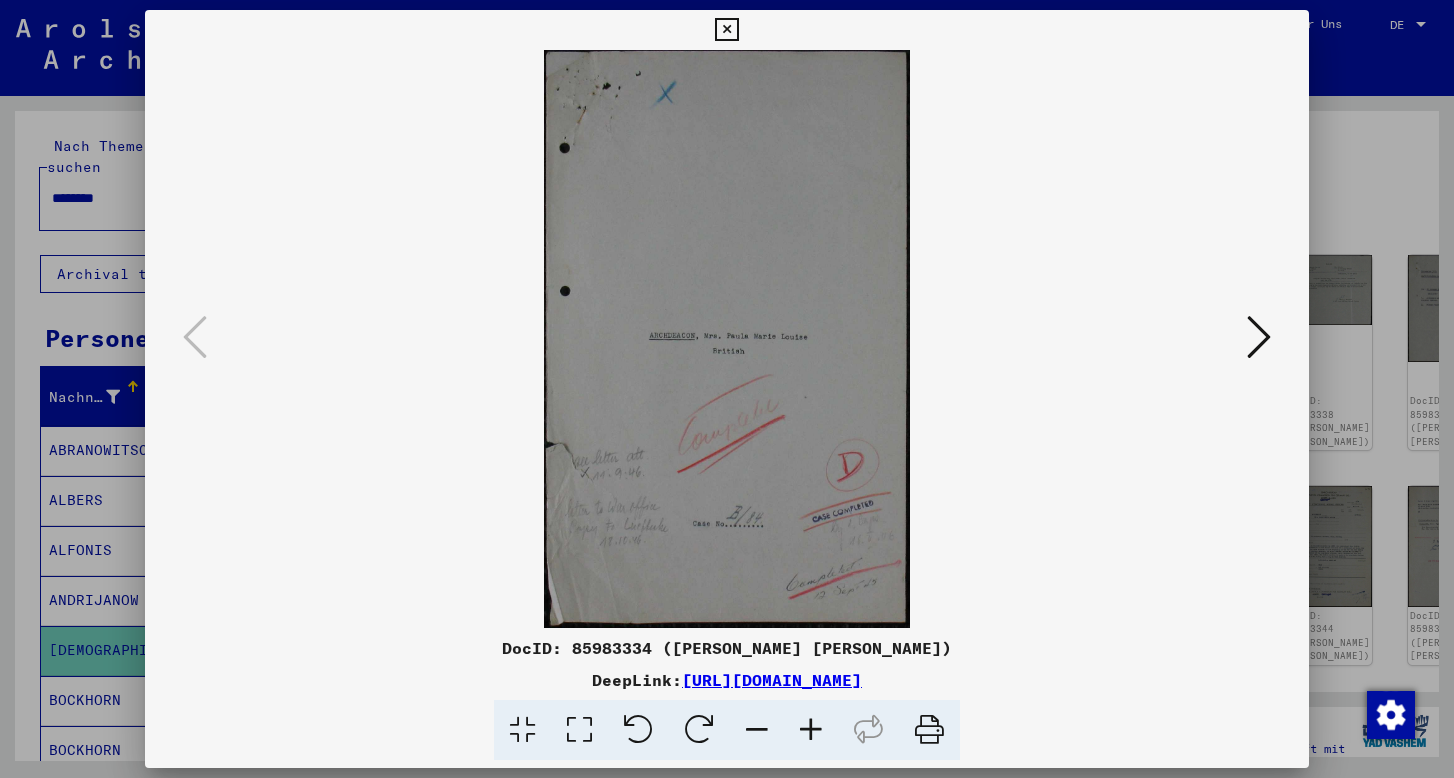 click at bounding box center (1259, 337) 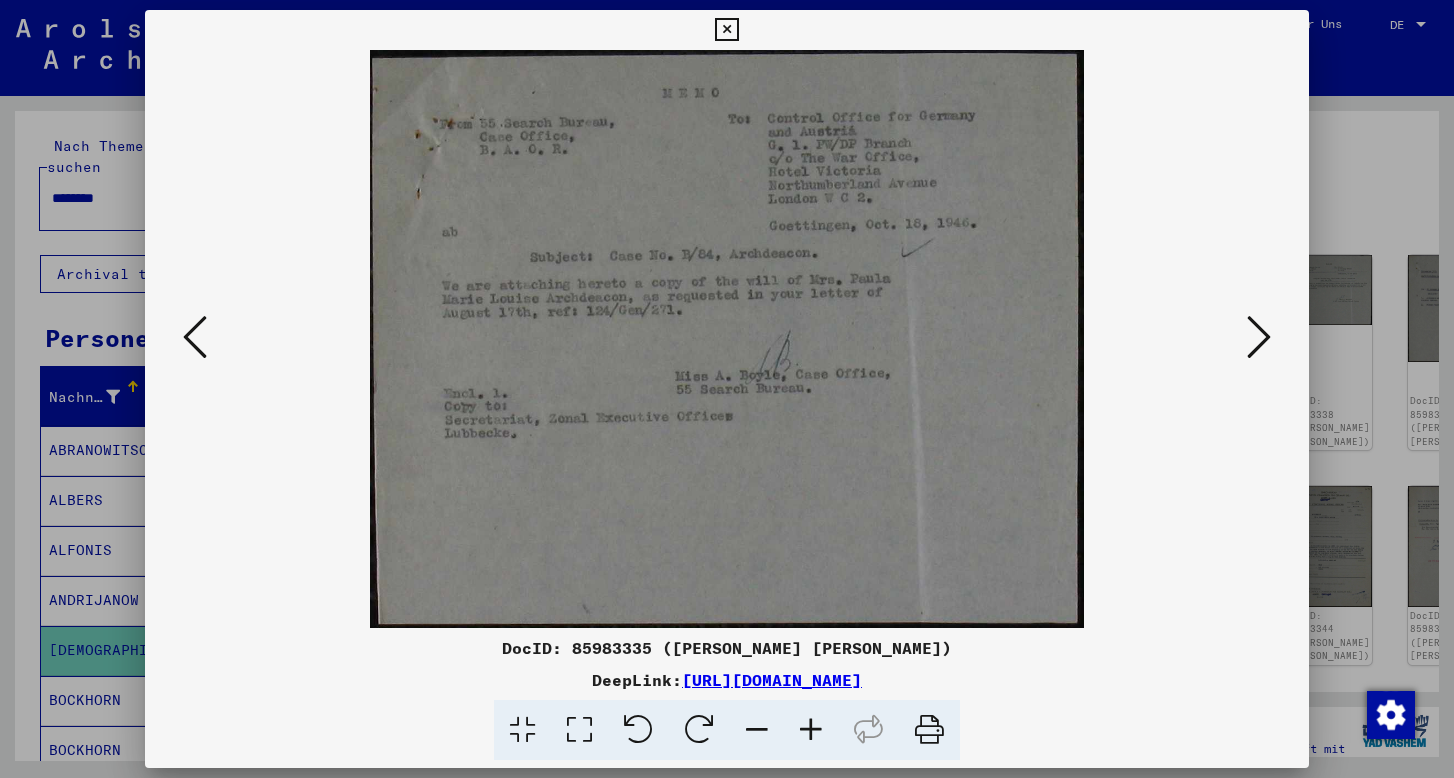 click at bounding box center [1259, 337] 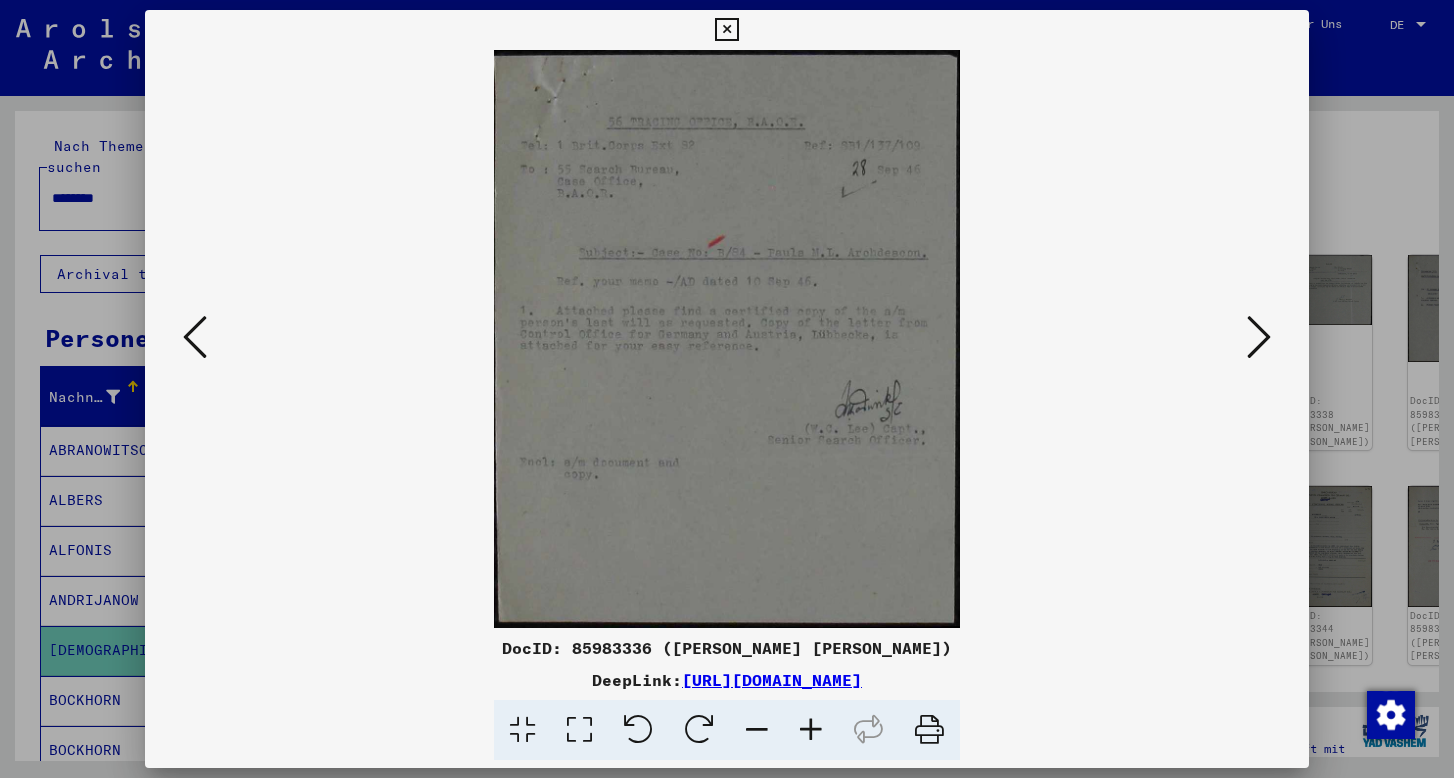 click at bounding box center [1259, 337] 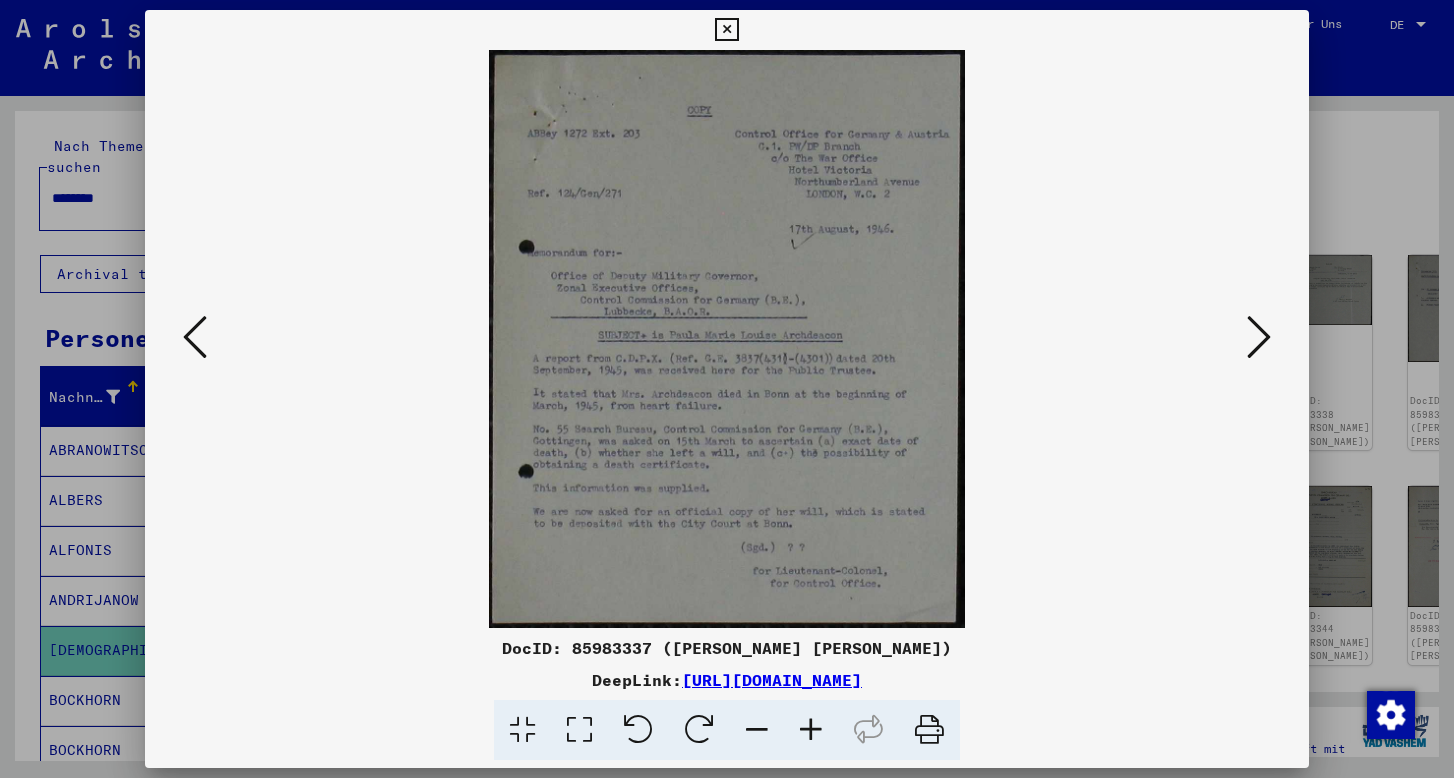 click at bounding box center [1259, 337] 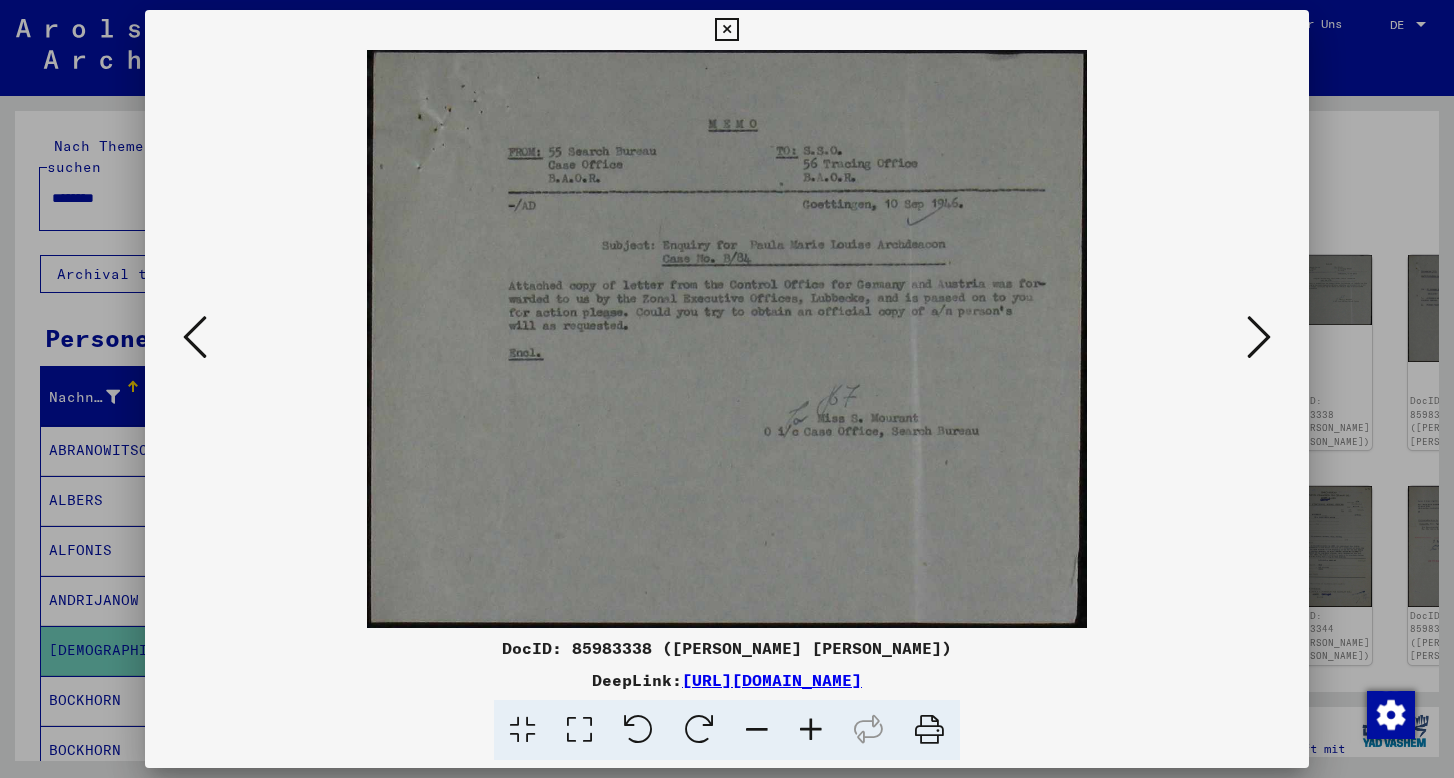 click at bounding box center (1259, 337) 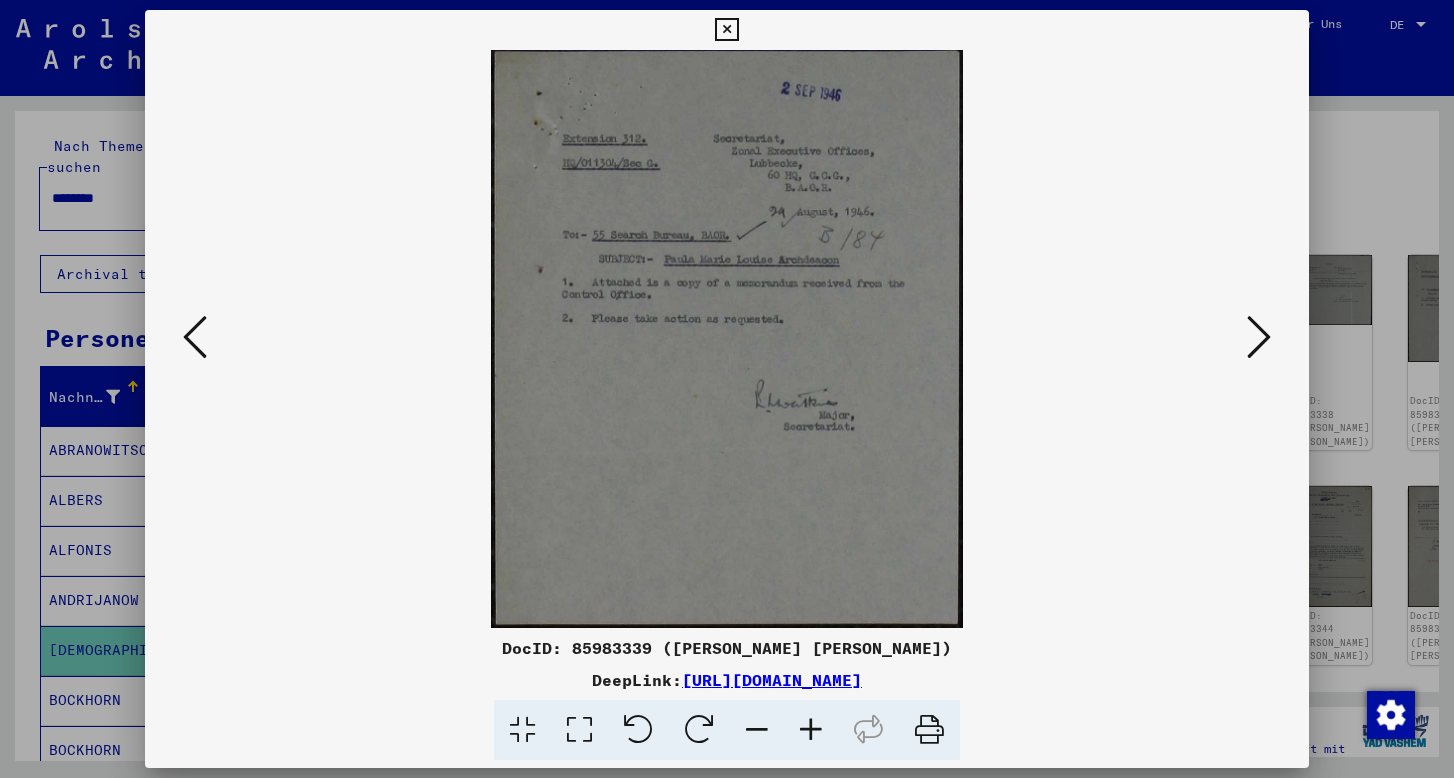 click at bounding box center (1259, 337) 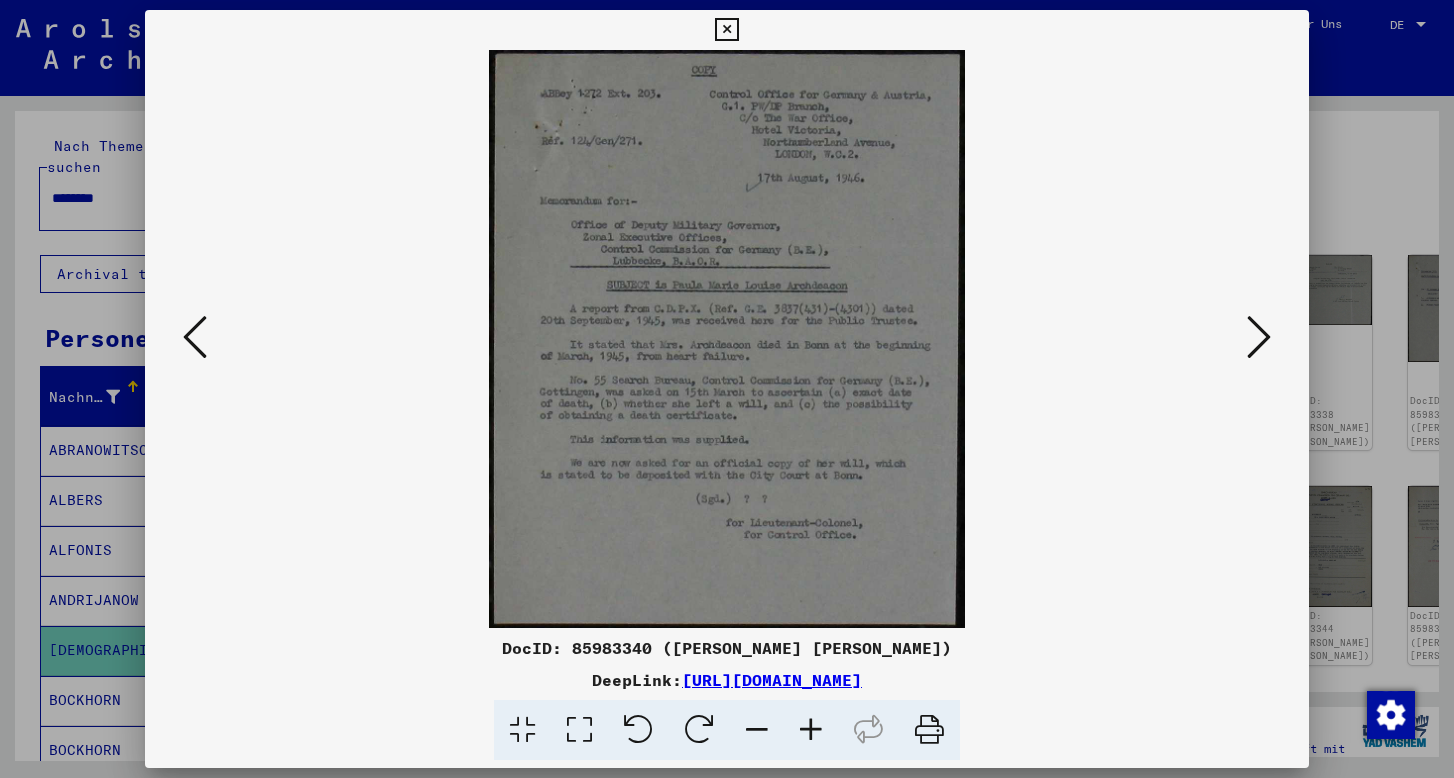click at bounding box center (726, 30) 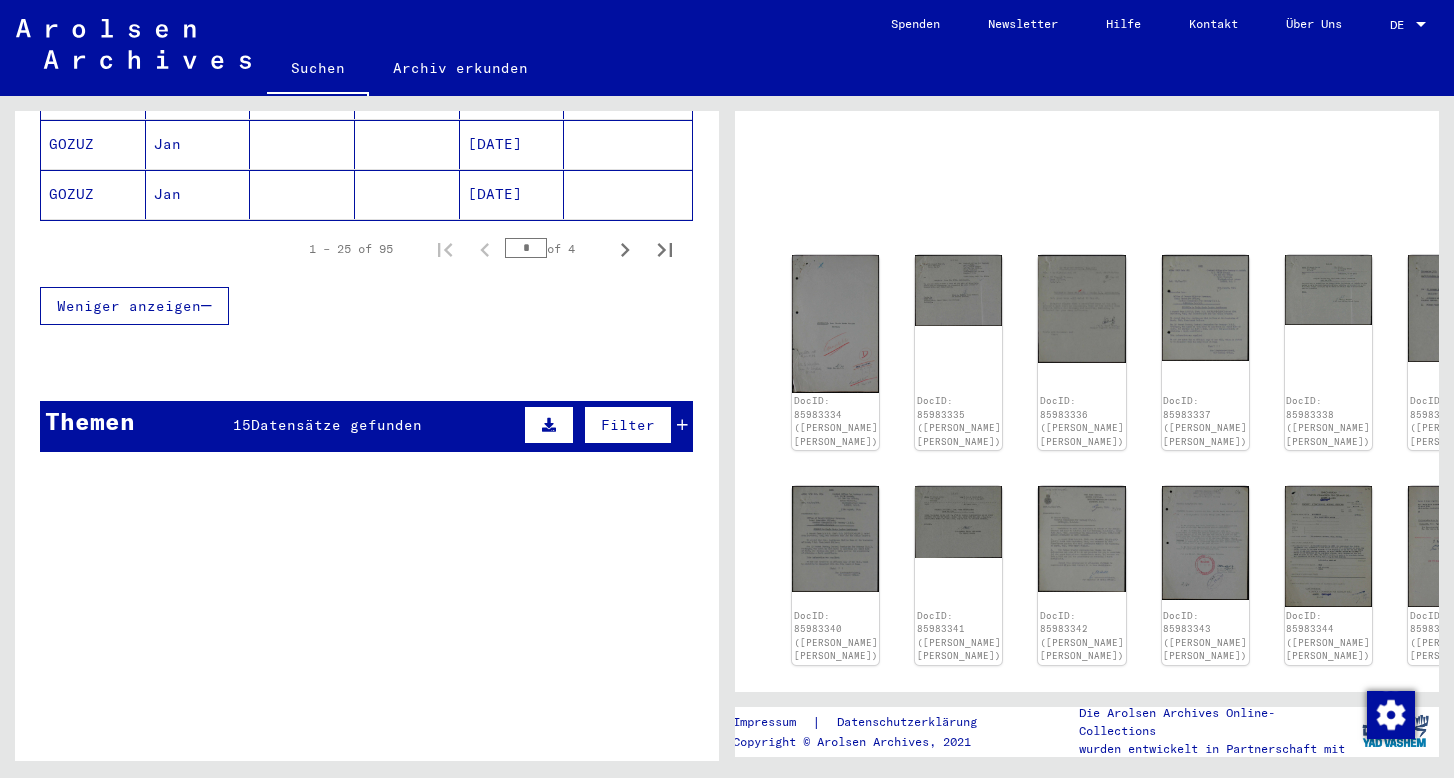 scroll, scrollTop: 1460, scrollLeft: 0, axis: vertical 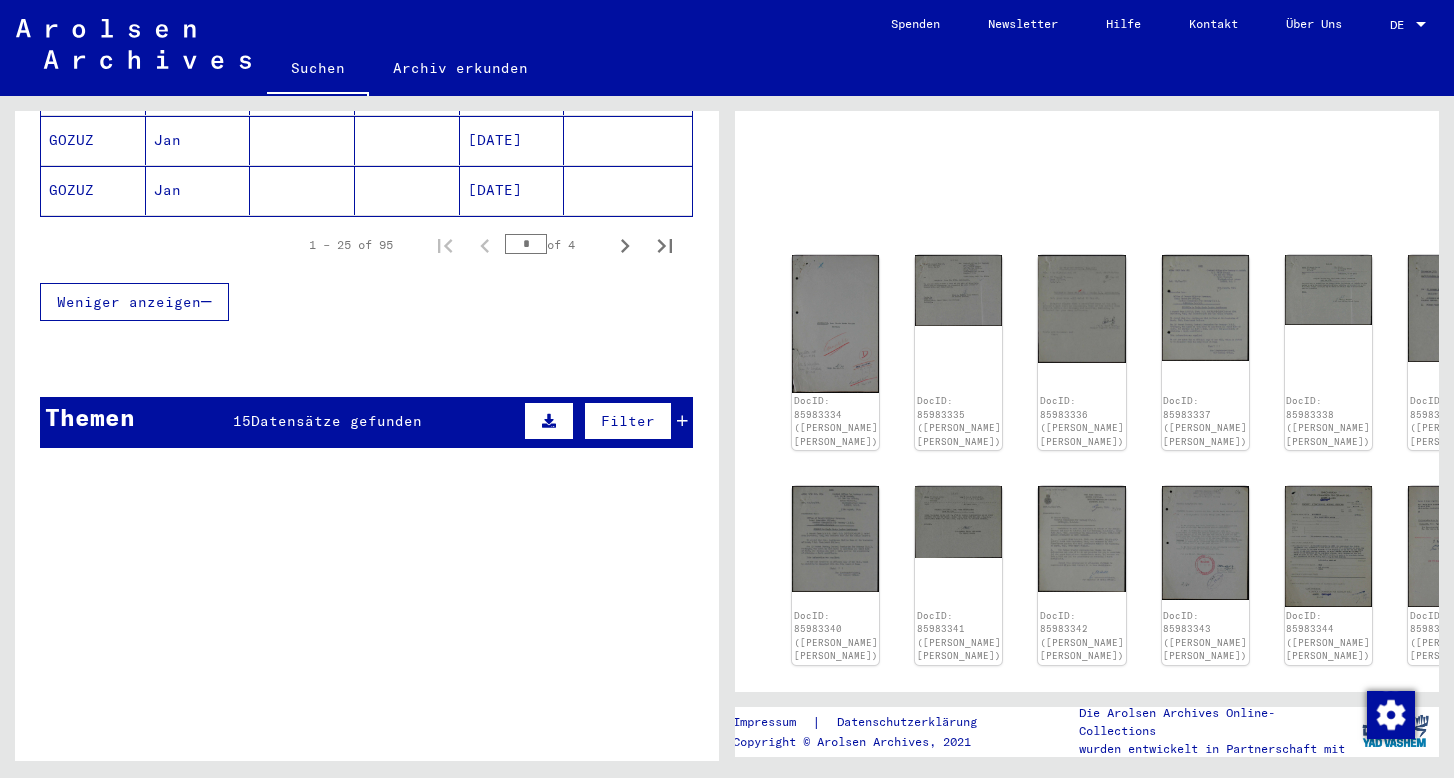 click on "Themen 15  Datensätze gefunden  Filter" at bounding box center [366, 422] 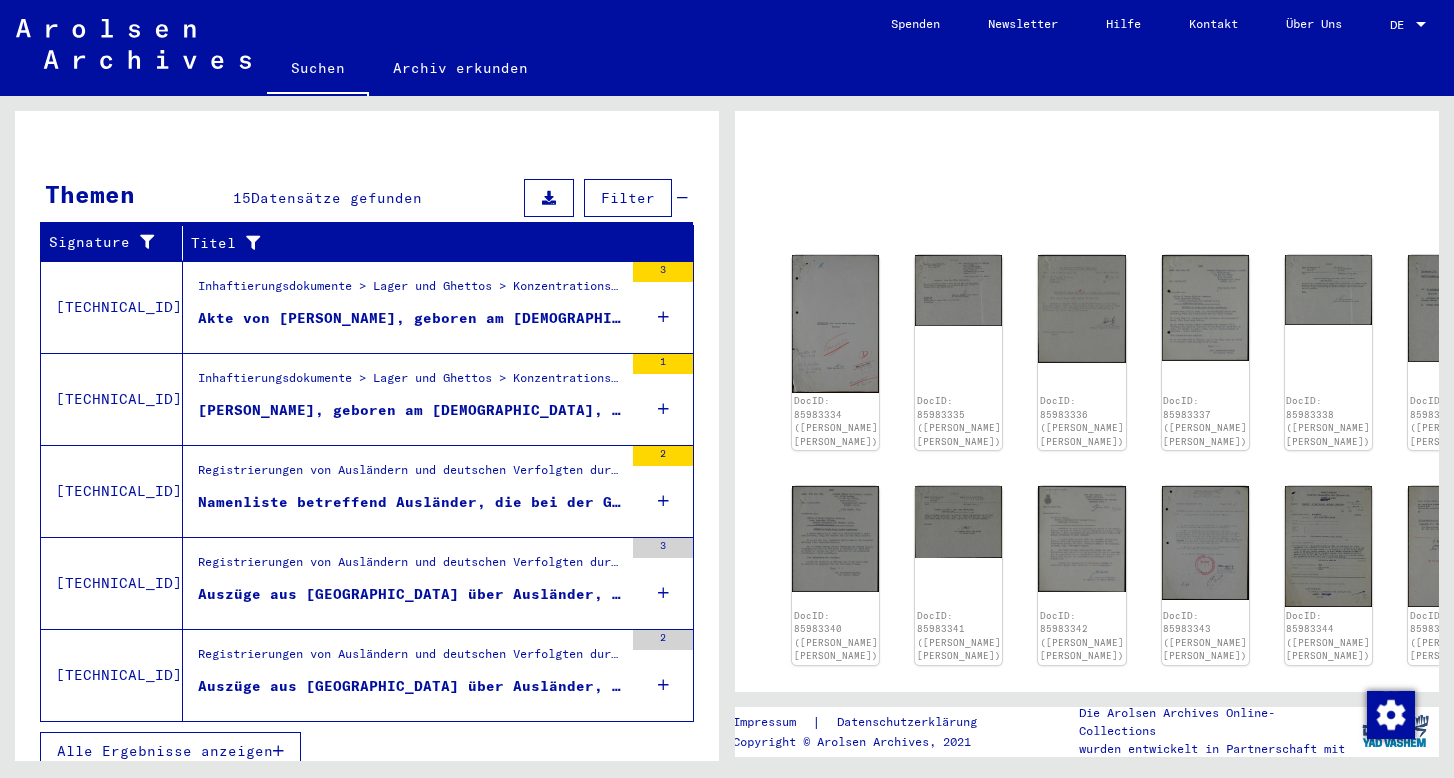scroll, scrollTop: 1682, scrollLeft: 0, axis: vertical 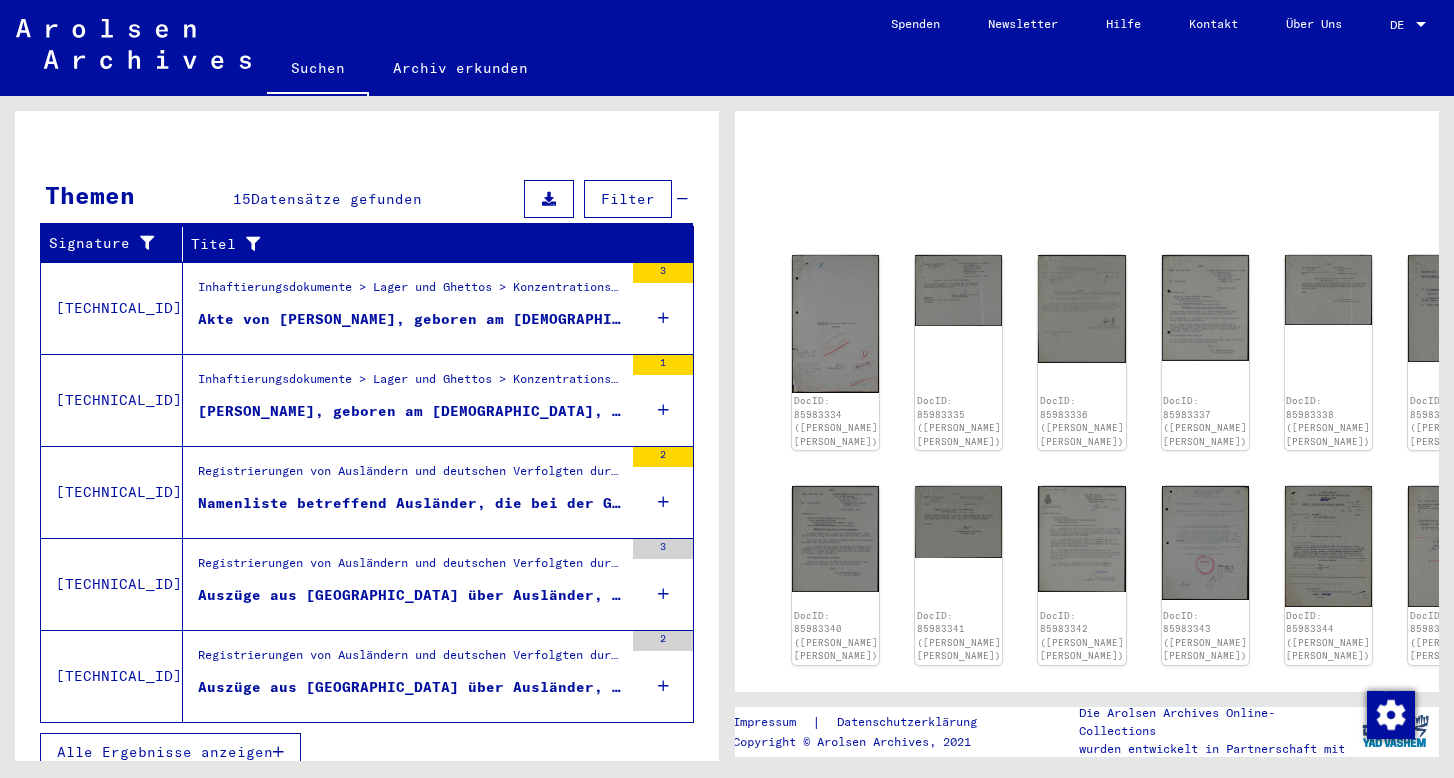 click on "Akte von [PERSON_NAME], geboren am [DEMOGRAPHIC_DATA], geboren in [GEOGRAPHIC_DATA]" at bounding box center (410, 319) 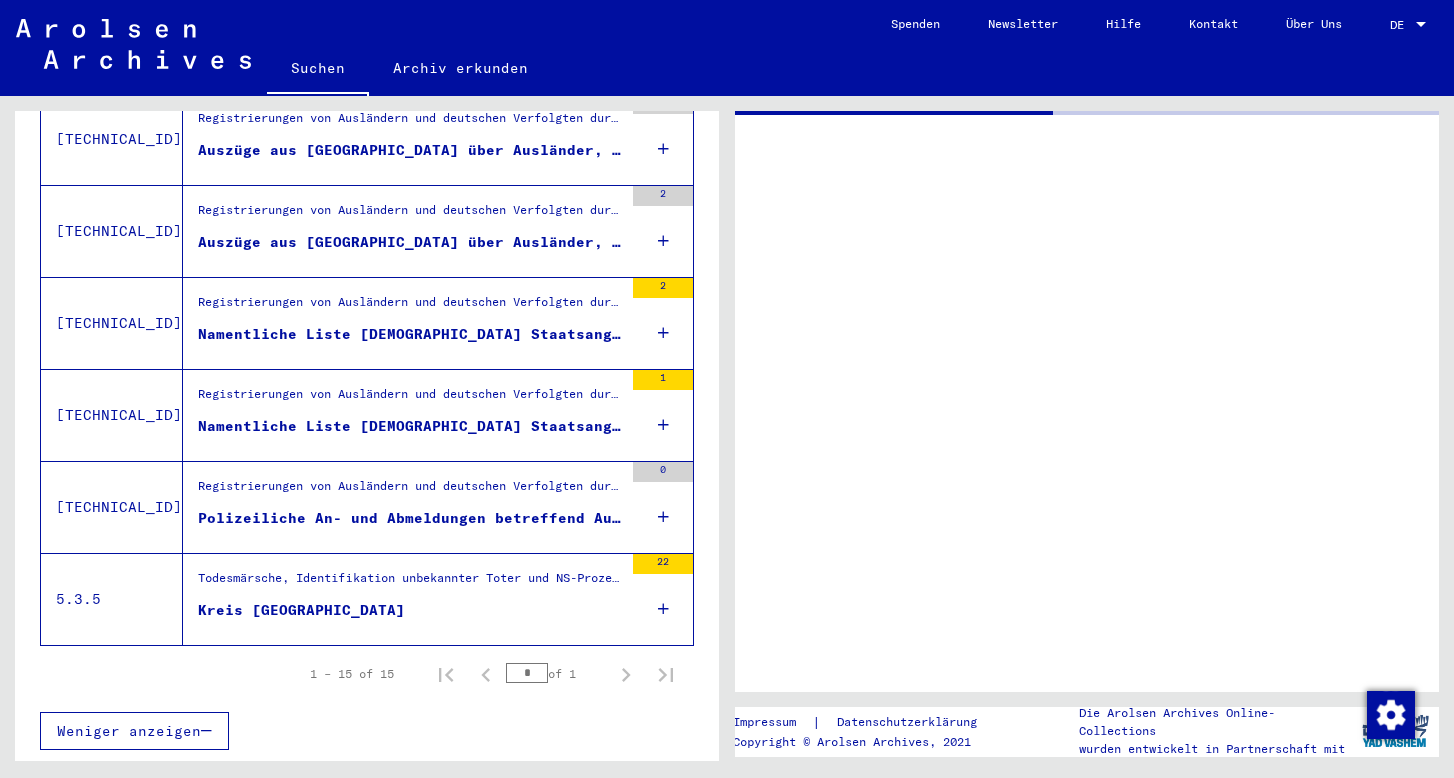 scroll, scrollTop: 0, scrollLeft: 0, axis: both 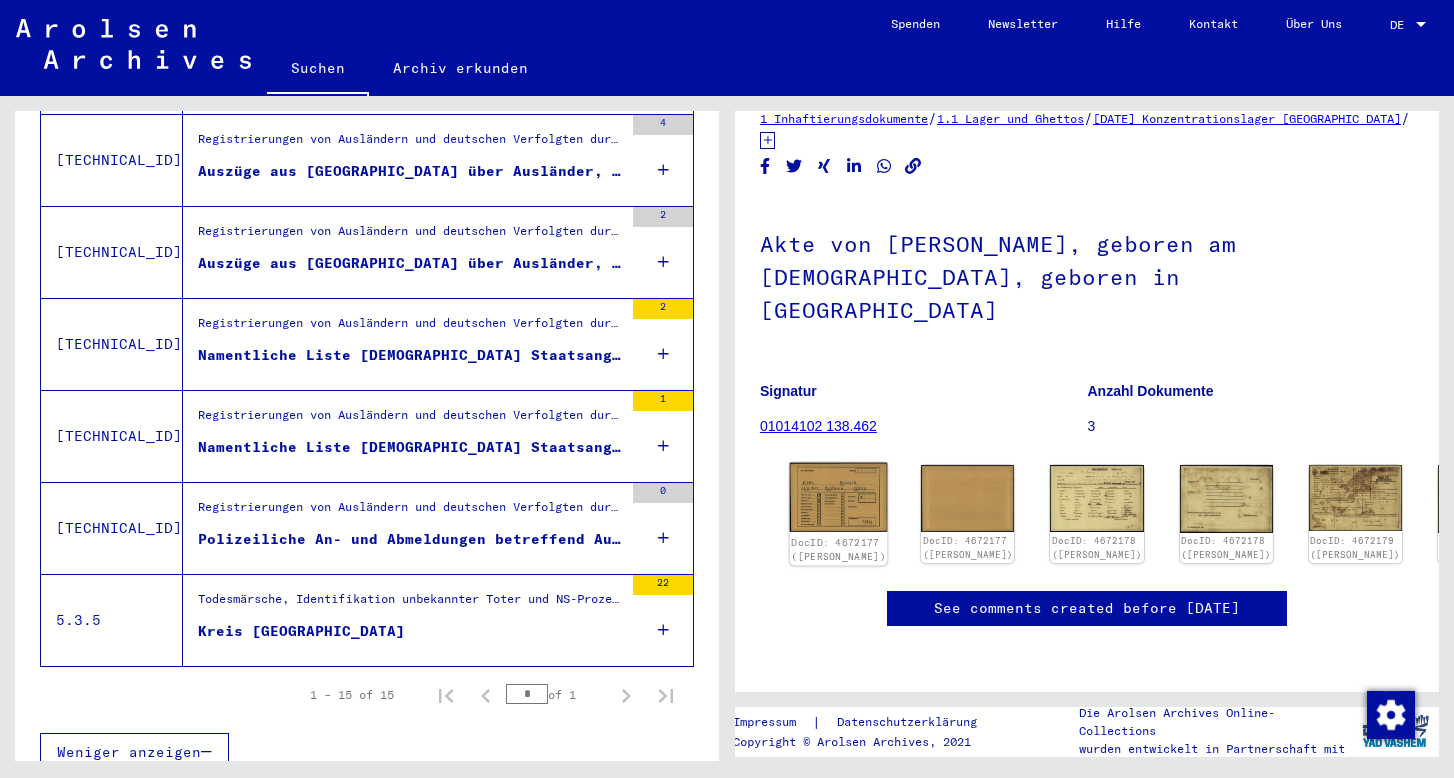 click 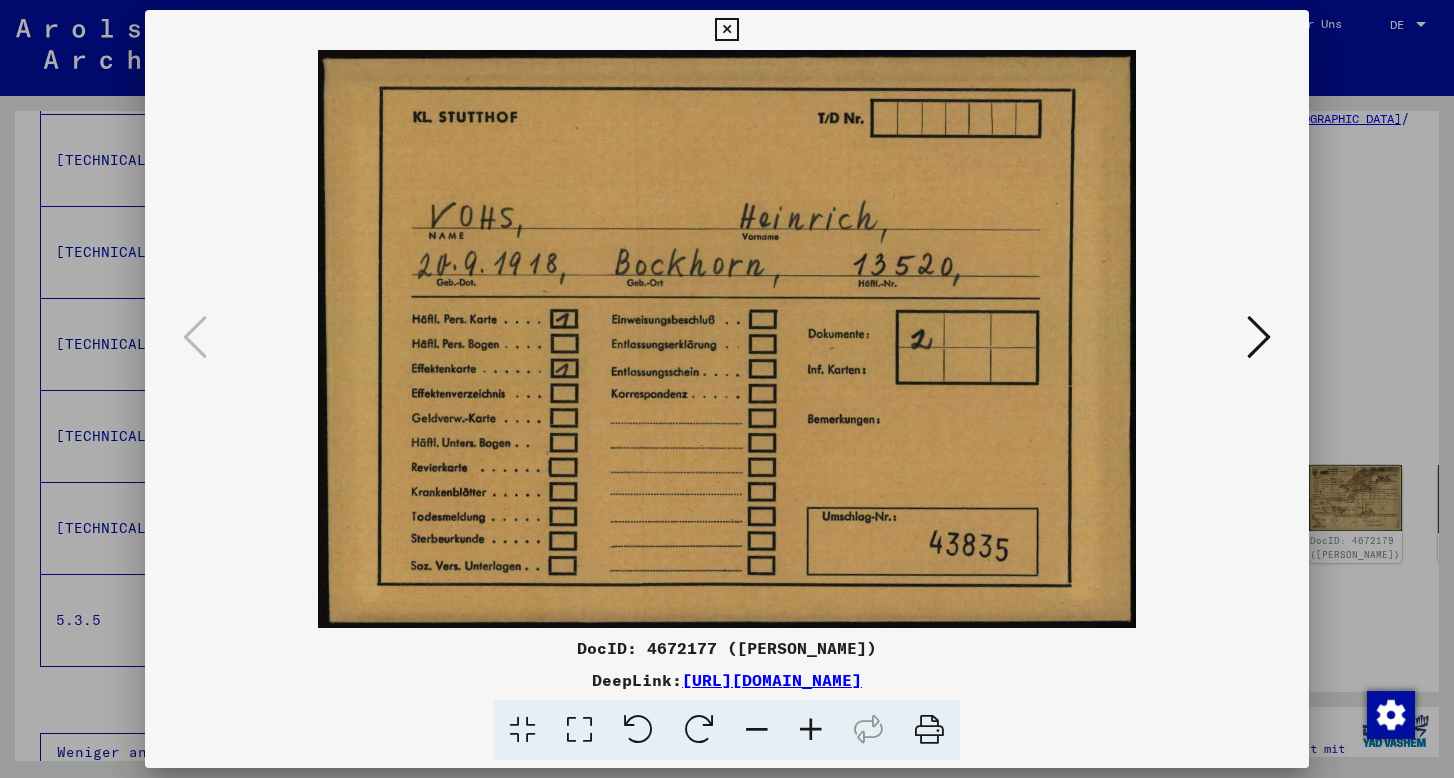 click at bounding box center [1259, 337] 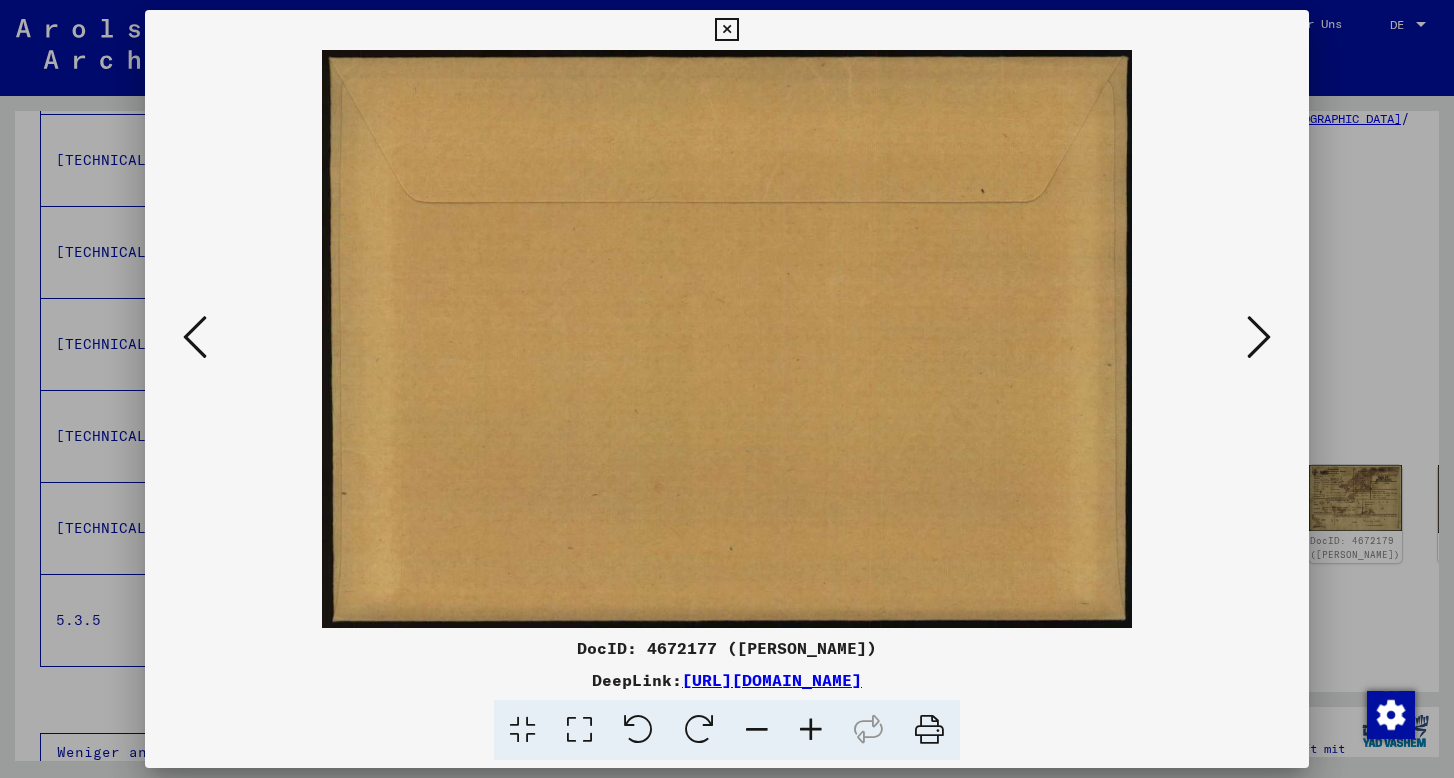 click at bounding box center [1259, 337] 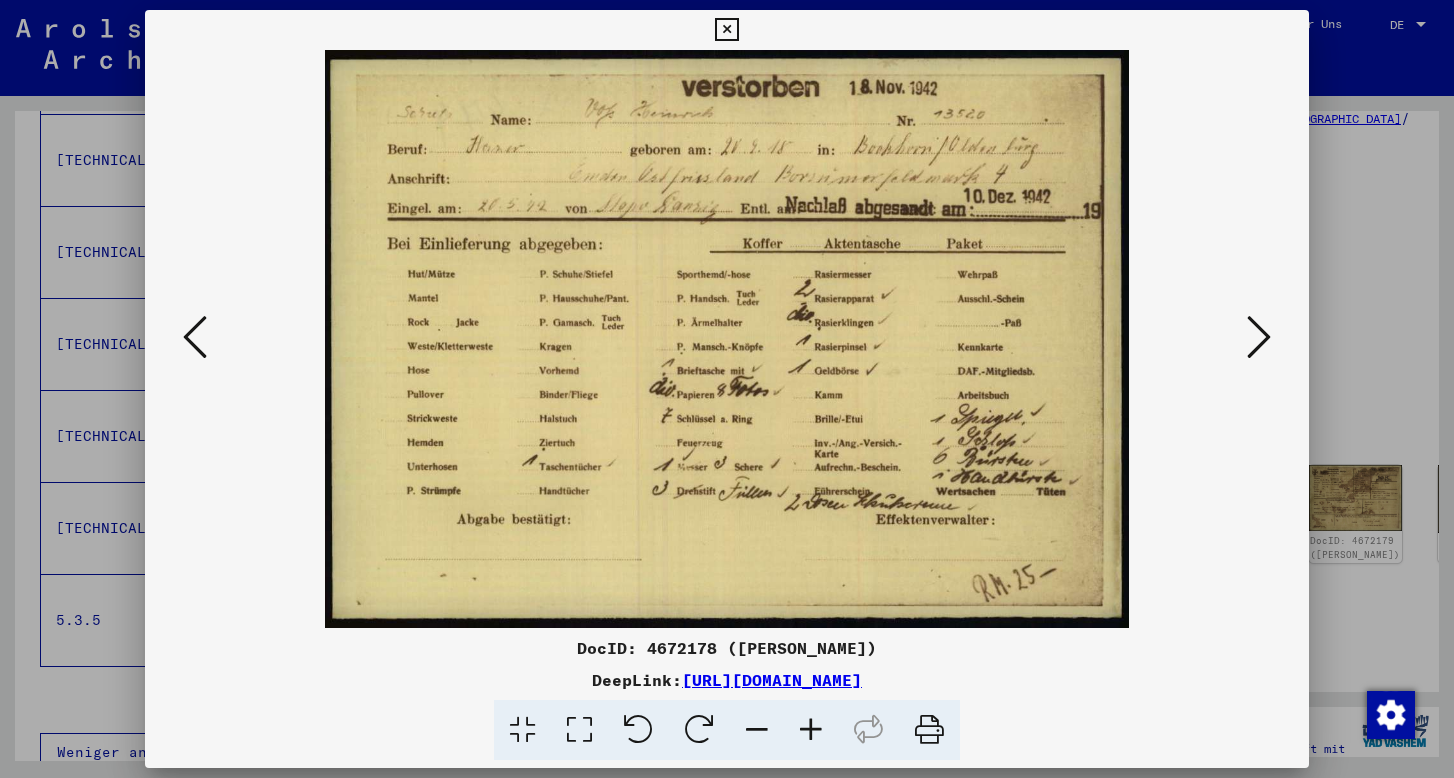 click at bounding box center (1259, 337) 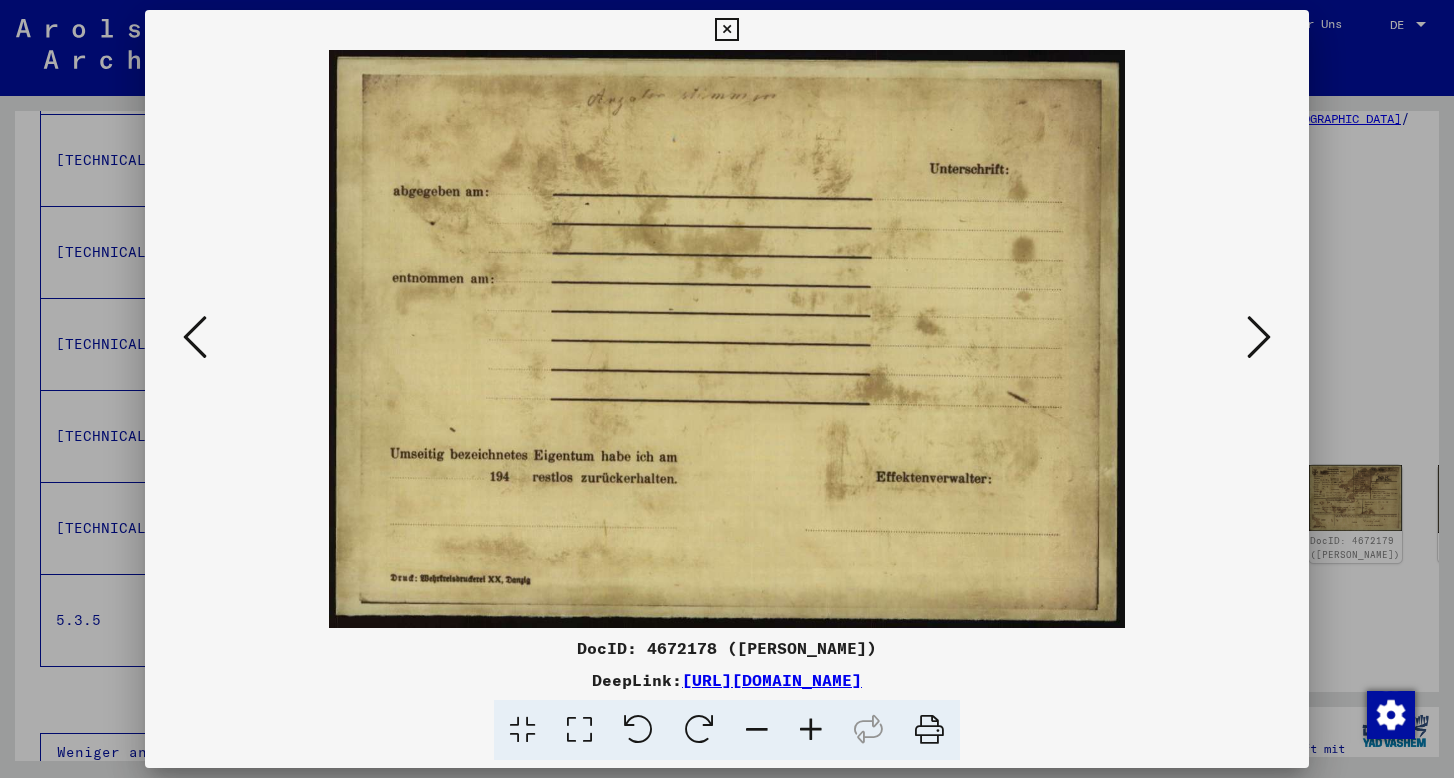 click at bounding box center (1259, 337) 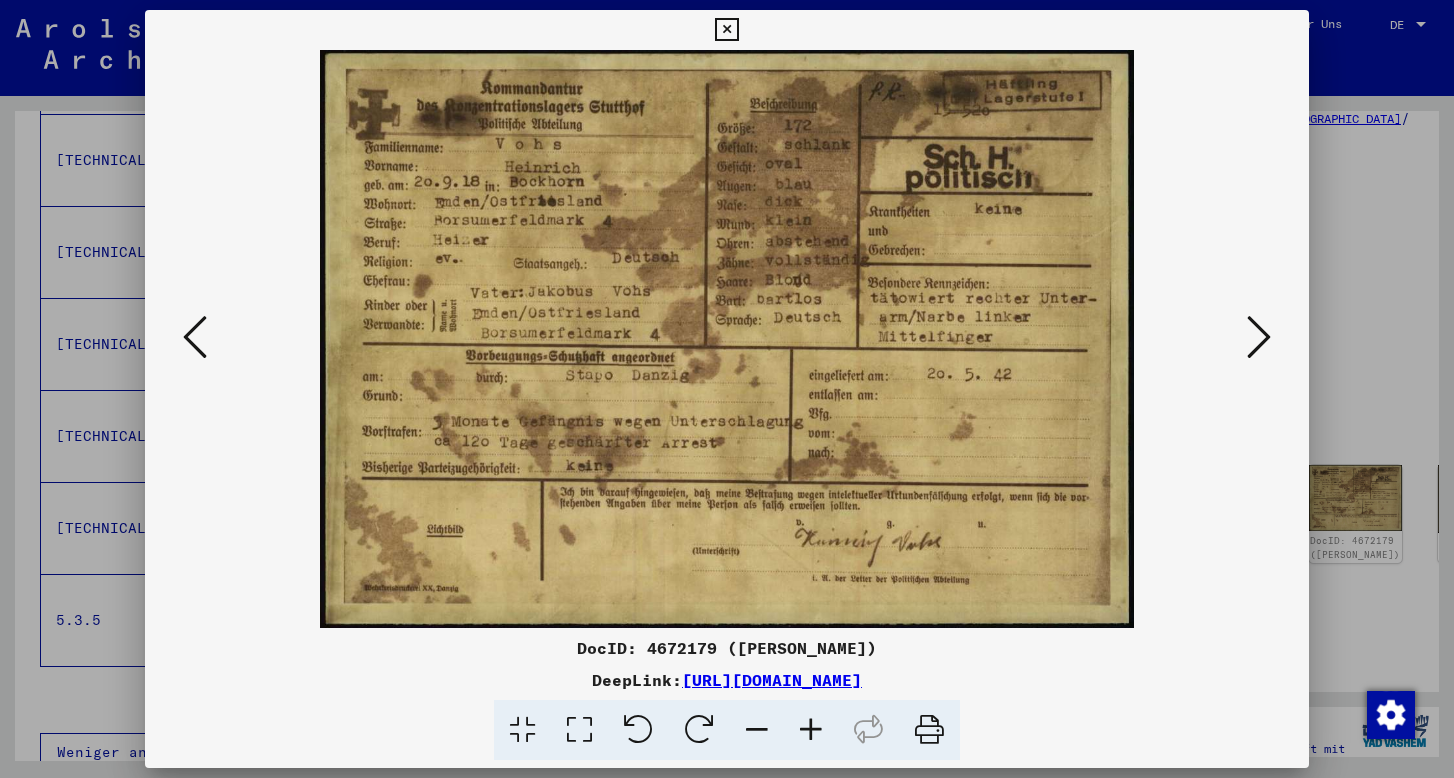 click at bounding box center (1259, 337) 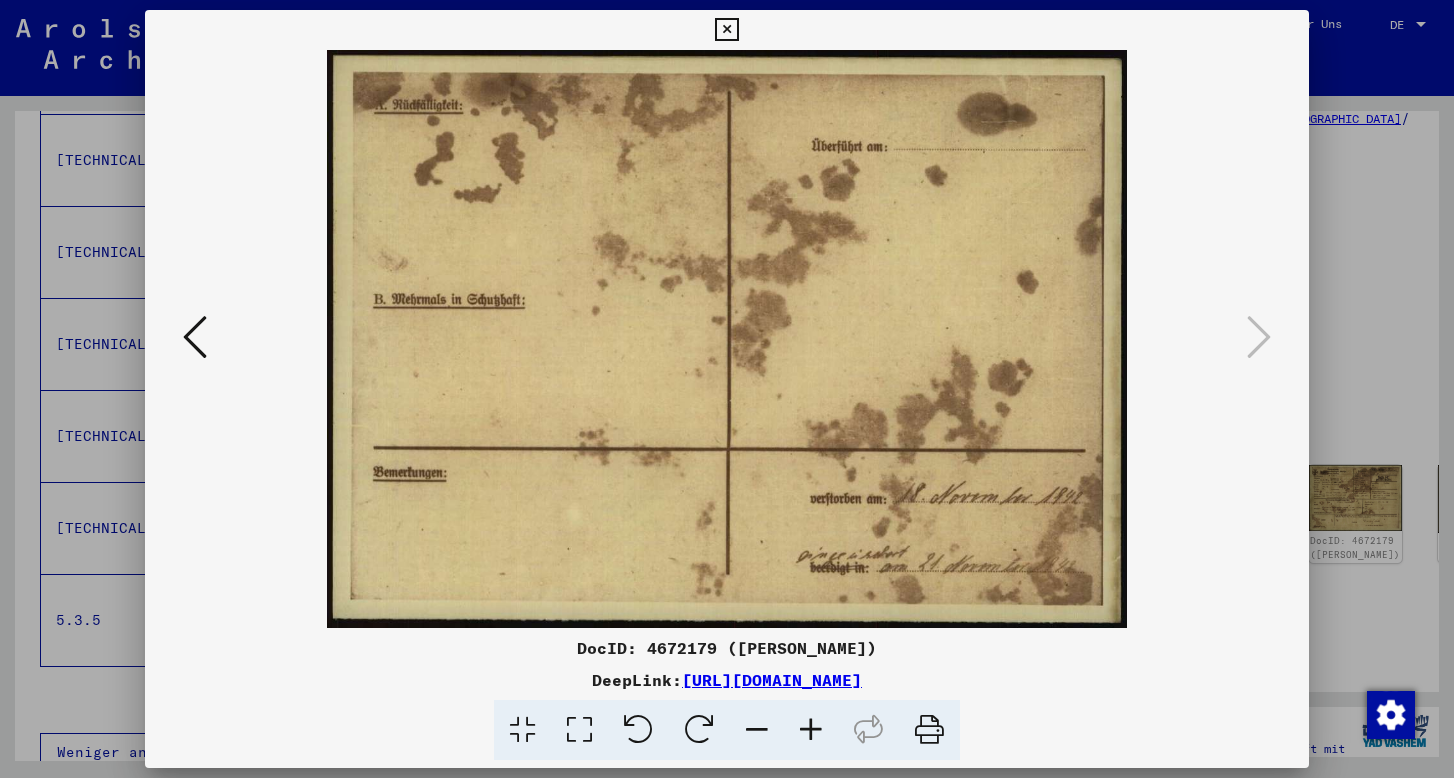 click at bounding box center (726, 30) 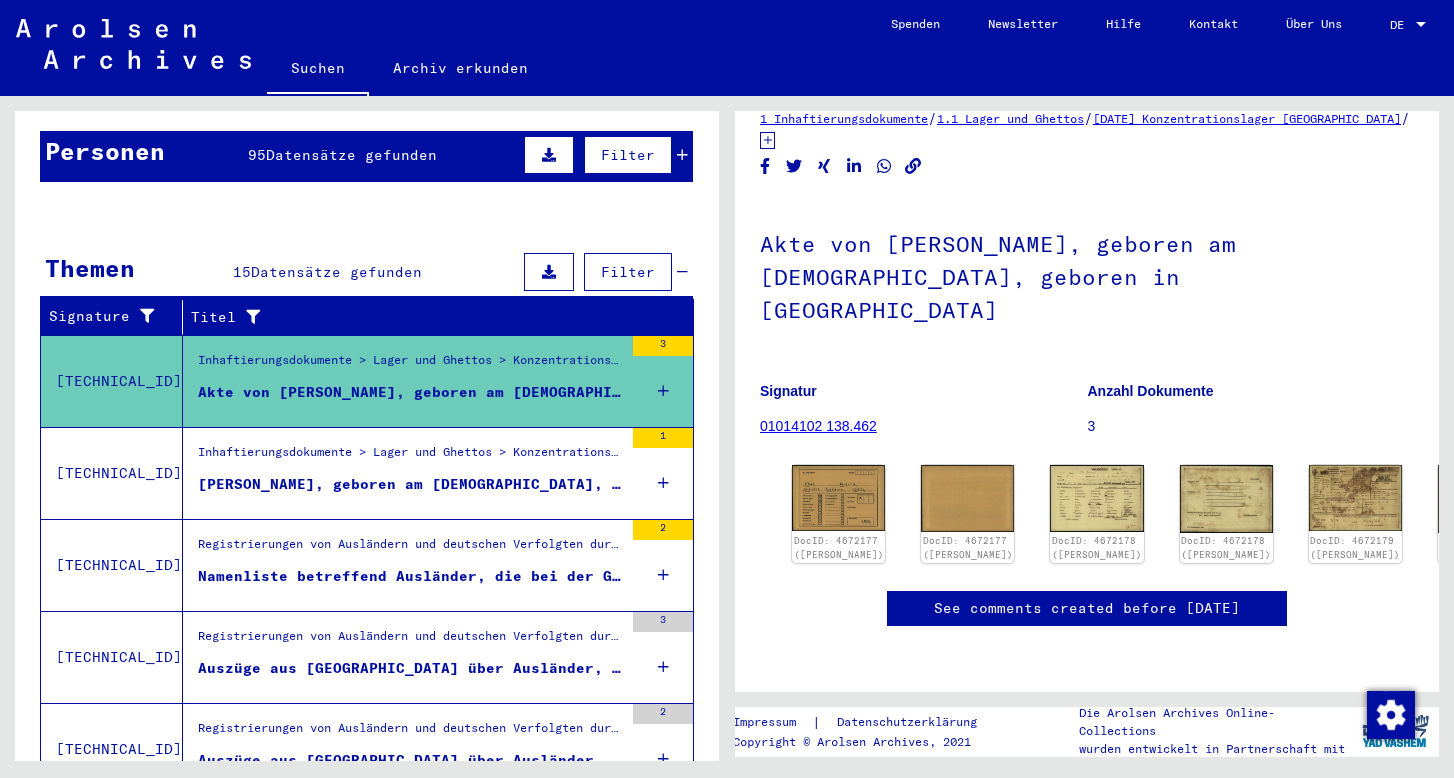 scroll, scrollTop: 0, scrollLeft: 0, axis: both 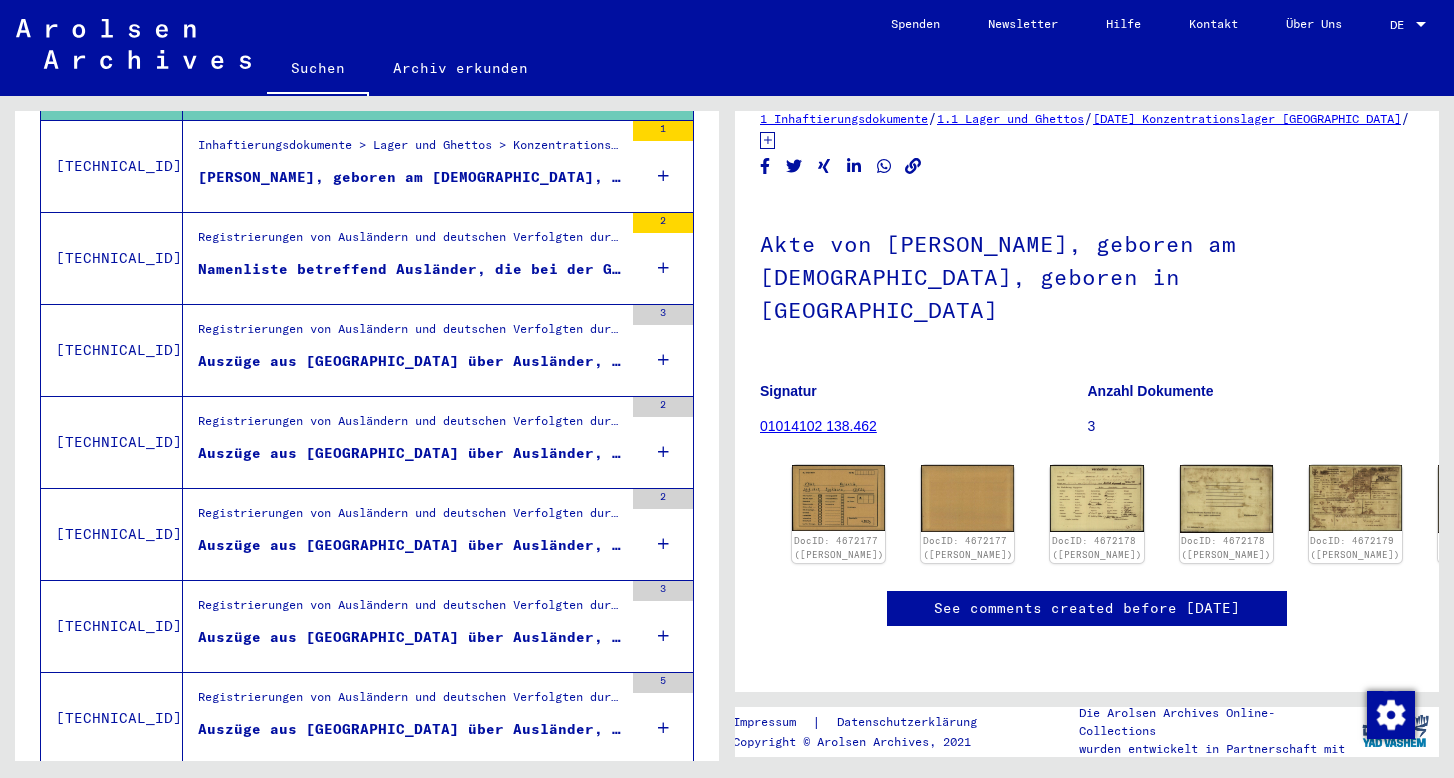 click on "Namenliste betreffend Ausländer, die bei der Gemeinde [GEOGRAPHIC_DATA] gemeldet waren, Ausstellungsdatum: [DATE]" at bounding box center (410, 269) 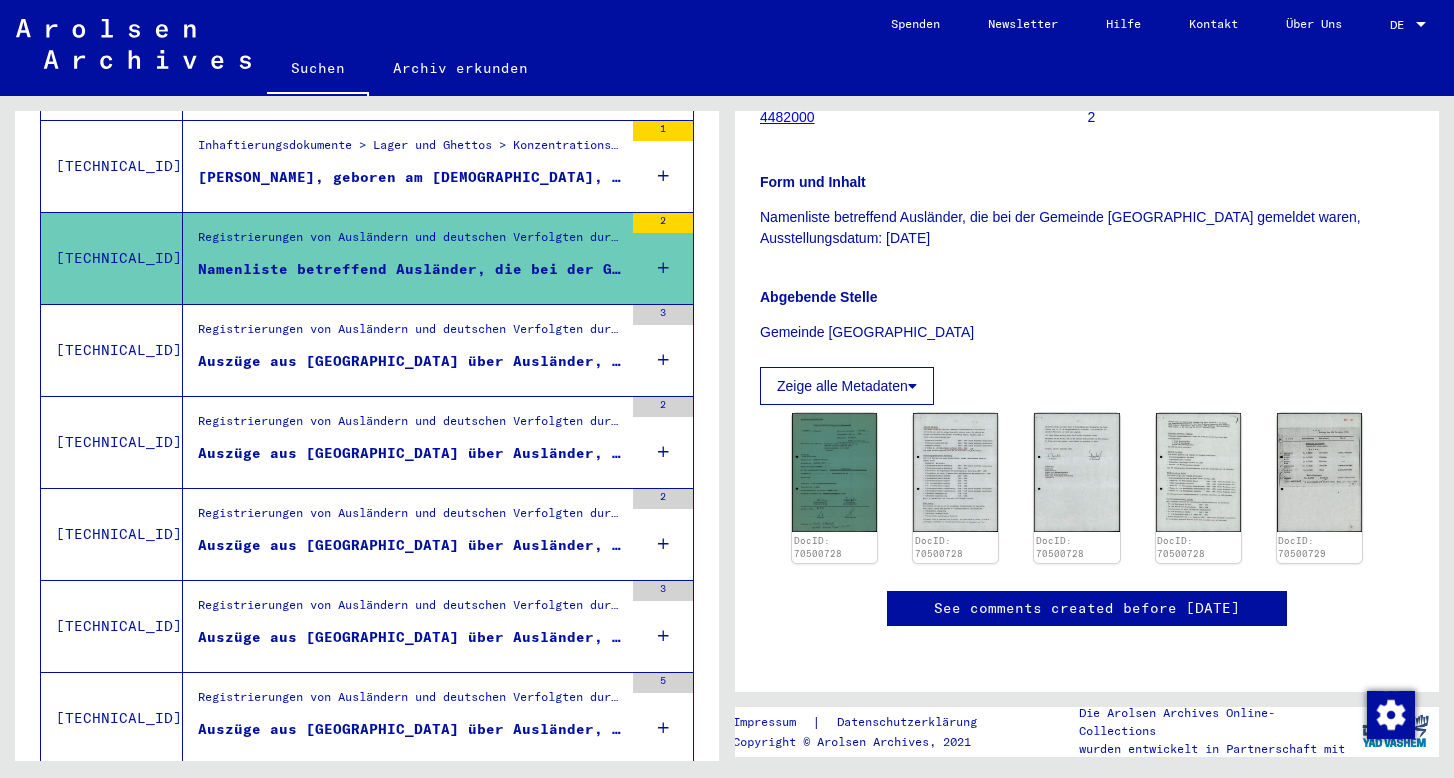 scroll, scrollTop: 550, scrollLeft: 0, axis: vertical 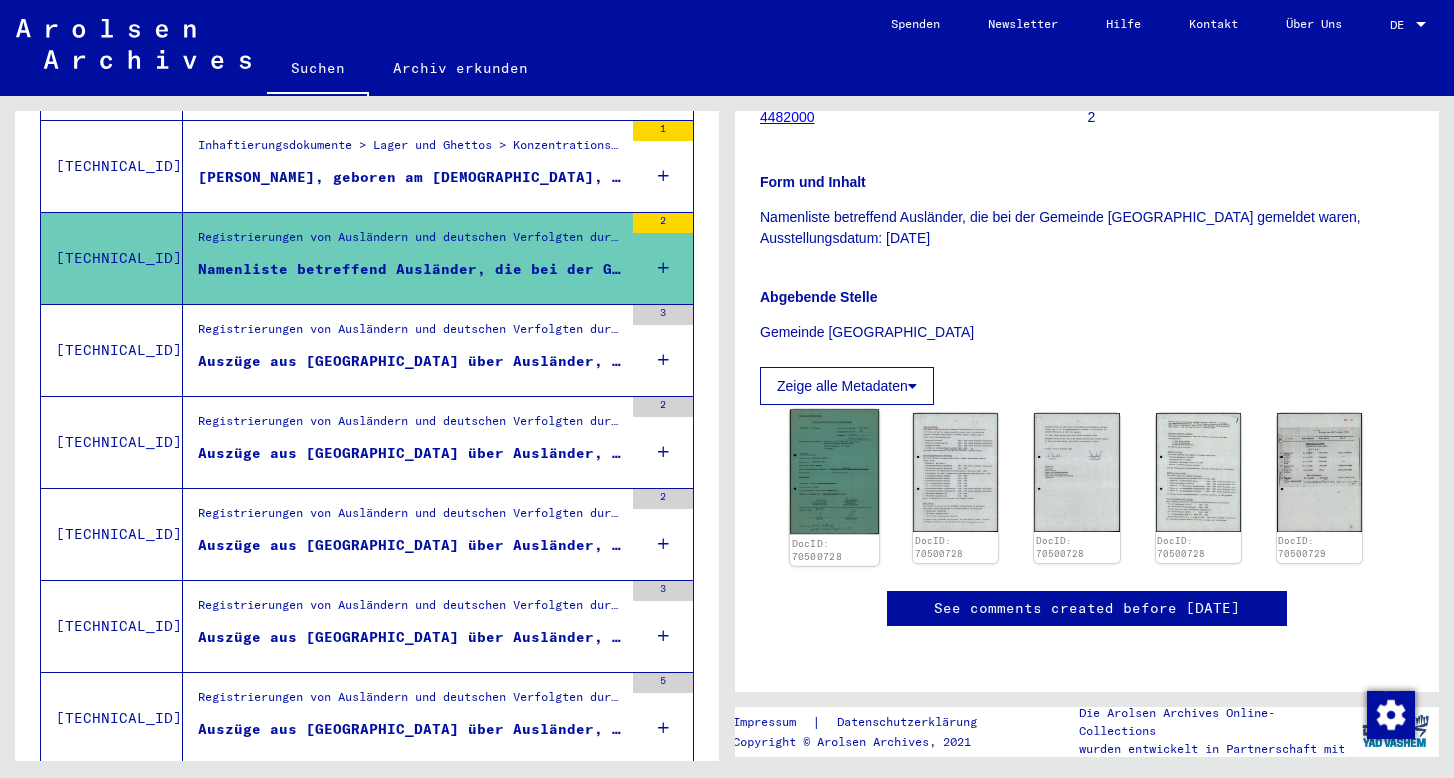 click 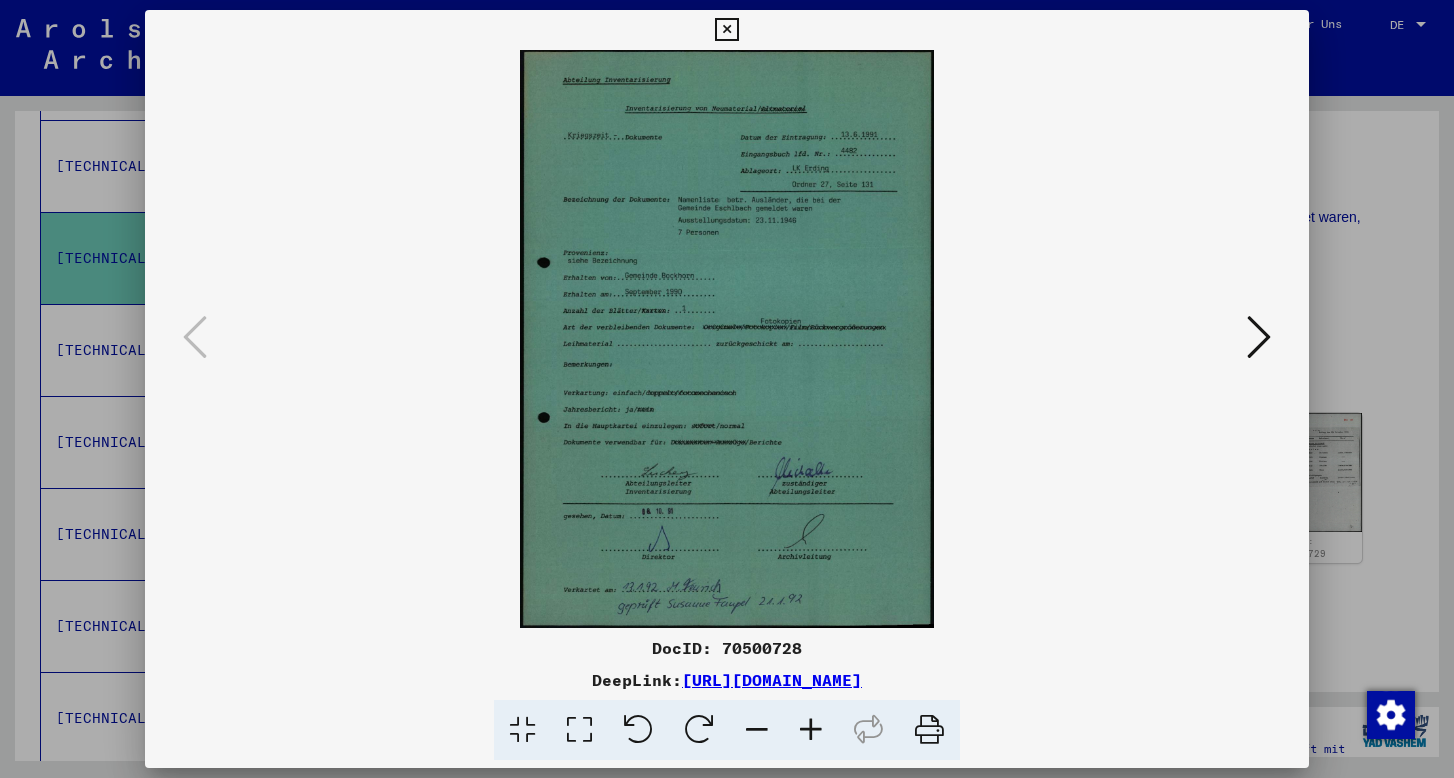 click at bounding box center [1259, 337] 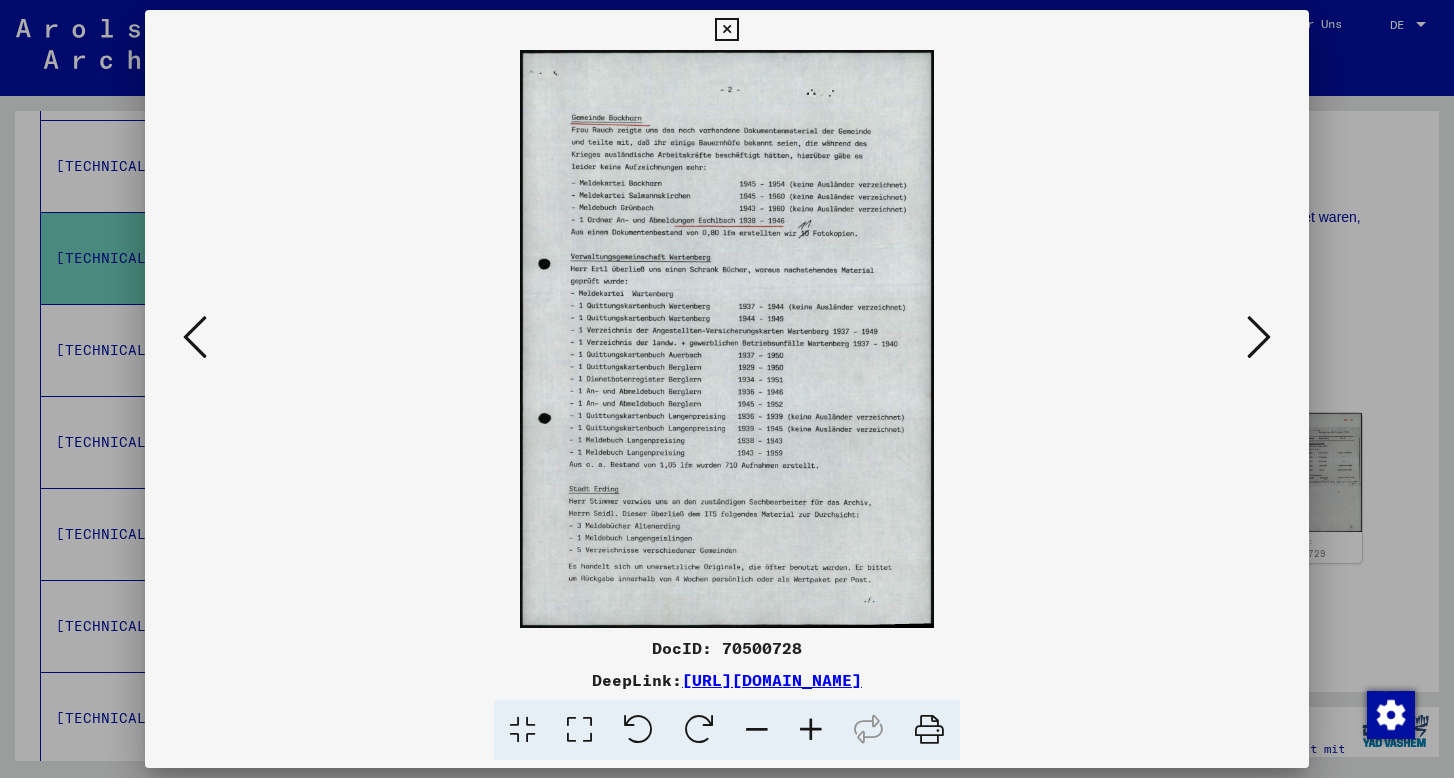 click at bounding box center [1259, 337] 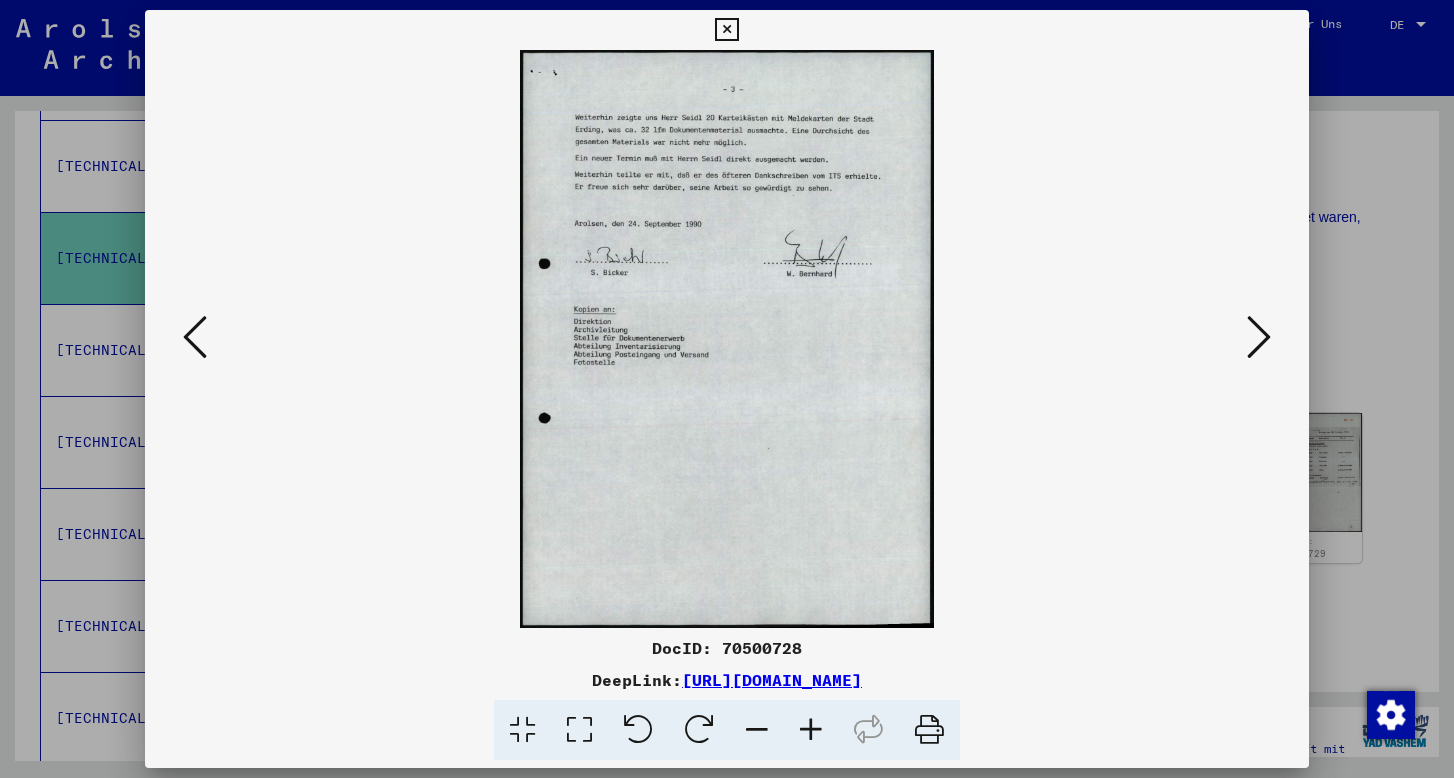 click at bounding box center (726, 30) 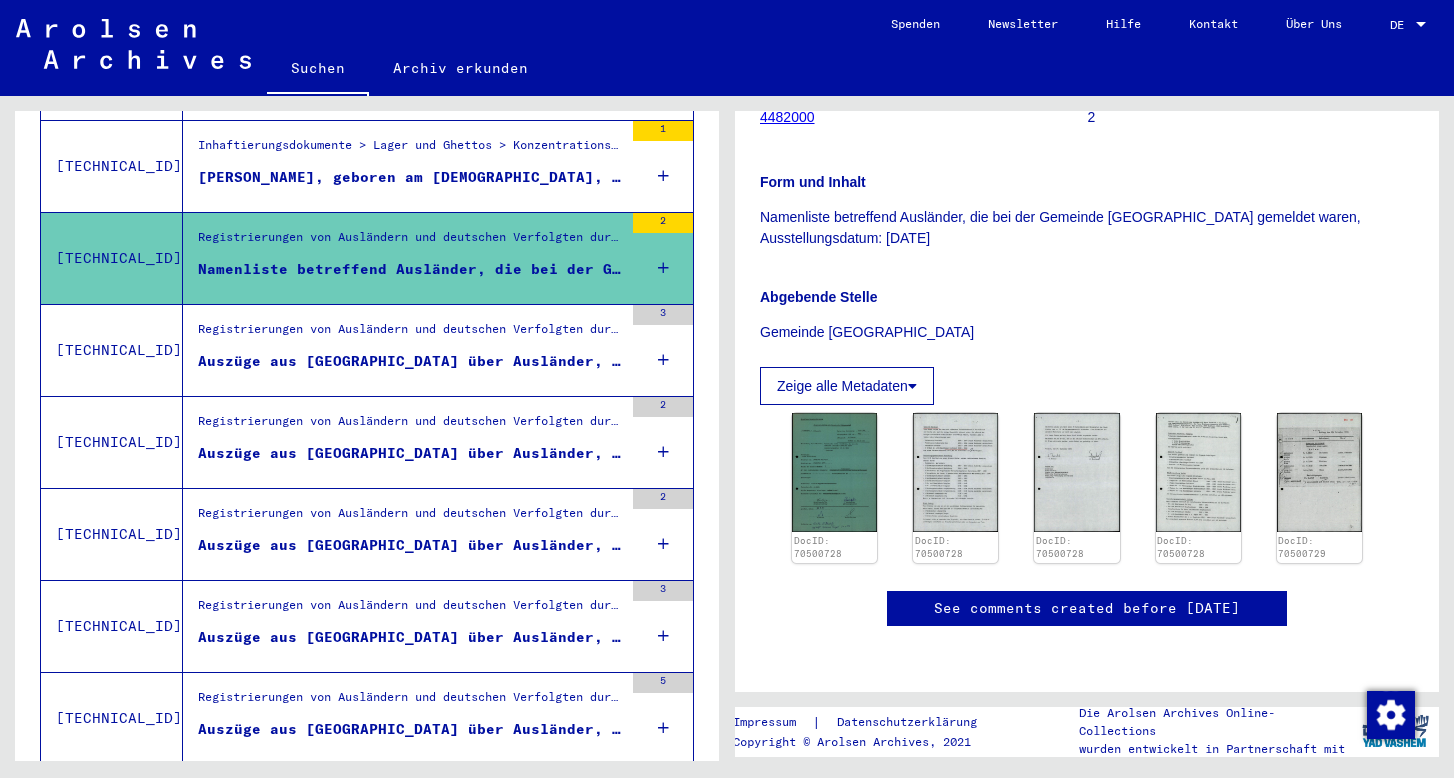 click on "Auszüge aus [GEOGRAPHIC_DATA] über Ausländer, die bei [PERSON_NAME] in [GEOGRAPHIC_DATA] beschäftigt und bei der Allgemeinen Ortskrank..." at bounding box center (410, 361) 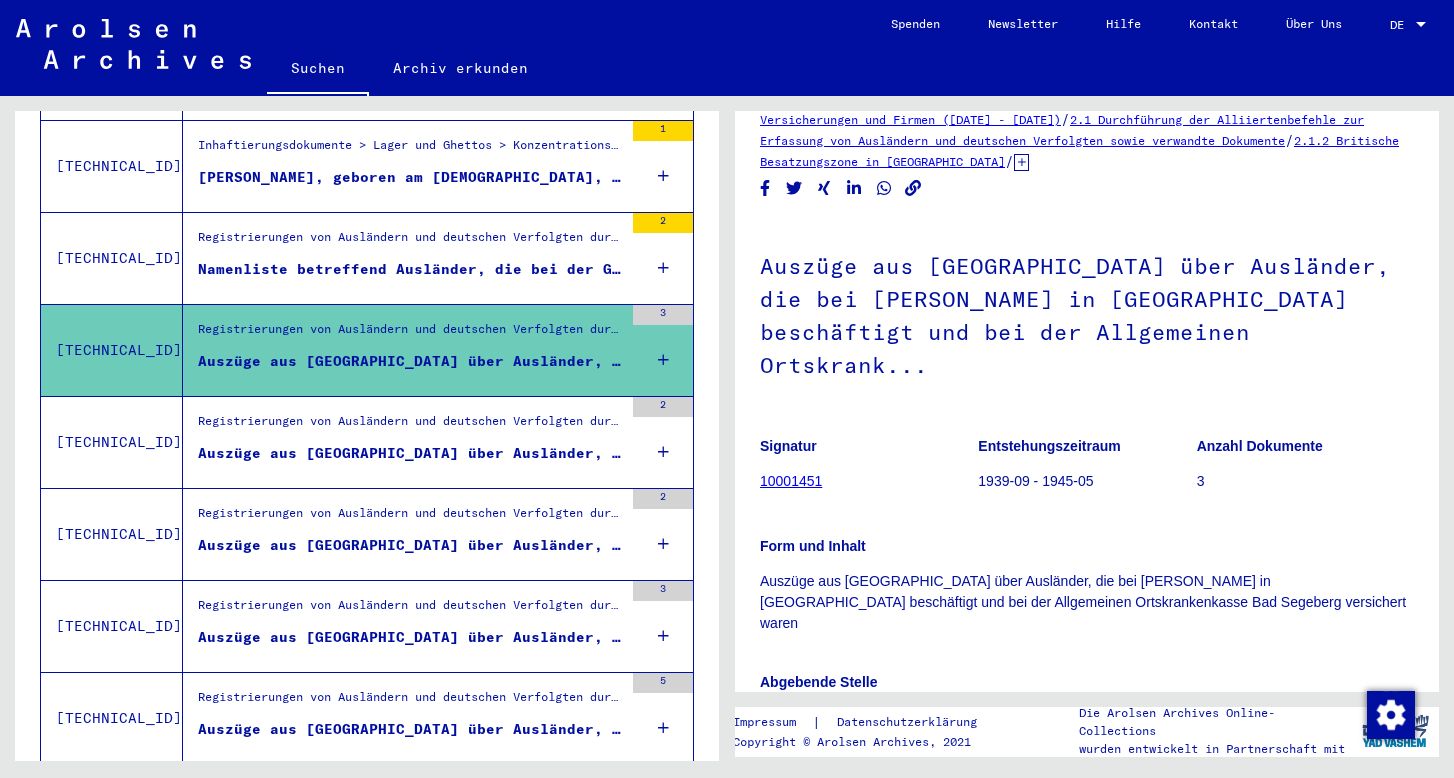 scroll, scrollTop: 46, scrollLeft: 0, axis: vertical 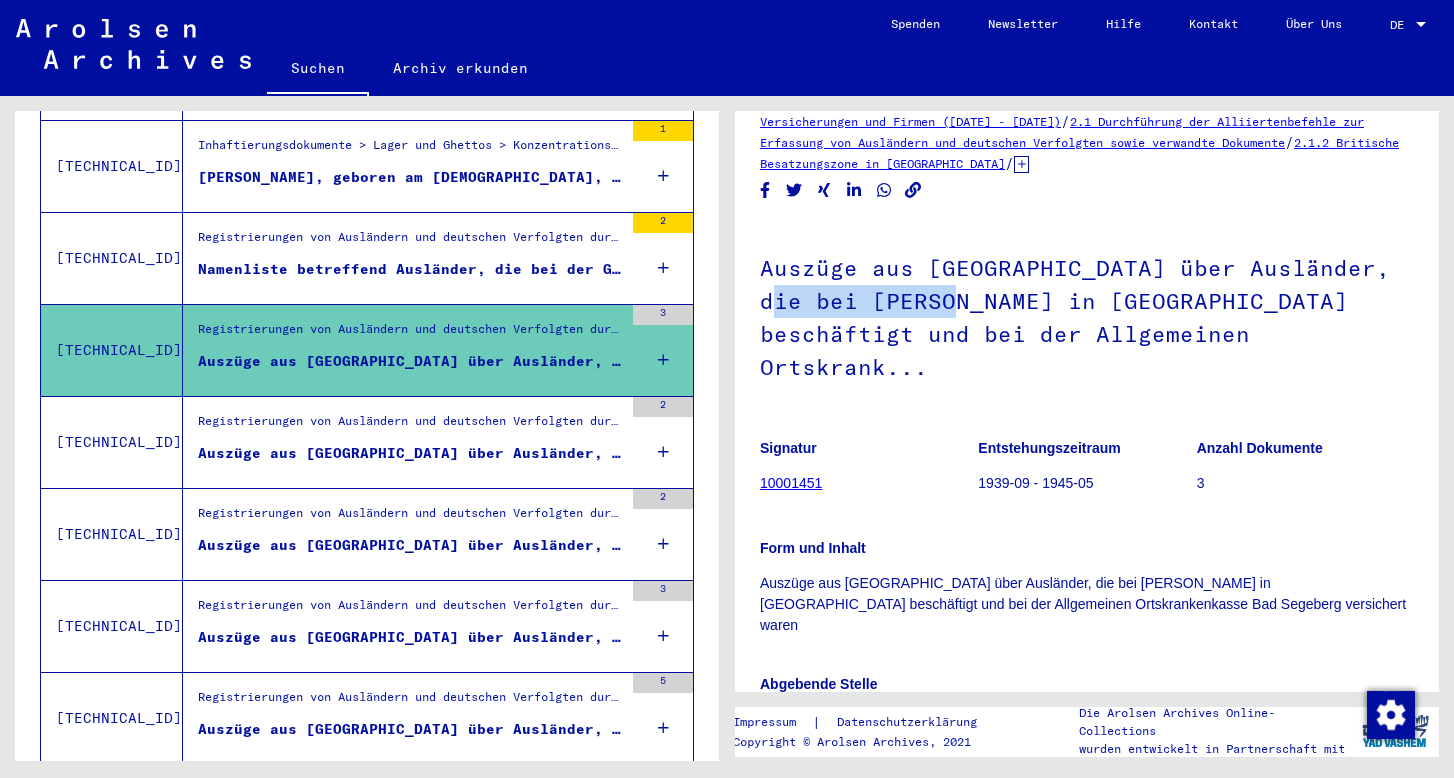 drag, startPoint x: 934, startPoint y: 299, endPoint x: 765, endPoint y: 309, distance: 169.2956 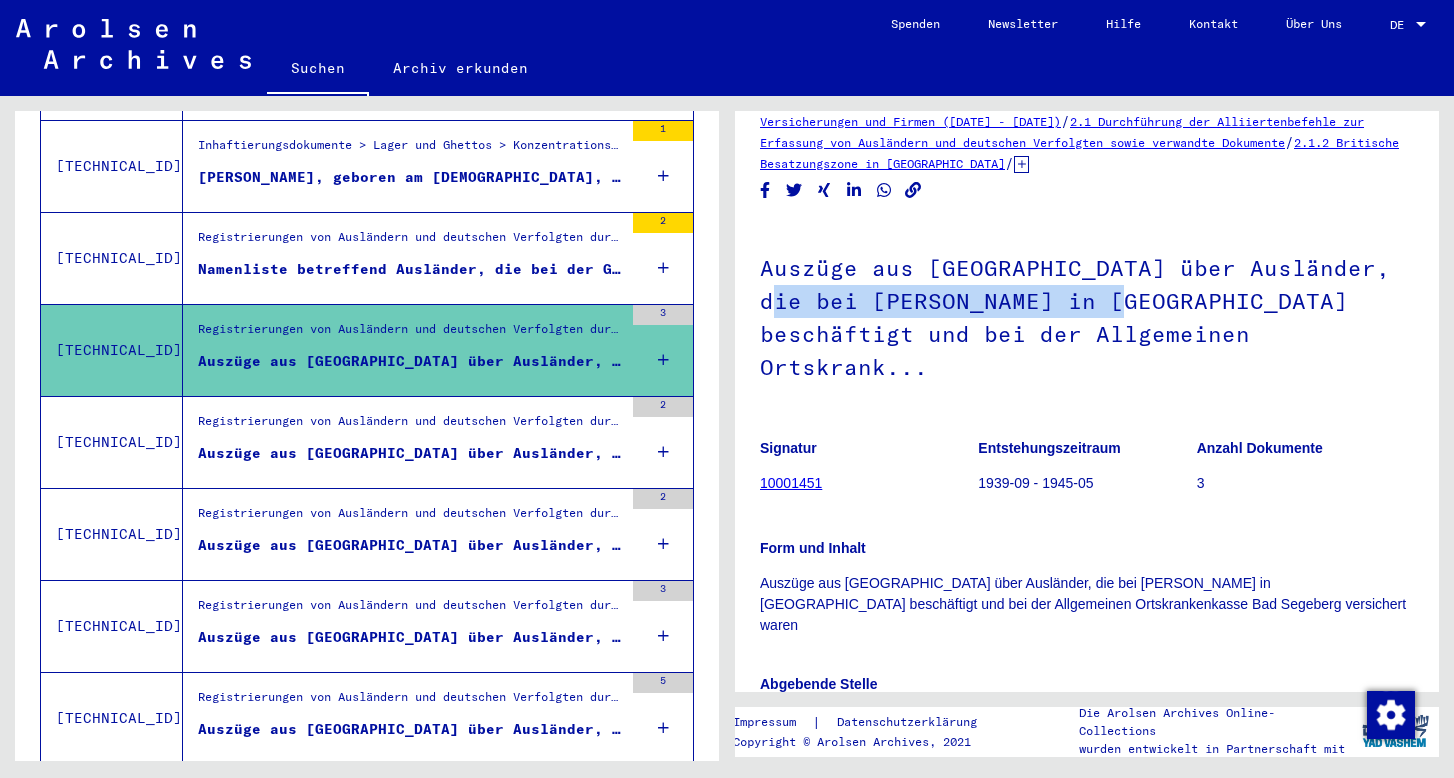 drag, startPoint x: 1099, startPoint y: 297, endPoint x: 749, endPoint y: 312, distance: 350.3213 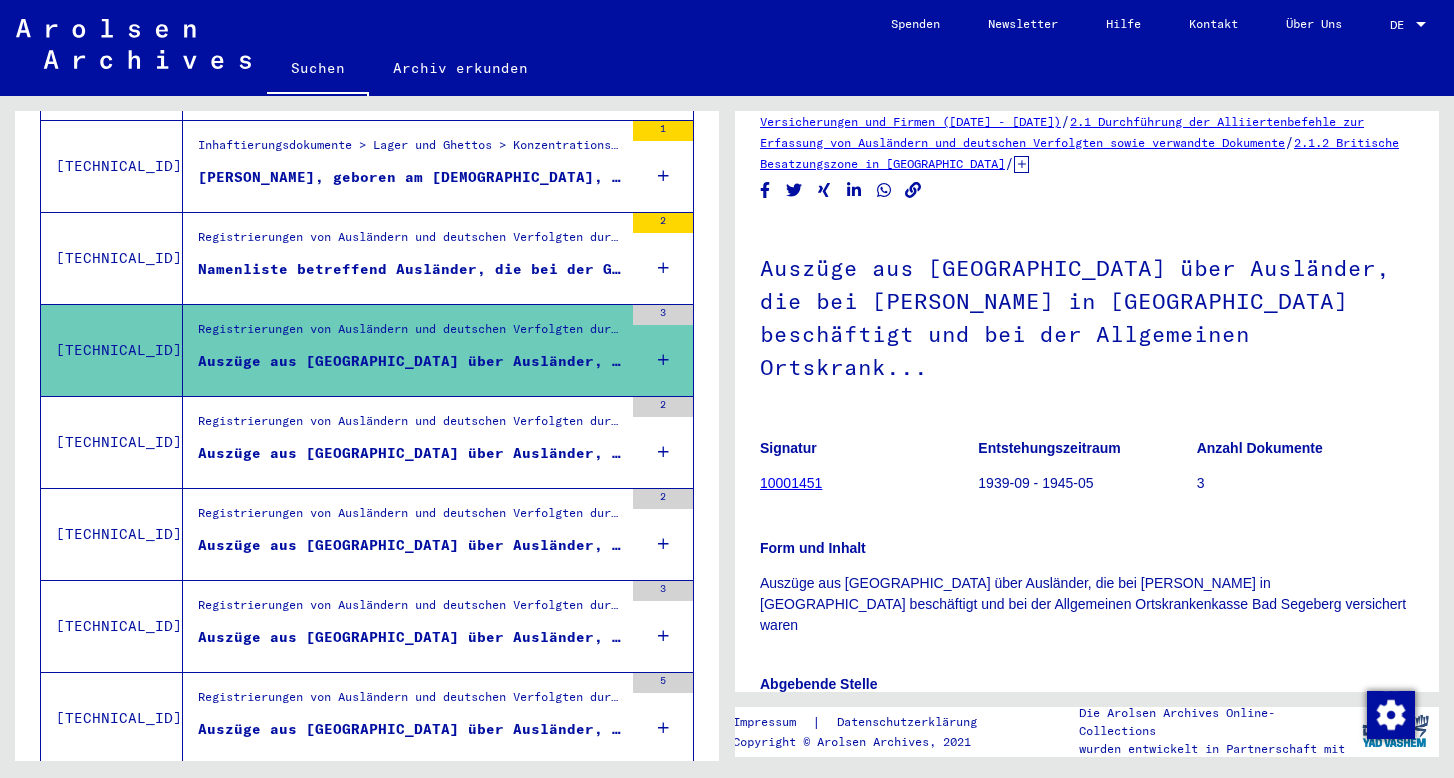 click on "Auszüge aus [GEOGRAPHIC_DATA] über Ausländer, die bei [PERSON_NAME] in [GEOGRAPHIC_DATA] beschäftigt und bei der Allgemeinen Ortskr..." at bounding box center [410, 453] 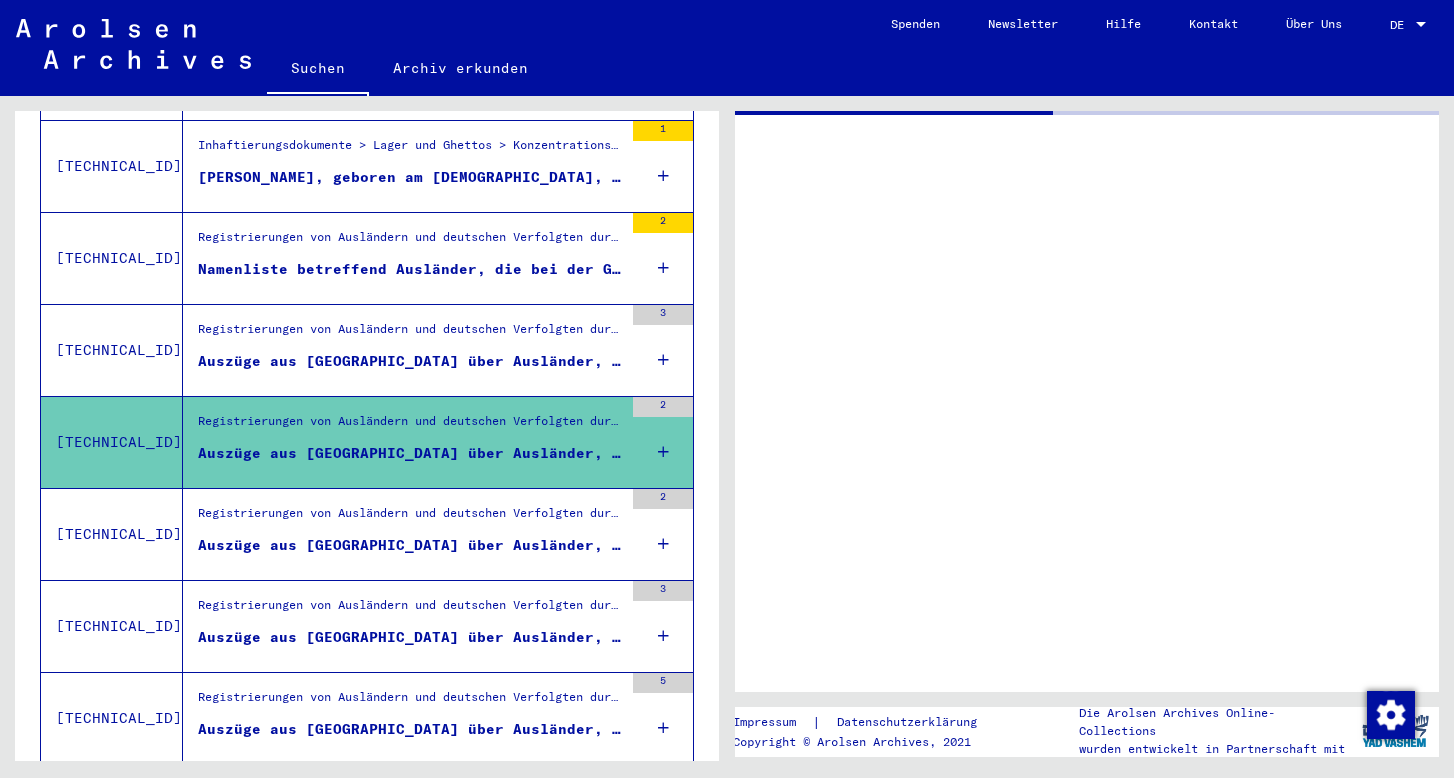 scroll, scrollTop: 0, scrollLeft: 0, axis: both 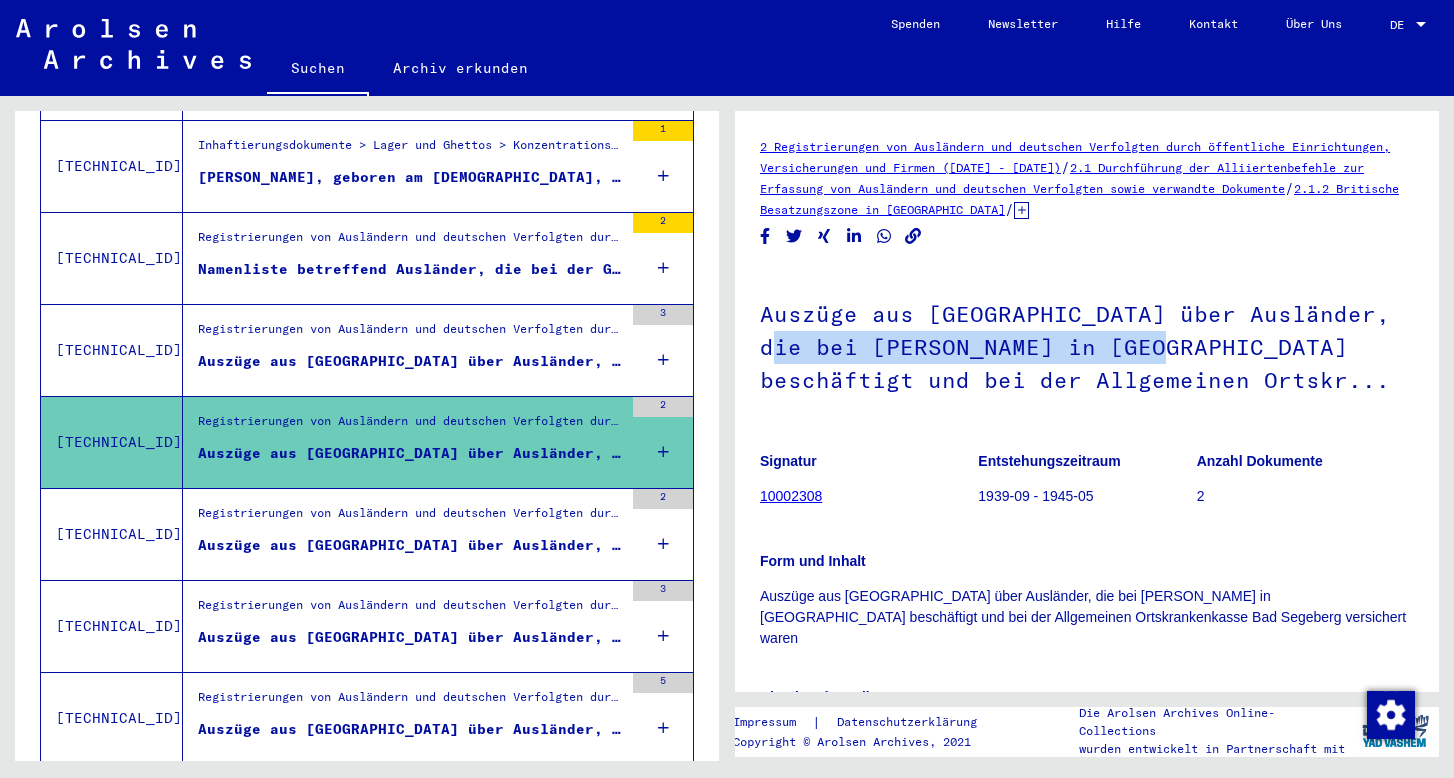 drag, startPoint x: 1136, startPoint y: 349, endPoint x: 760, endPoint y: 353, distance: 376.02127 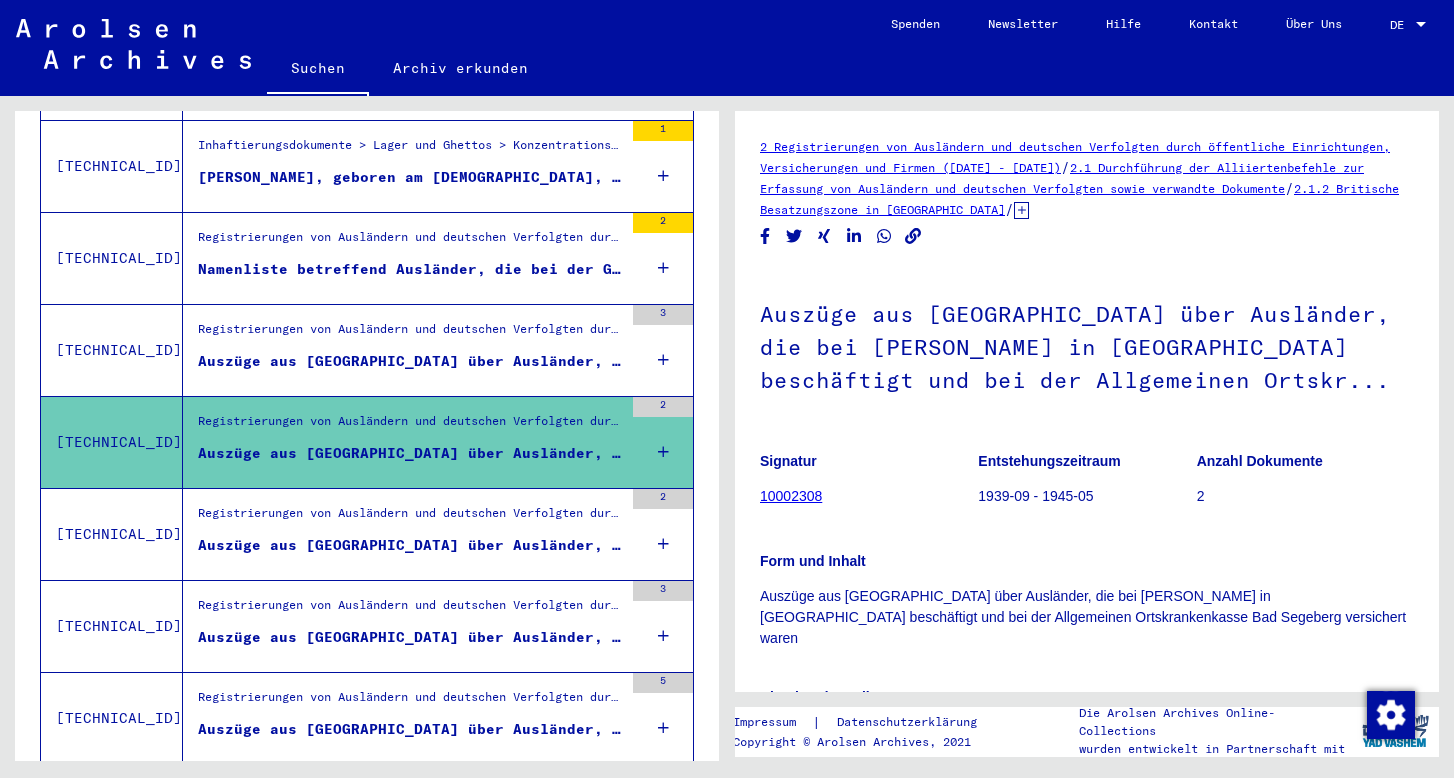 click on "Registrierungen von Ausländern und deutschen Verfolgten durch öffentliche Einrichtungen, Versicherungen und Firmen ([DATE] - [DATE]) > Durchführung der Alliiertenbefehle zur Erfassung von Ausländern und deutschen Verfolgten sowie verwandte Dokumente > Britische Besatzungszone in [GEOGRAPHIC_DATA] > Listen von Angehörigen der Vereinten Nationen, anderer Ausländer, deutscher [DEMOGRAPHIC_DATA] und Staatenloser, britische Zone > Unterlagen aus [GEOGRAPHIC_DATA] > Dokumente aus dem Landkreis [GEOGRAPHIC_DATA] > Informationen über Ausländer aus Unterlagen von Sozialversicherungen und Arbeitsämtern des Kreises [GEOGRAPHIC_DATA] > Nationalität/Herkunft der aufgeführten Personen: Verschiedene (1)" at bounding box center [410, 518] 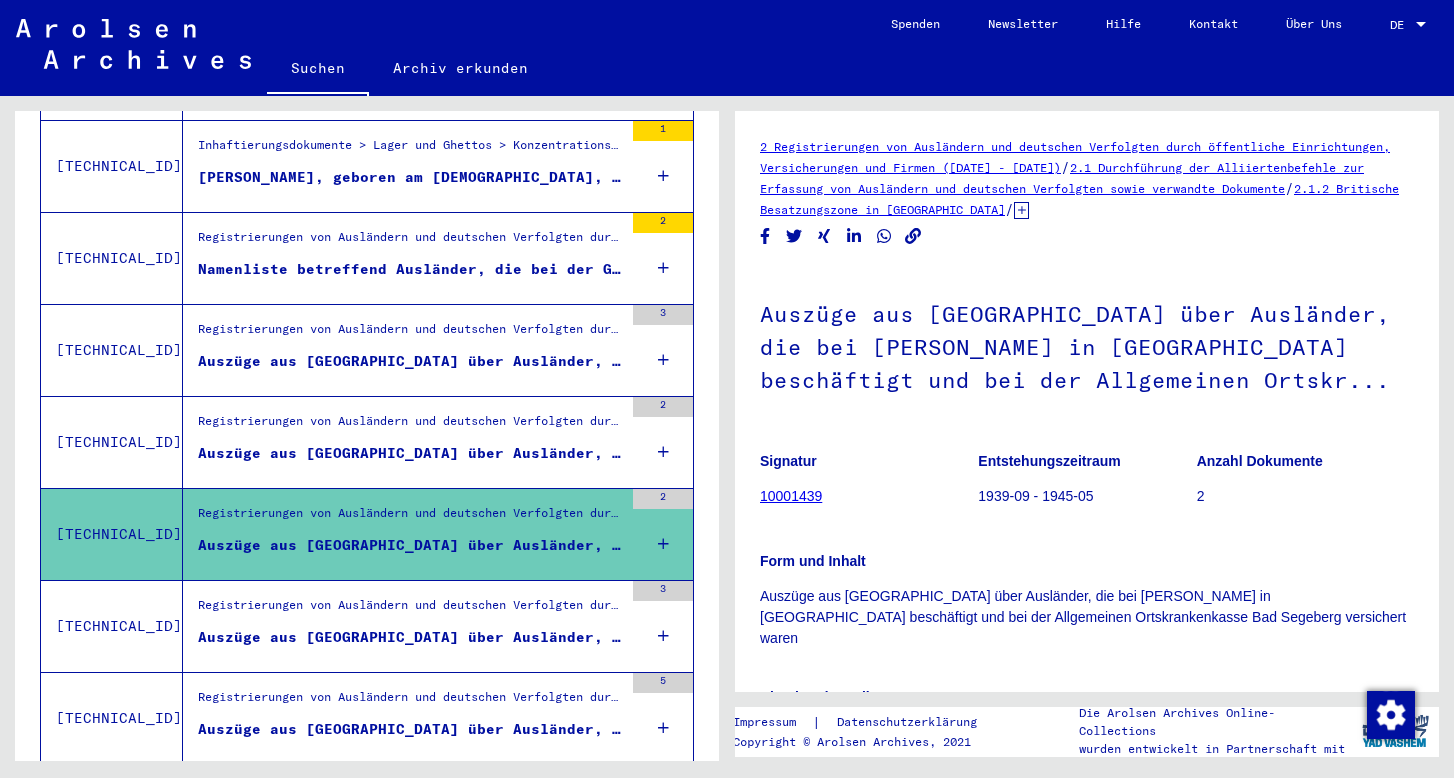 scroll, scrollTop: 0, scrollLeft: 0, axis: both 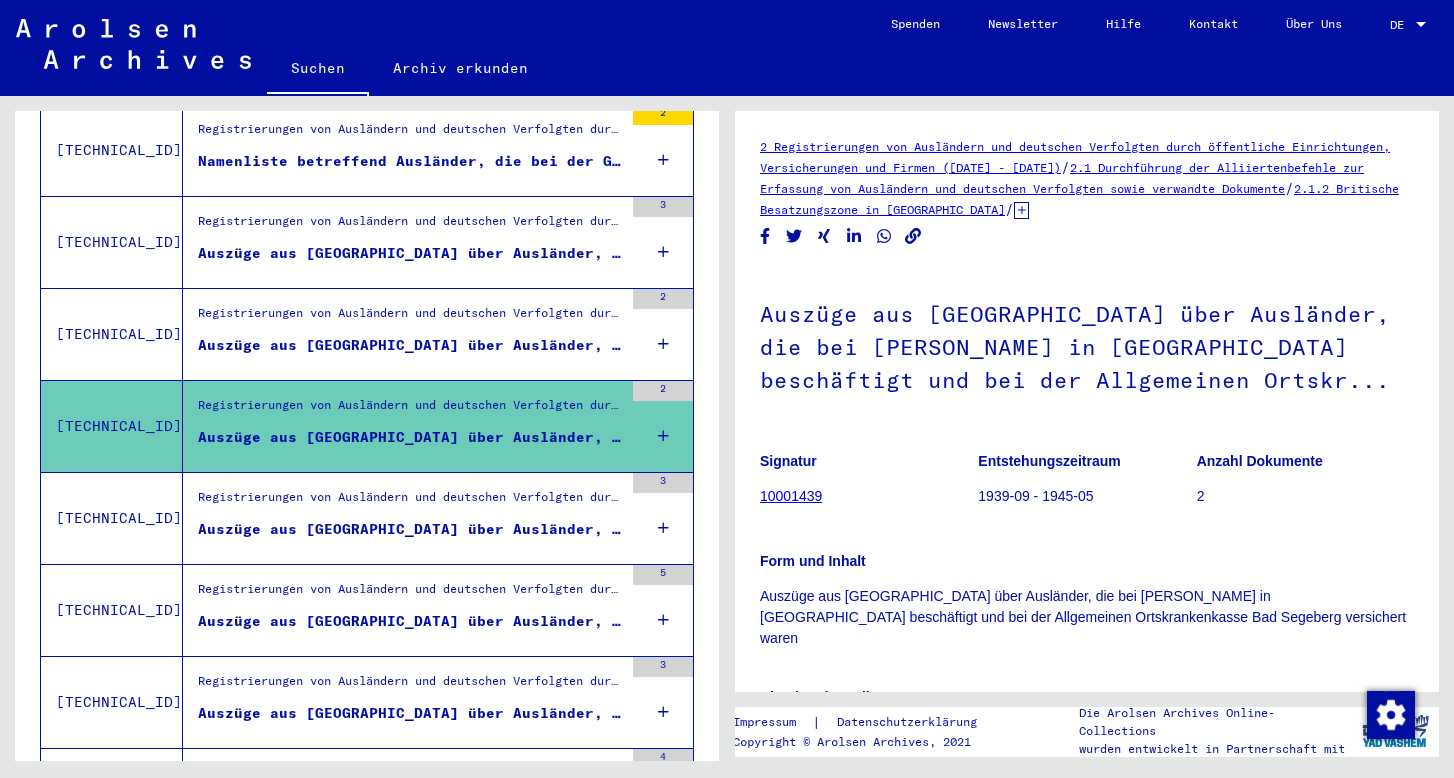 click on "Registrierungen von Ausländern und deutschen Verfolgten durch öffentliche Einrichtungen, Versicherungen und Firmen ([DATE] - [DATE]) > Durchführung der Alliiertenbefehle zur Erfassung von Ausländern und deutschen Verfolgten sowie verwandte Dokumente > Britische Besatzungszone in [GEOGRAPHIC_DATA] > Listen von Angehörigen der Vereinten Nationen, anderer Ausländer, deutscher [DEMOGRAPHIC_DATA] und Staatenloser, britische Zone > Unterlagen aus [GEOGRAPHIC_DATA] > Dokumente aus dem Landkreis [GEOGRAPHIC_DATA] > Informationen über Ausländer aus Unterlagen von Sozialversicherungen und Arbeitsämtern des Kreises [GEOGRAPHIC_DATA] > Nationalität/Herkunft der aufgeführten Personen: Verschiedene (1)" at bounding box center [410, 503] 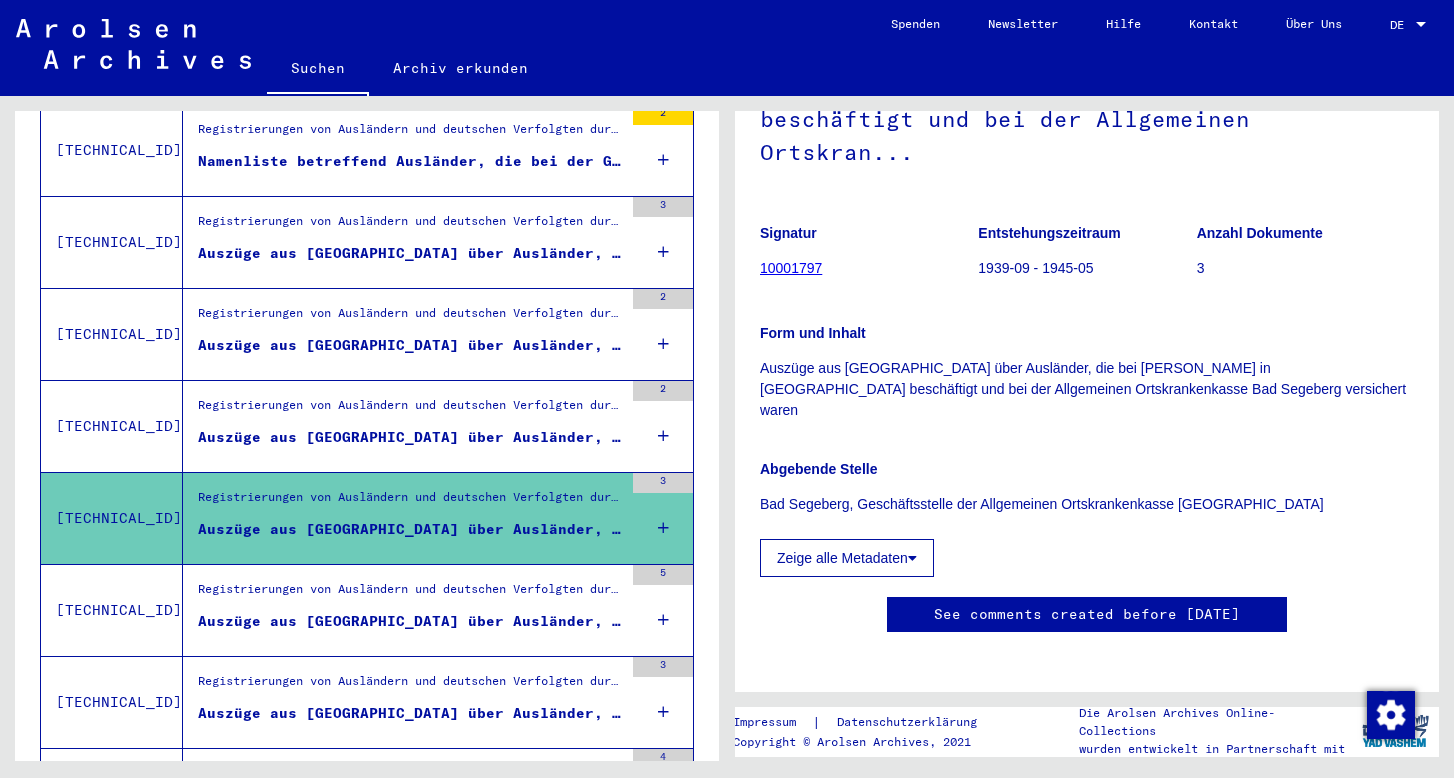 scroll, scrollTop: 292, scrollLeft: 0, axis: vertical 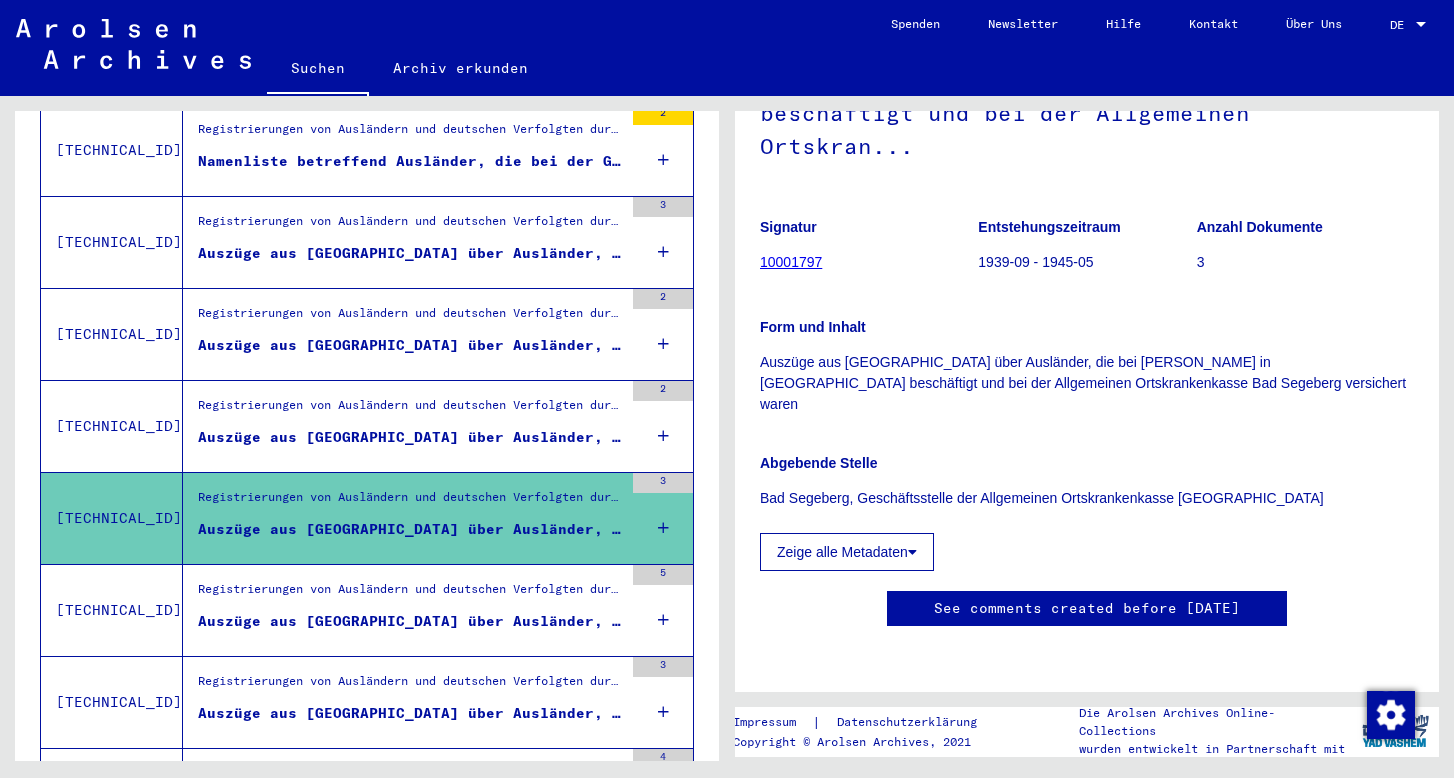 click on "Registrierungen von Ausländern und deutschen Verfolgten durch öffentliche Einrichtungen, Versicherungen und Firmen ([DATE] - [DATE]) > Durchführung der Alliiertenbefehle zur Erfassung von Ausländern und deutschen Verfolgten sowie verwandte Dokumente > Britische Besatzungszone in [GEOGRAPHIC_DATA] > Listen von Angehörigen der Vereinten Nationen, anderer Ausländer, deutscher [DEMOGRAPHIC_DATA] und Staatenloser, britische Zone > Unterlagen aus [GEOGRAPHIC_DATA] > Dokumente aus dem Landkreis [GEOGRAPHIC_DATA] > Informationen über Ausländer aus Unterlagen von Sozialversicherungen und Arbeitsämtern des Kreises [GEOGRAPHIC_DATA] > Nationalität/Herkunft der aufgeführten Personen: Verschiedene (1)" at bounding box center (410, 594) 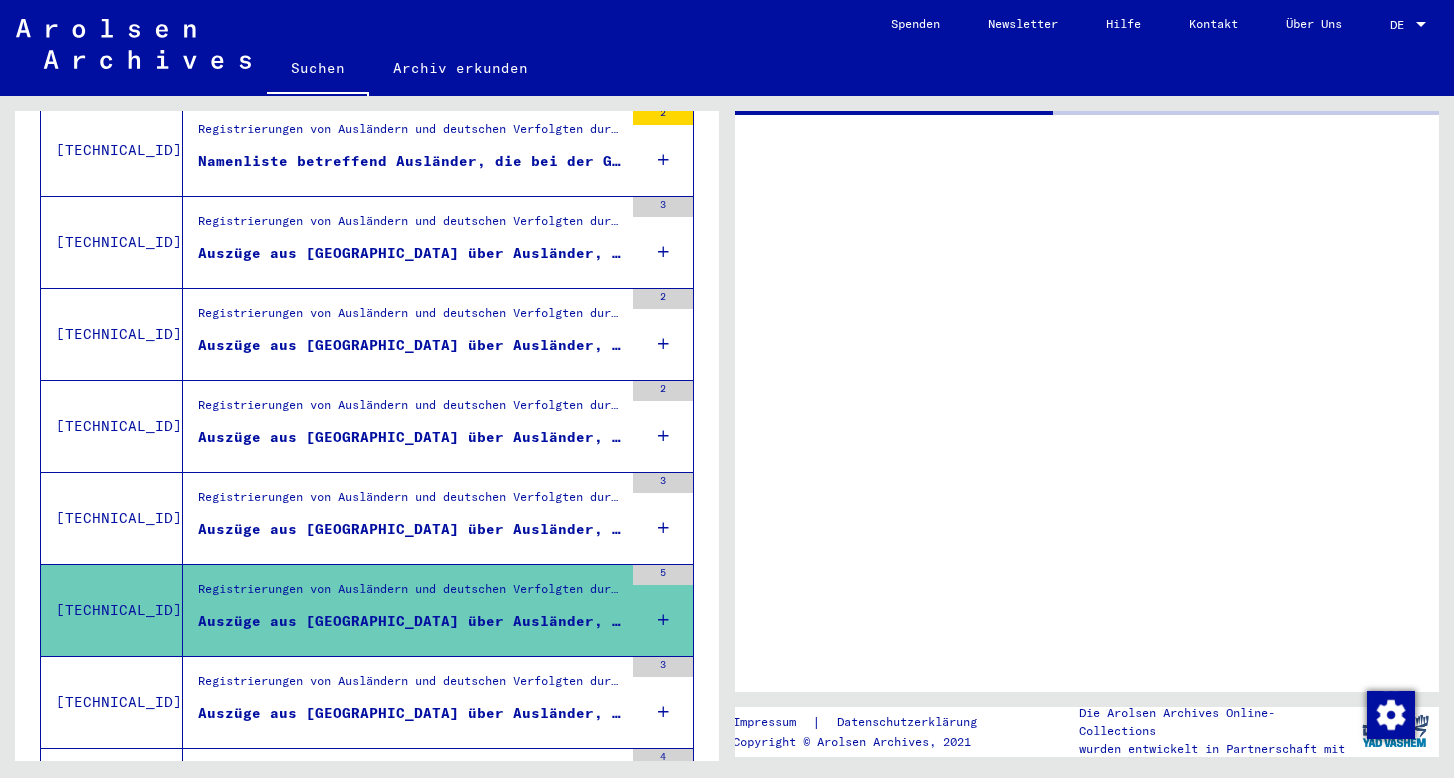 scroll, scrollTop: 0, scrollLeft: 0, axis: both 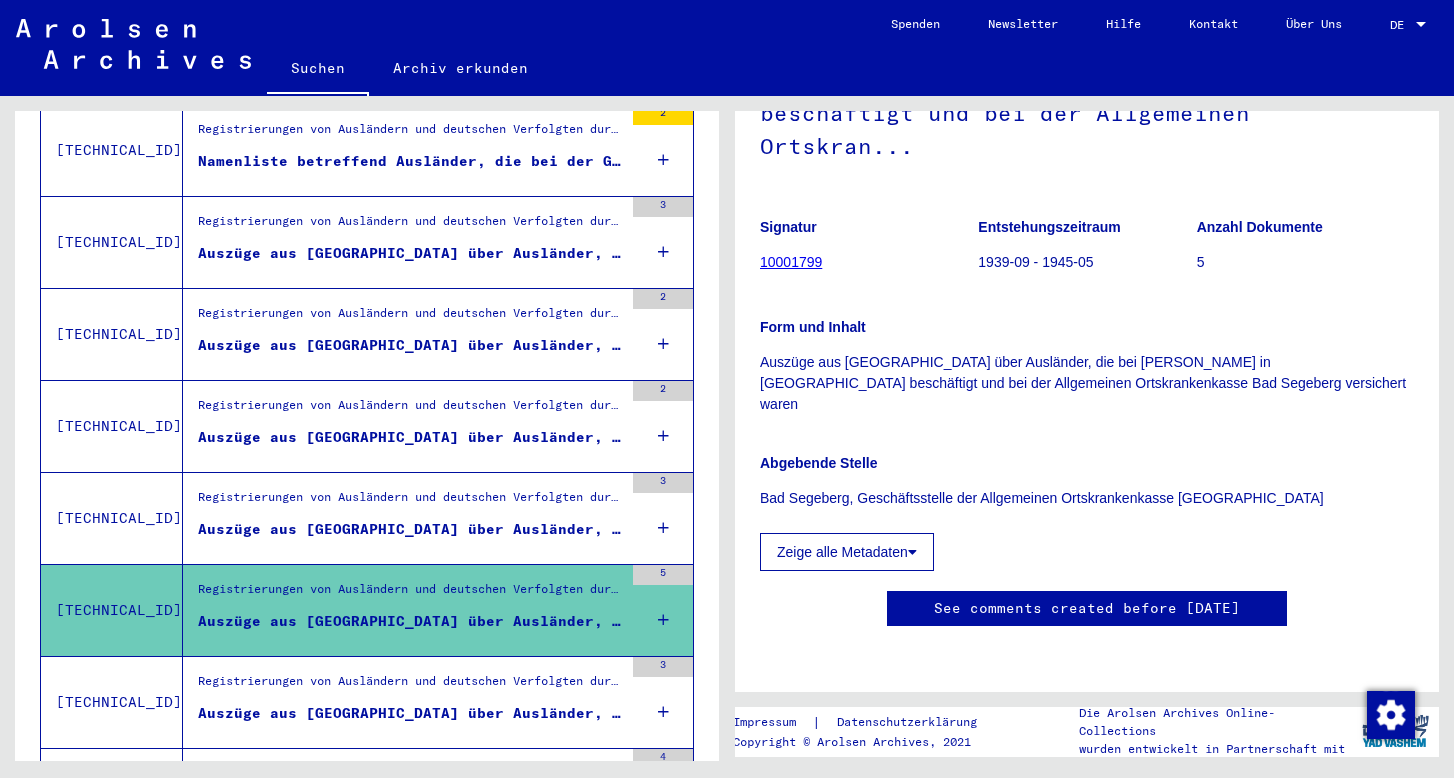 click on "Registrierungen von Ausländern und deutschen Verfolgten durch öffentliche Einrichtungen, Versicherungen und Firmen ([DATE] - [DATE]) > Durchführung der Alliiertenbefehle zur Erfassung von Ausländern und deutschen Verfolgten sowie verwandte Dokumente > Britische Besatzungszone in [GEOGRAPHIC_DATA] > Listen von Angehörigen der Vereinten Nationen, anderer Ausländer, deutscher [DEMOGRAPHIC_DATA] und Staatenloser, britische Zone > Unterlagen aus [GEOGRAPHIC_DATA] > Dokumente aus dem Landkreis [GEOGRAPHIC_DATA] > Informationen über Ausländer aus Unterlagen von Sozialversicherungen und Arbeitsämtern des Kreises [GEOGRAPHIC_DATA] > Nationalität/Herkunft der aufgeführten Personen: Verschiedene (2)" at bounding box center (410, 686) 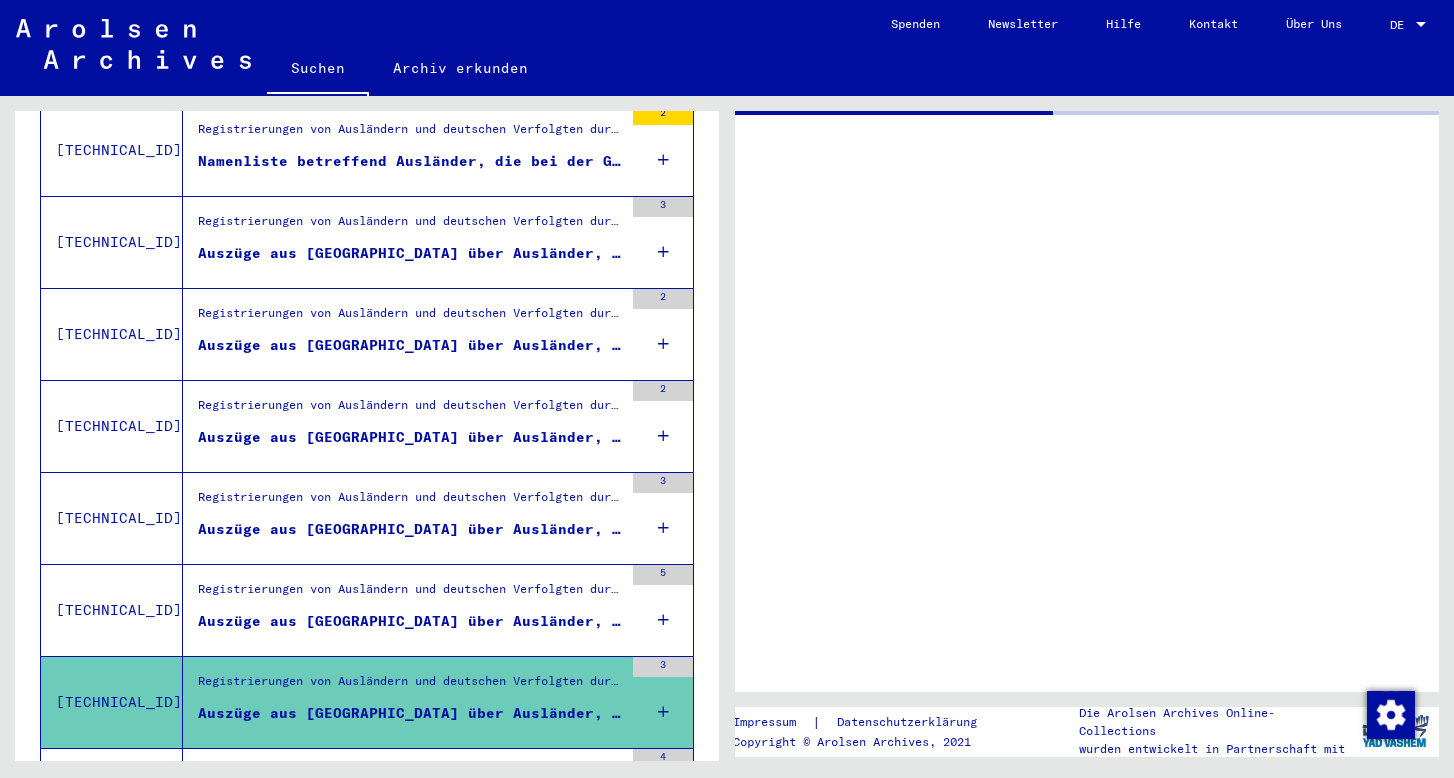 scroll, scrollTop: 0, scrollLeft: 0, axis: both 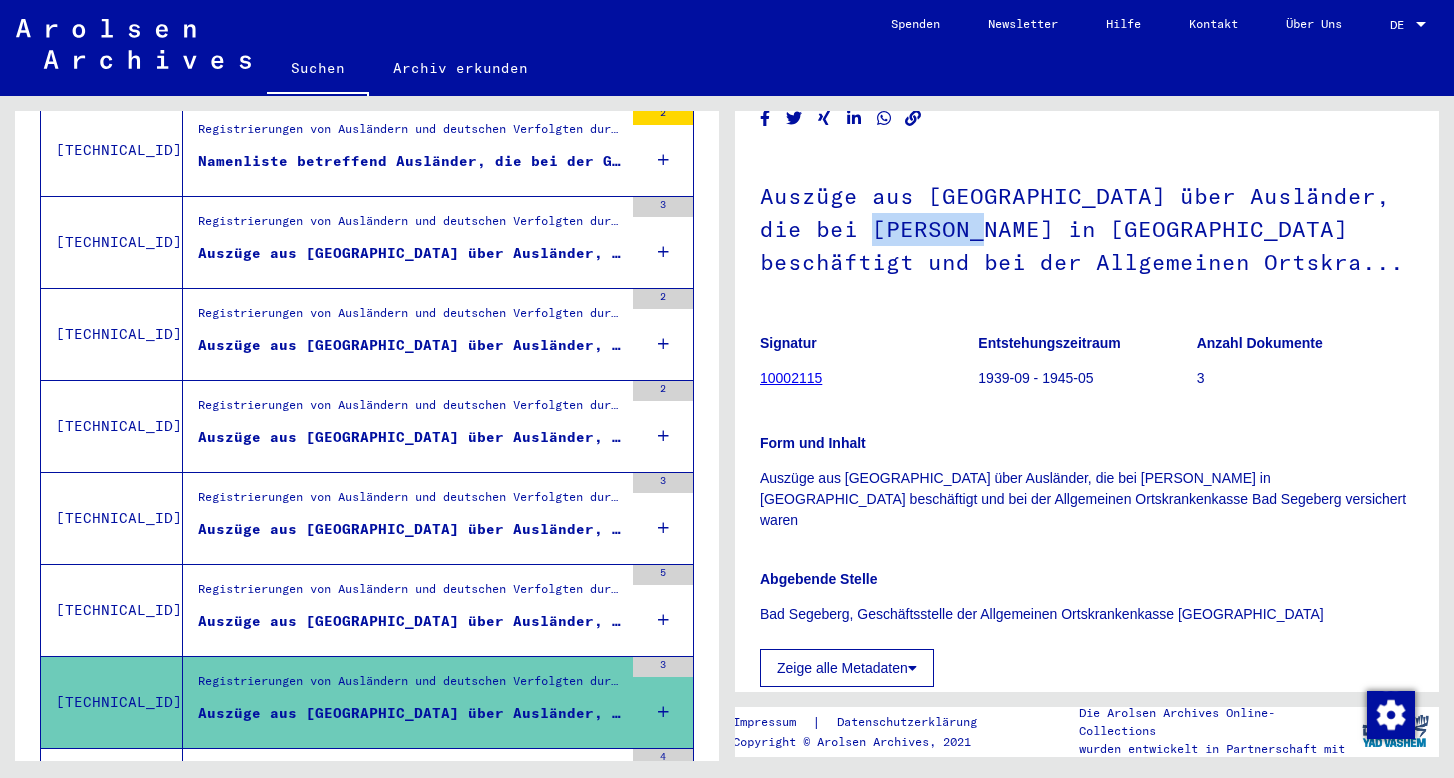 drag, startPoint x: 959, startPoint y: 229, endPoint x: 862, endPoint y: 238, distance: 97.41663 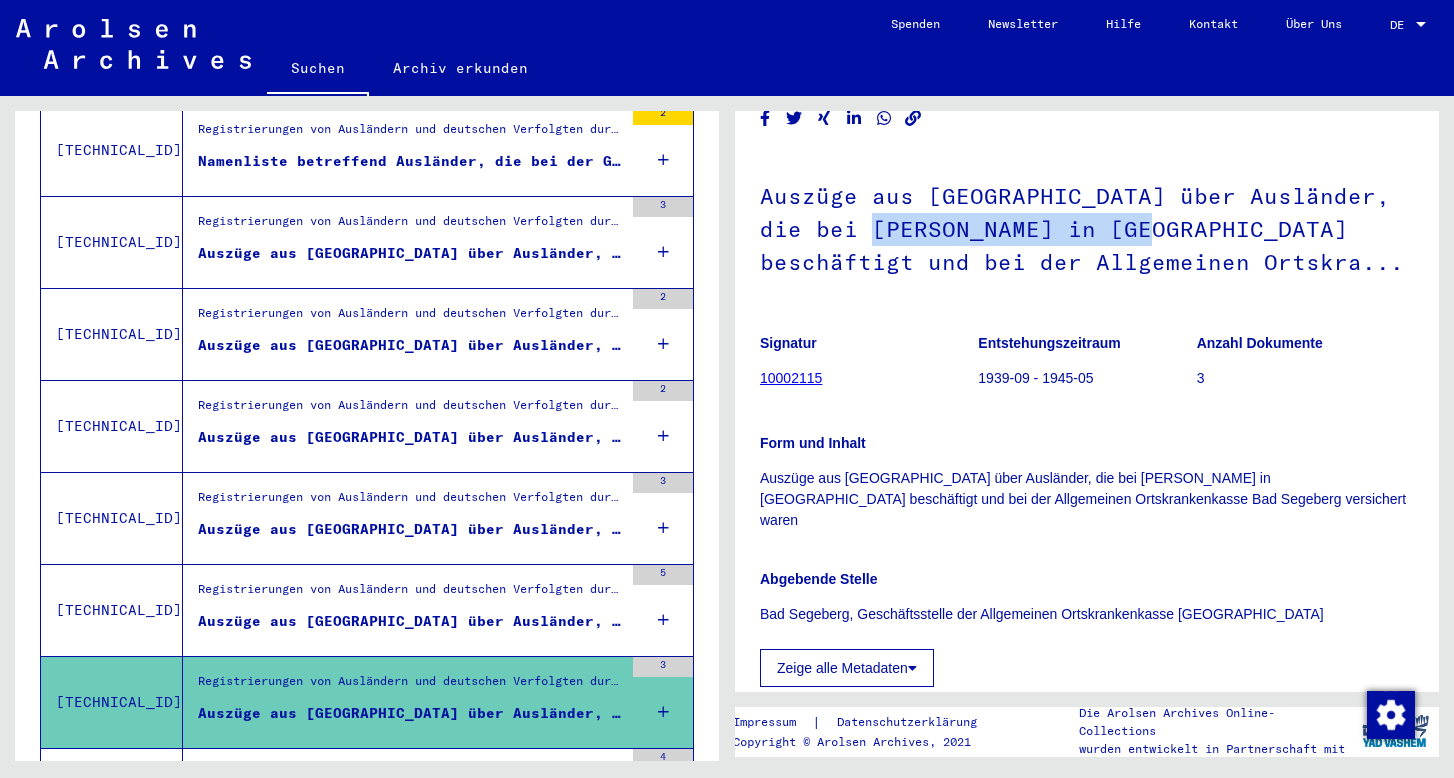 drag, startPoint x: 1124, startPoint y: 224, endPoint x: 855, endPoint y: 228, distance: 269.02972 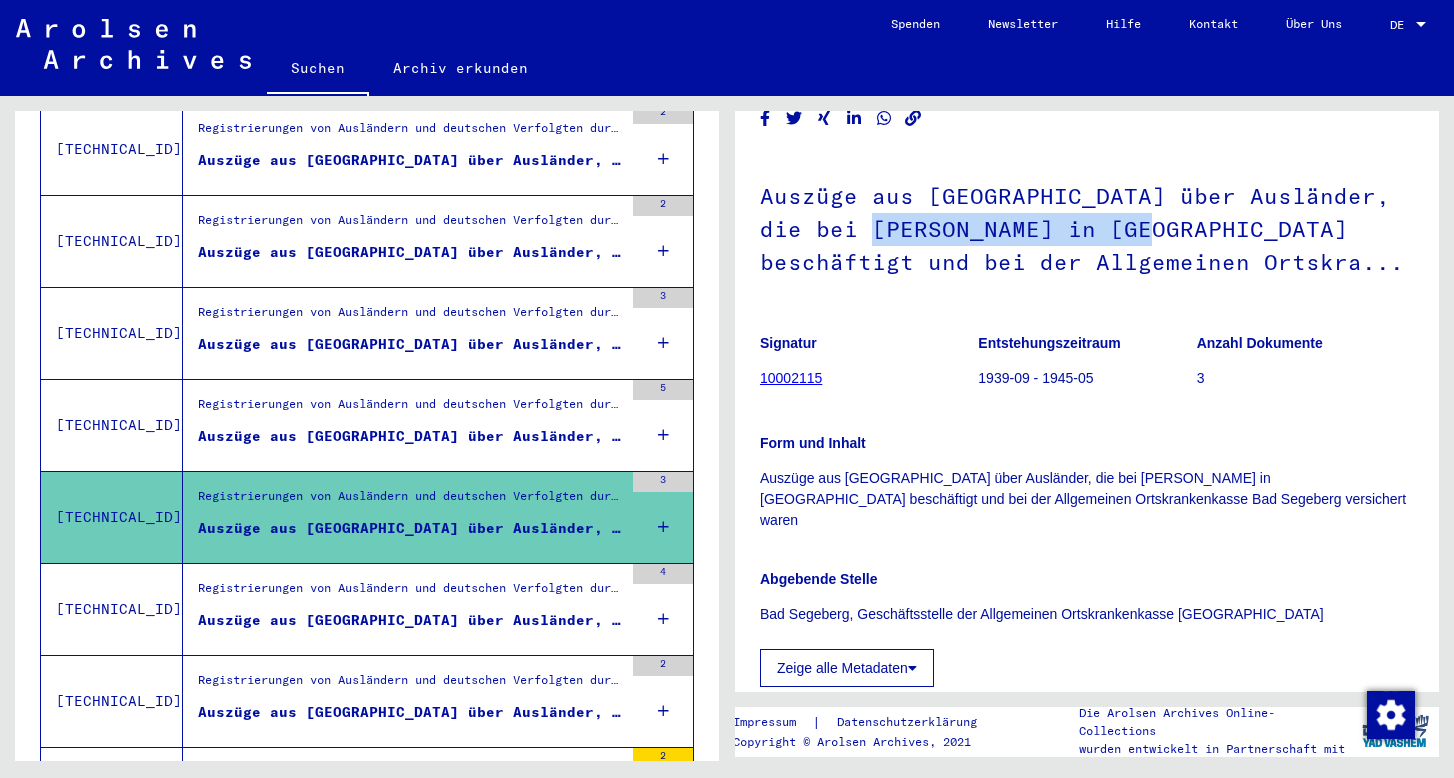 scroll, scrollTop: 806, scrollLeft: 0, axis: vertical 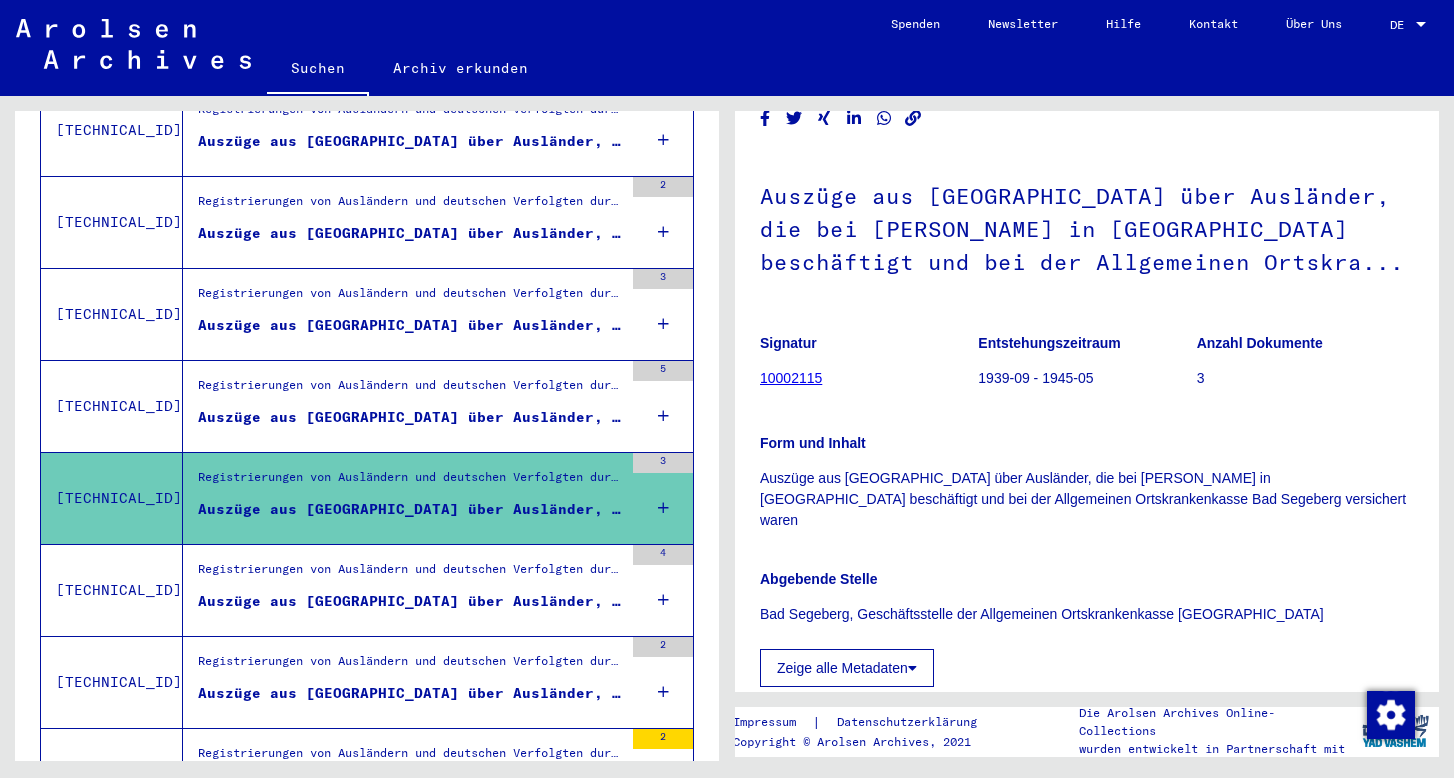 click on "BOCKHORN" at bounding box center [407, 594] 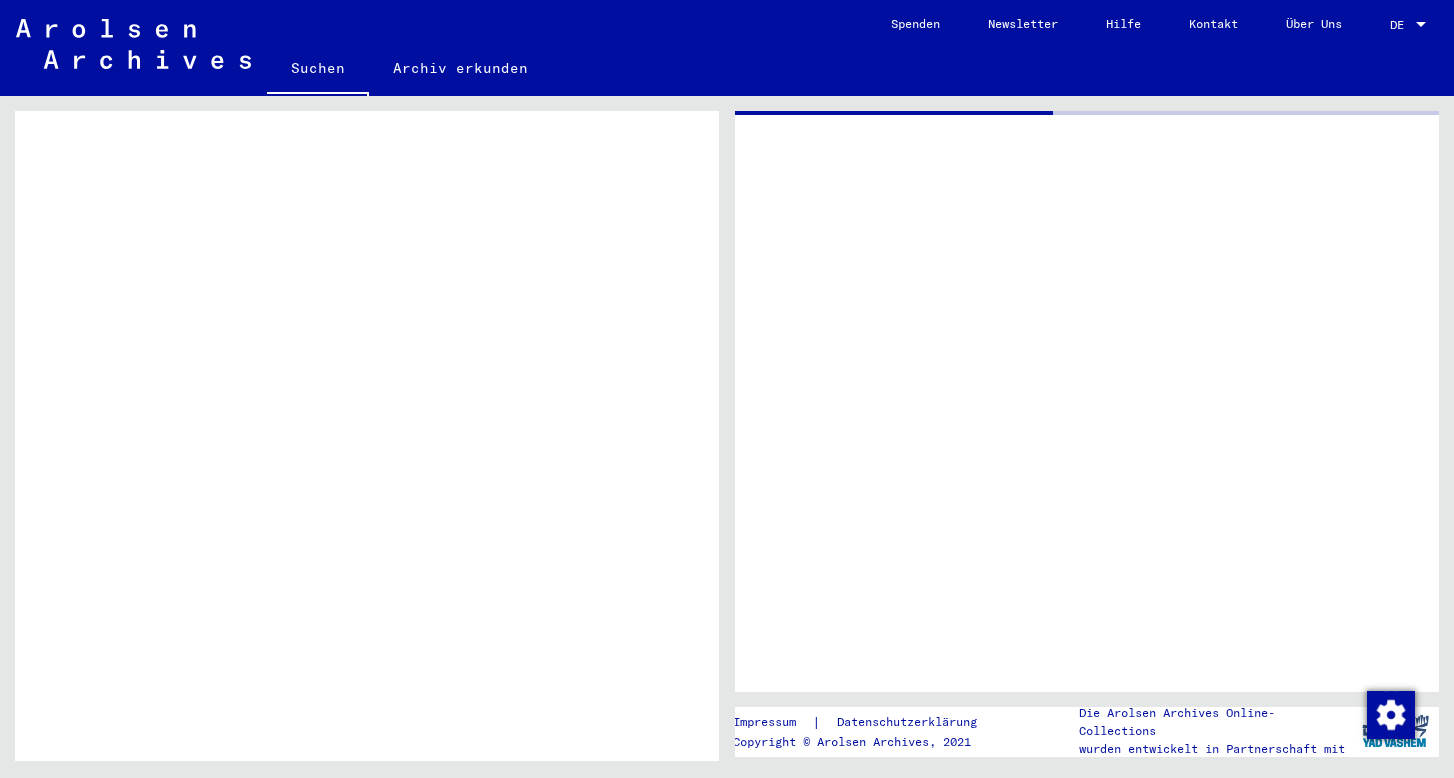 scroll, scrollTop: 0, scrollLeft: 0, axis: both 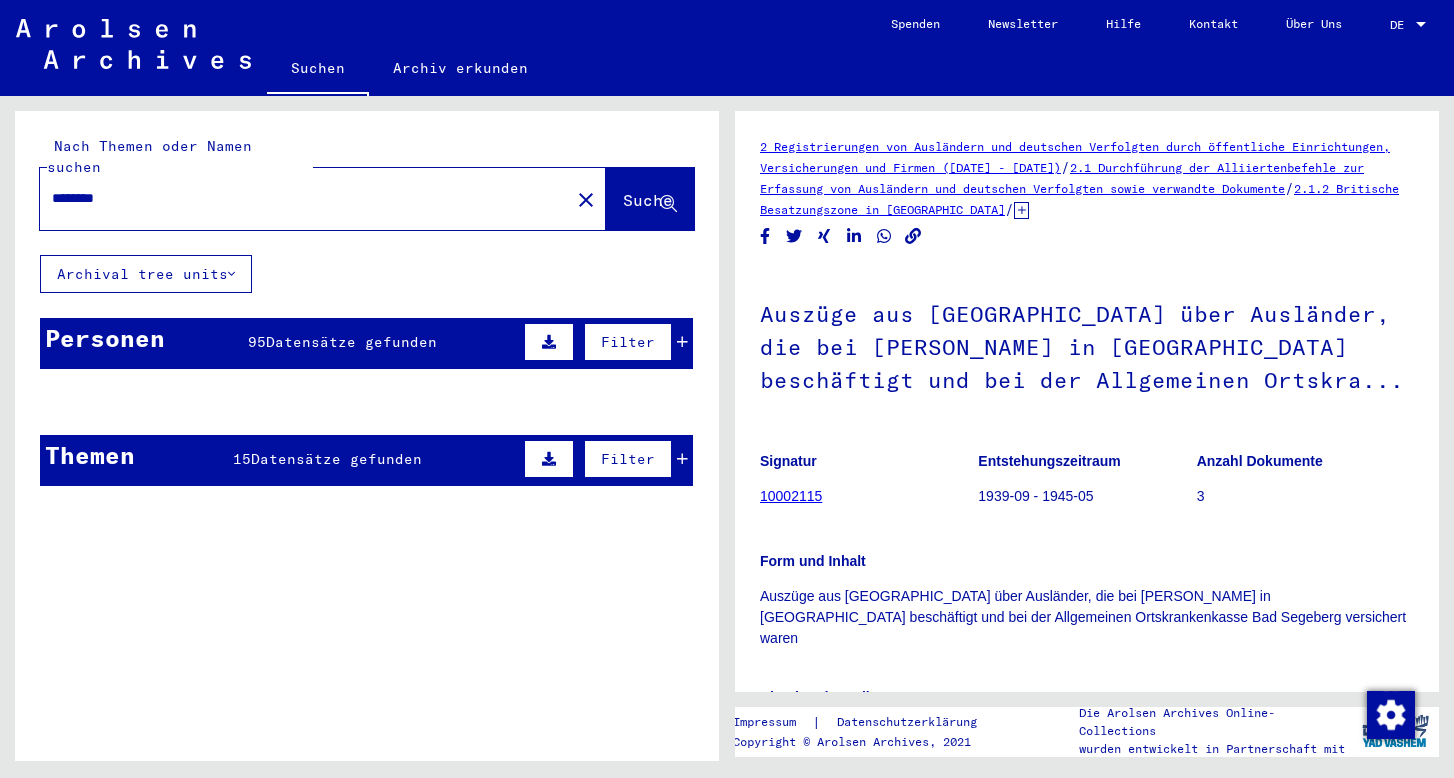 click at bounding box center [302, 500] 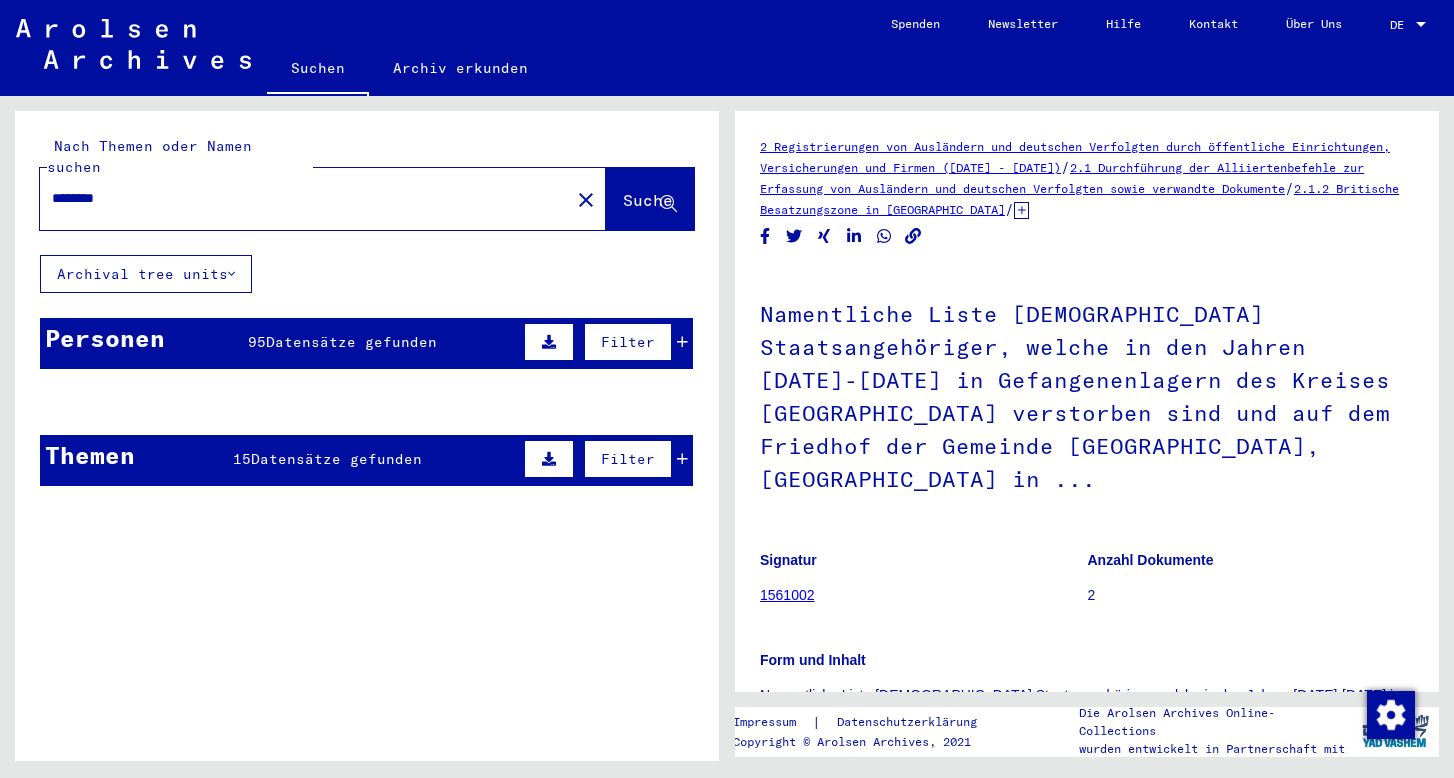 click on "Milaischiki" 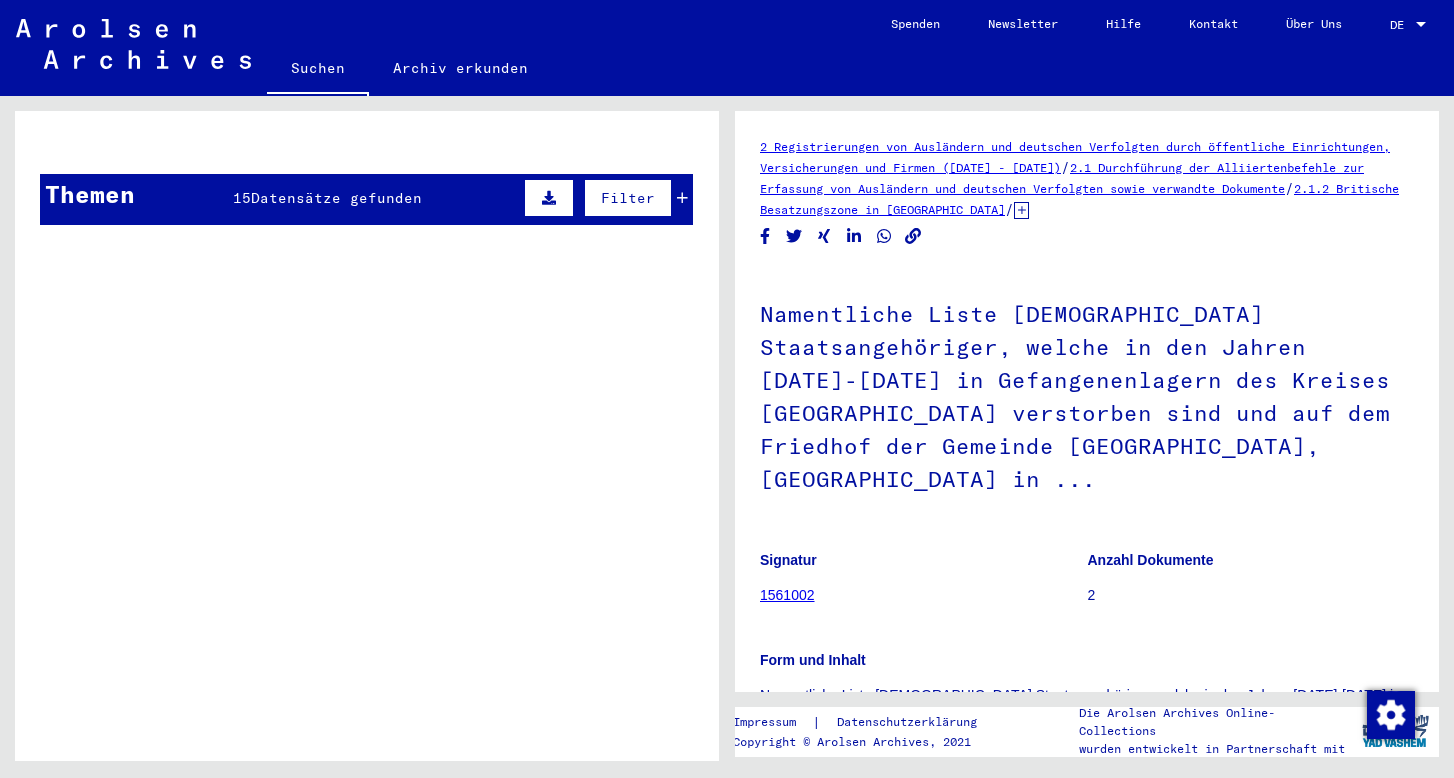 scroll, scrollTop: 1686, scrollLeft: 0, axis: vertical 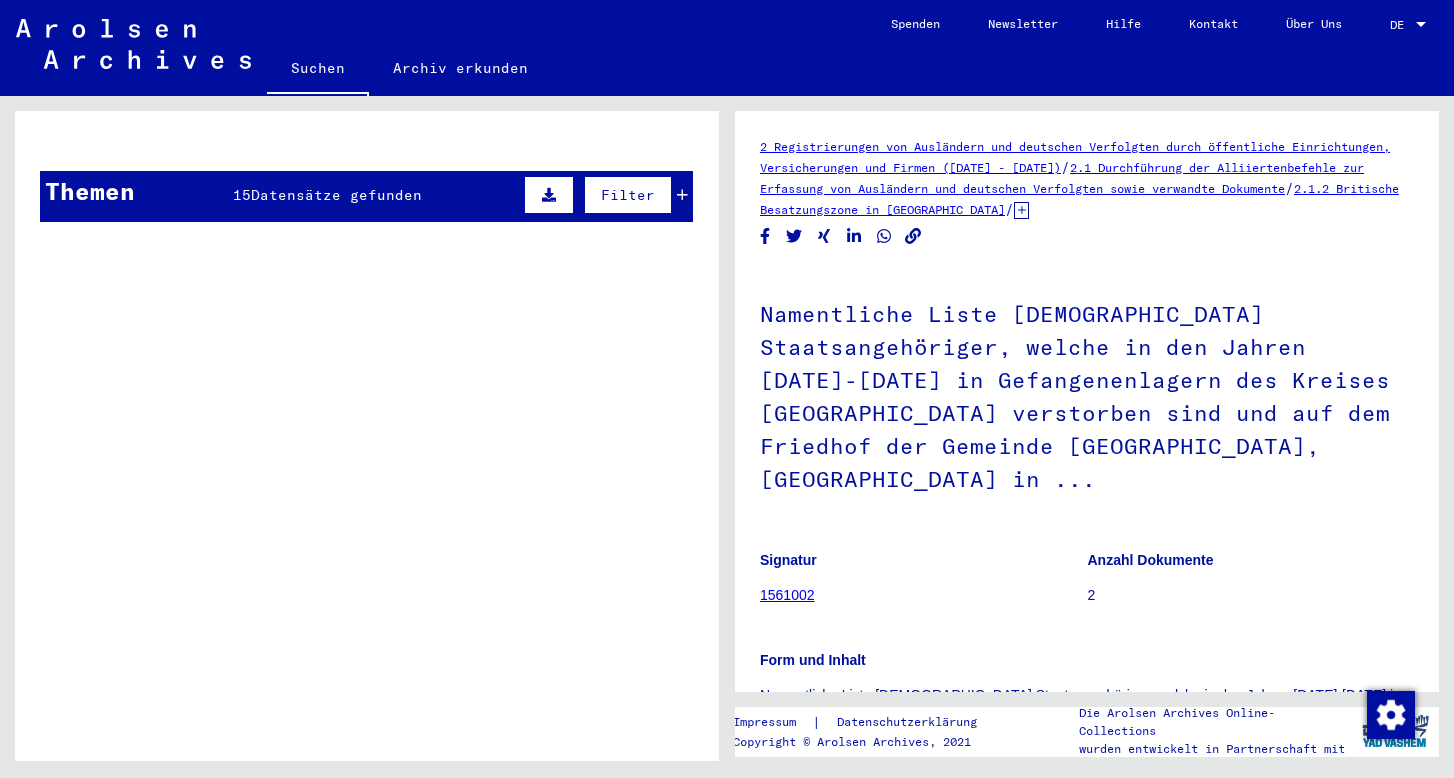click at bounding box center [682, 195] 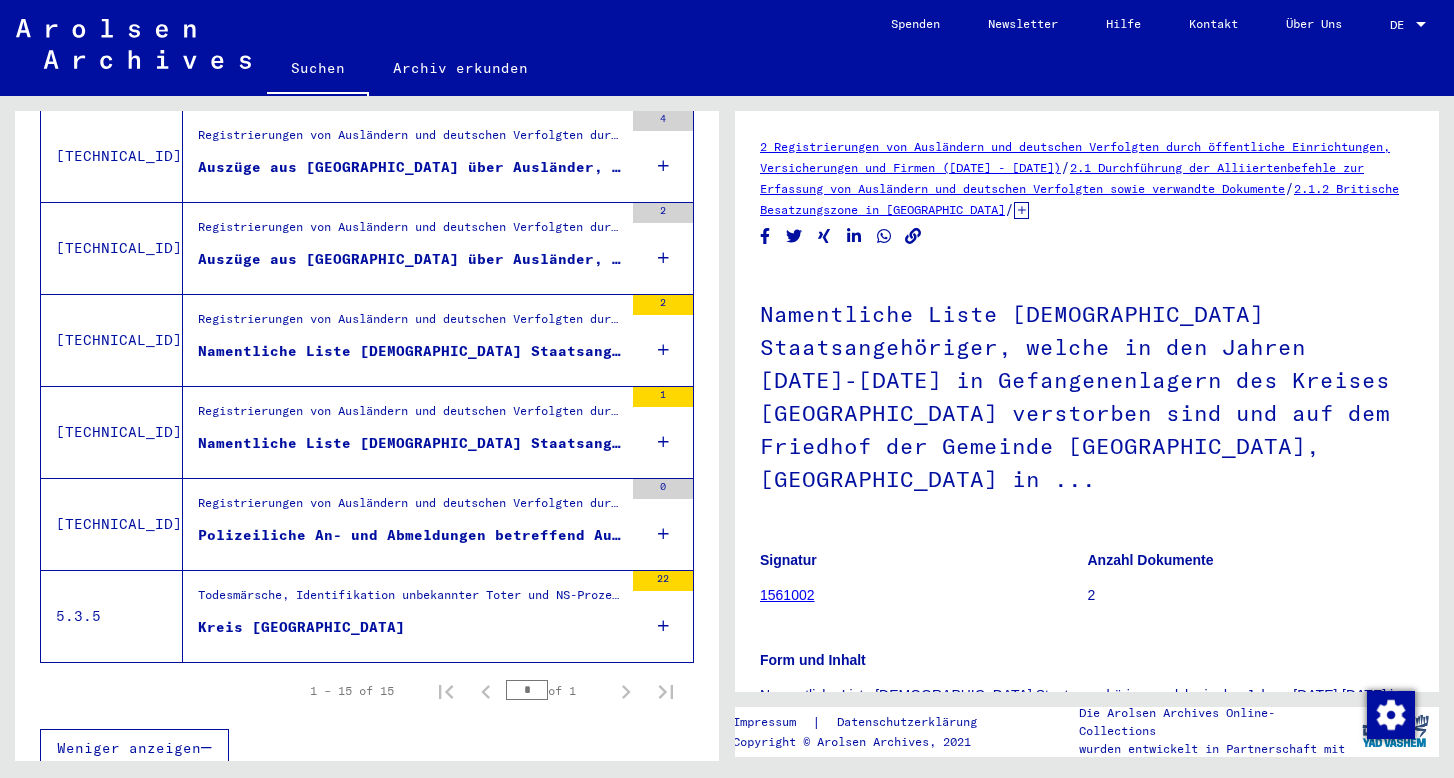 scroll, scrollTop: 2658, scrollLeft: 0, axis: vertical 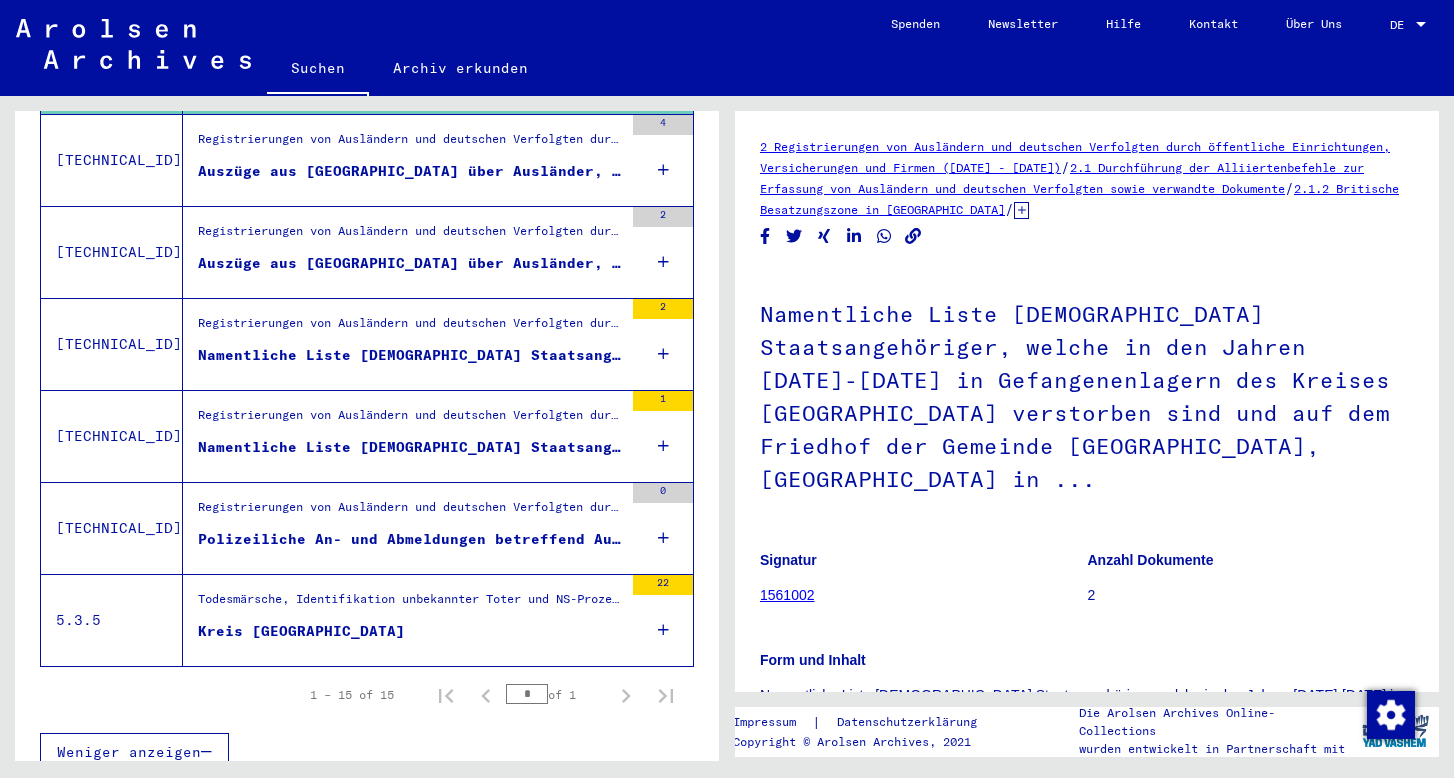 click on "Kreis [GEOGRAPHIC_DATA]" at bounding box center (301, 631) 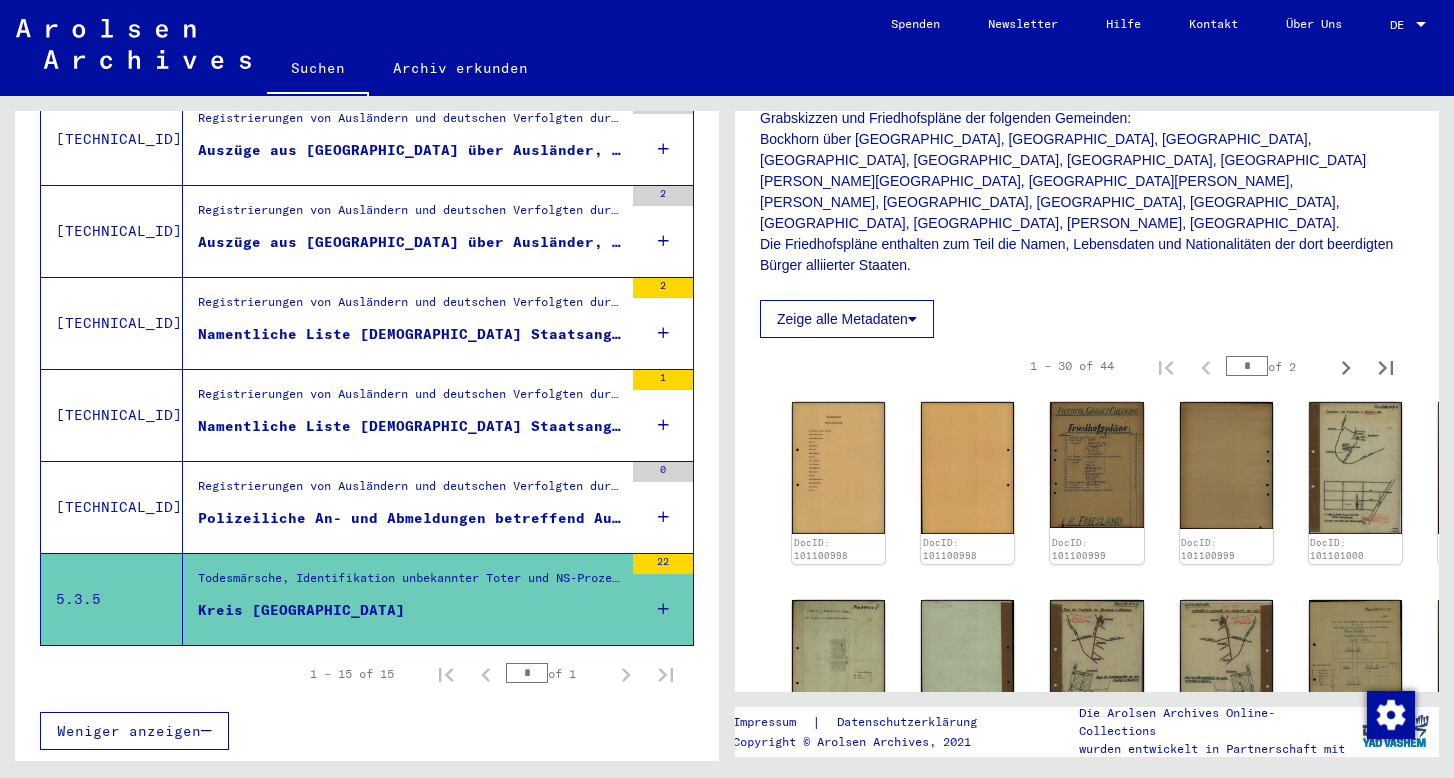 scroll, scrollTop: 392, scrollLeft: 0, axis: vertical 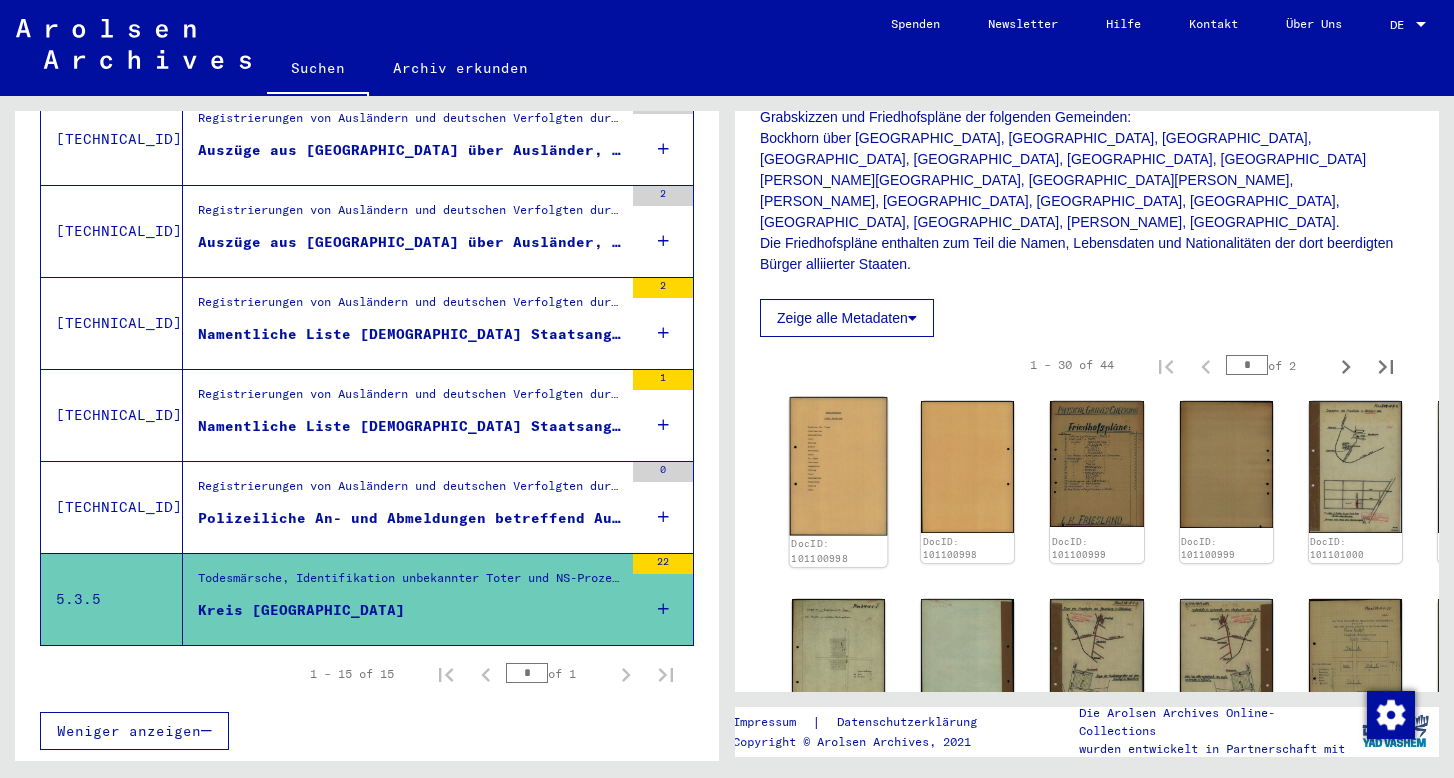 click 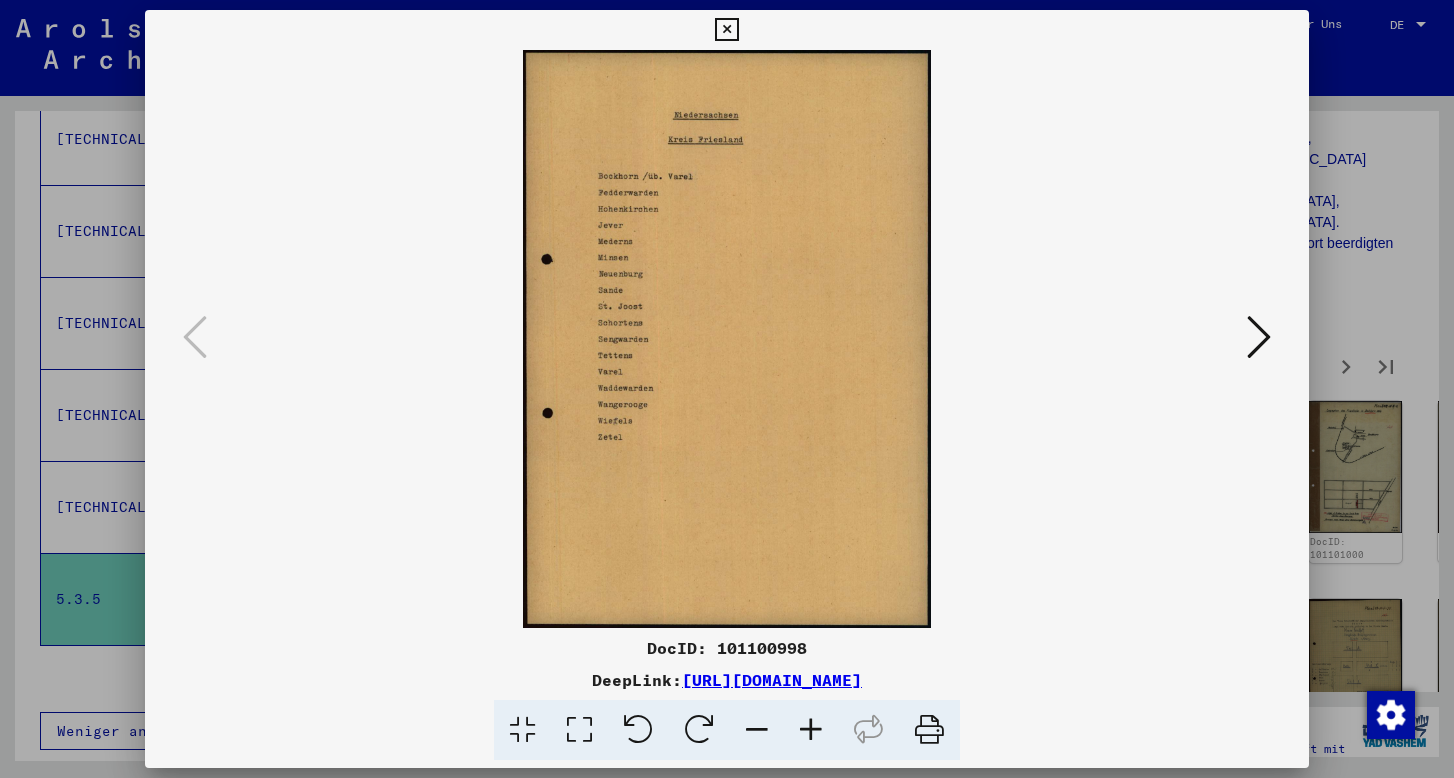 click at bounding box center [1259, 337] 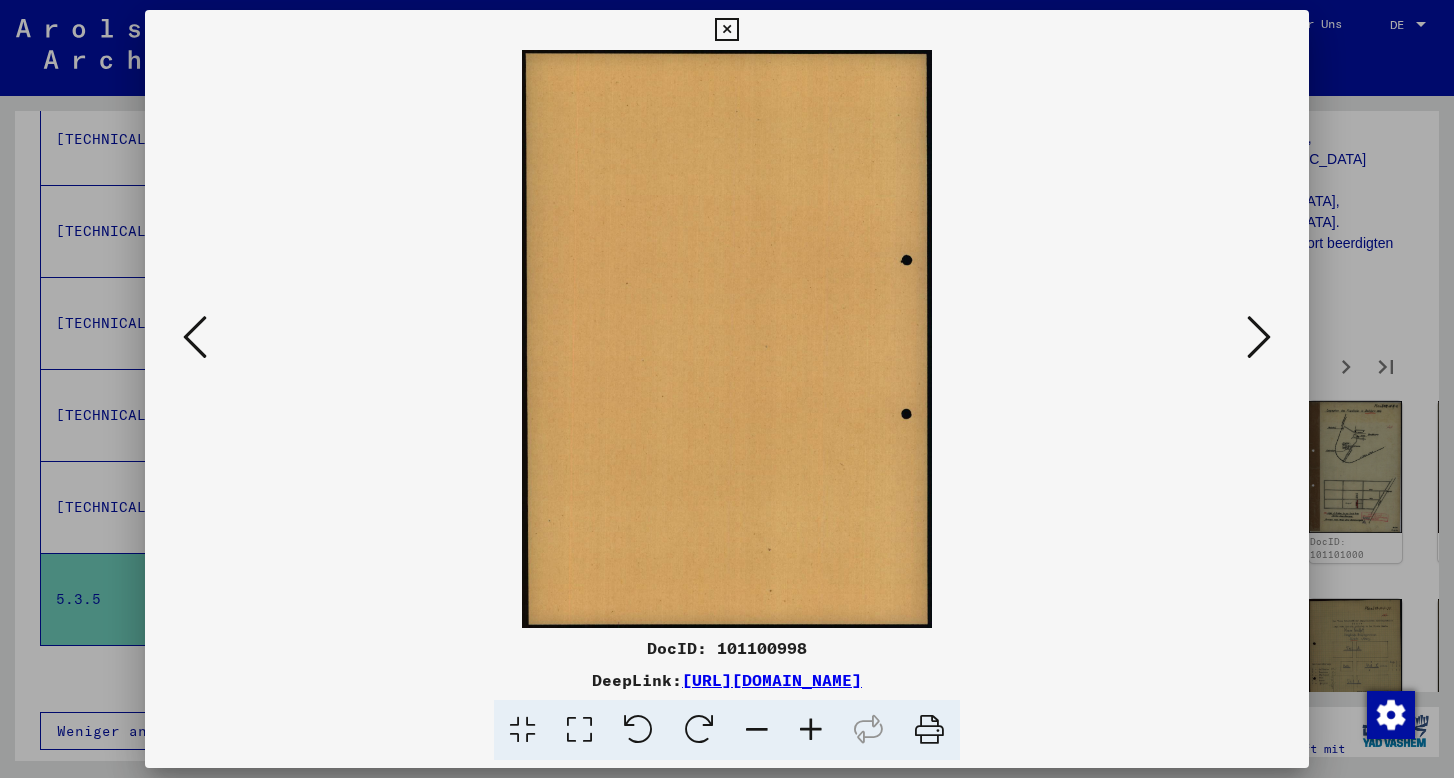click at bounding box center (1259, 337) 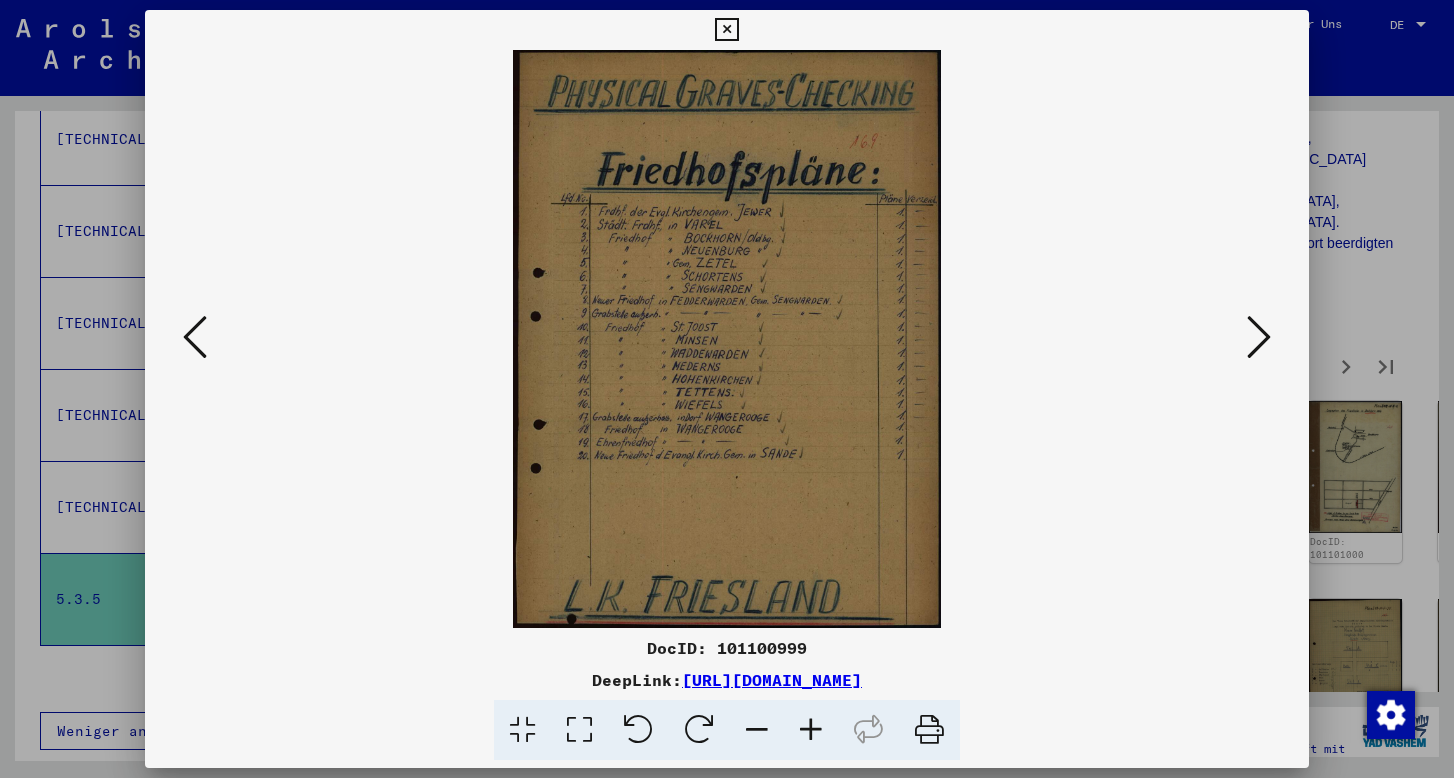 click at bounding box center (1259, 337) 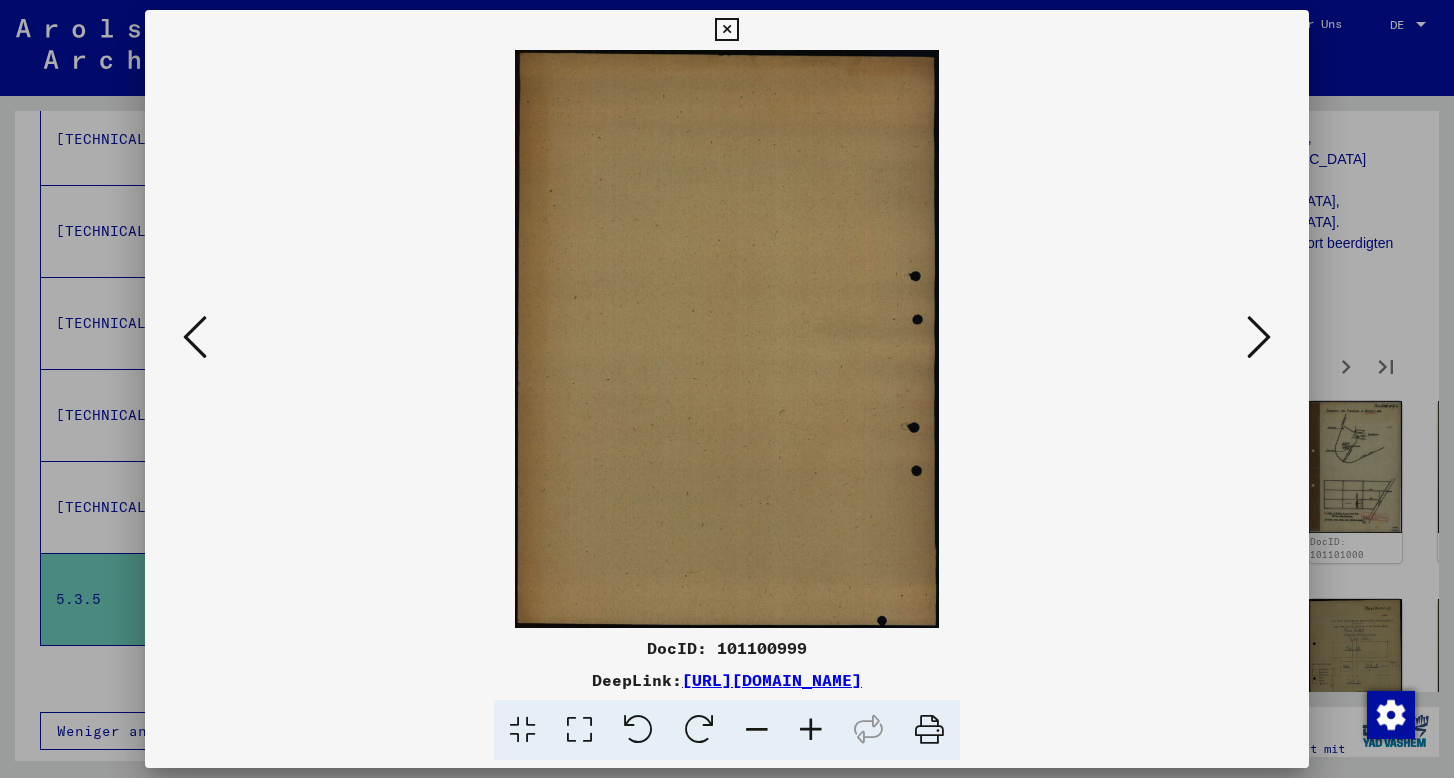 click at bounding box center [1259, 337] 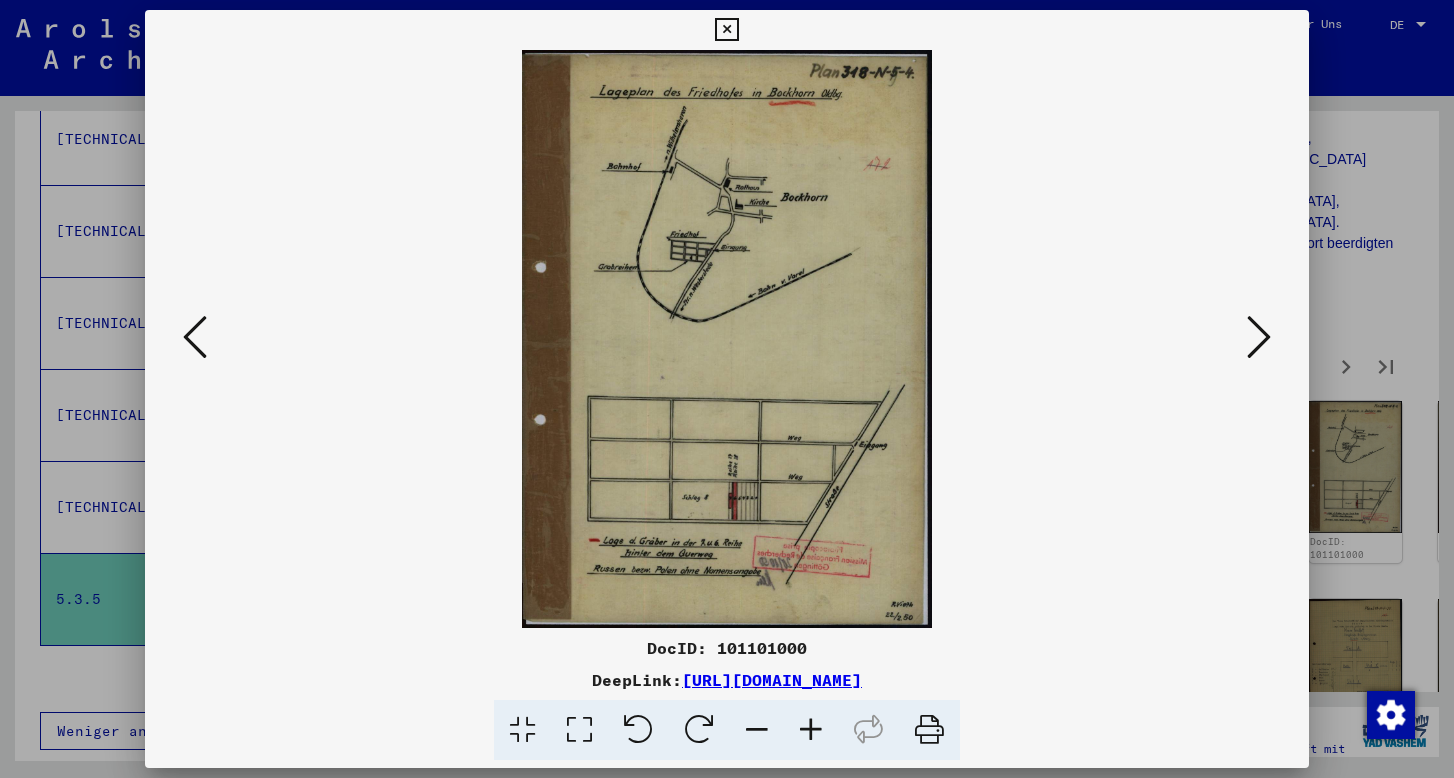 click at bounding box center (1259, 337) 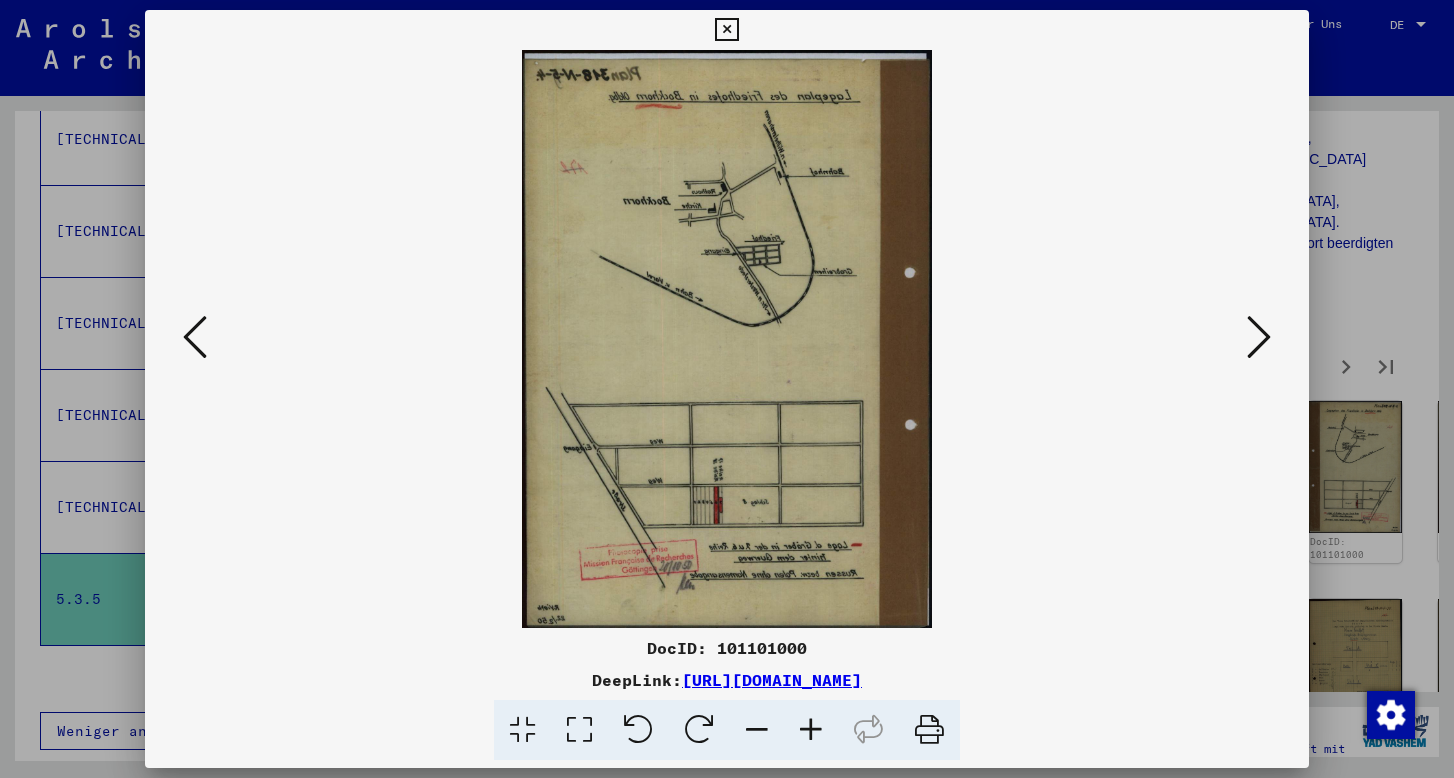 click at bounding box center [1259, 337] 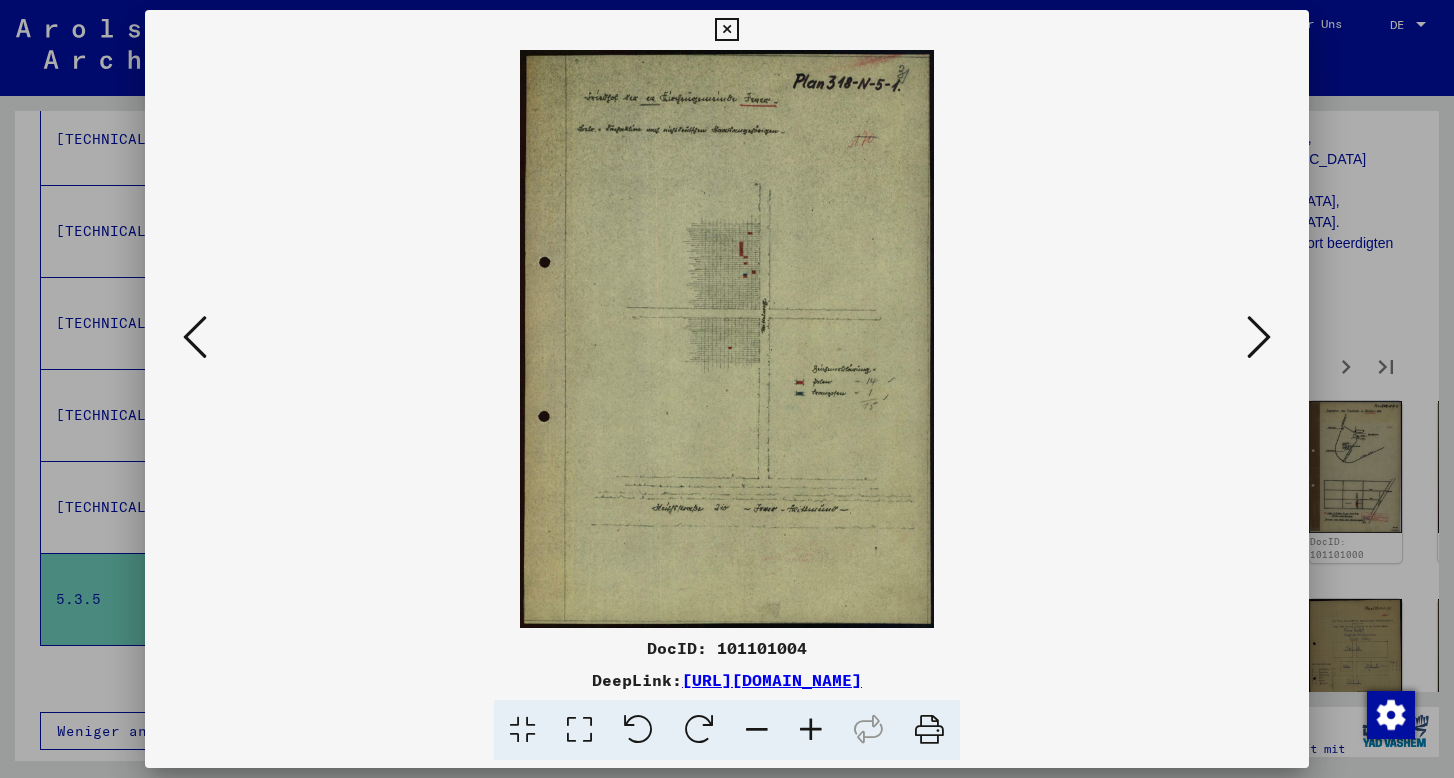 click at bounding box center (1259, 337) 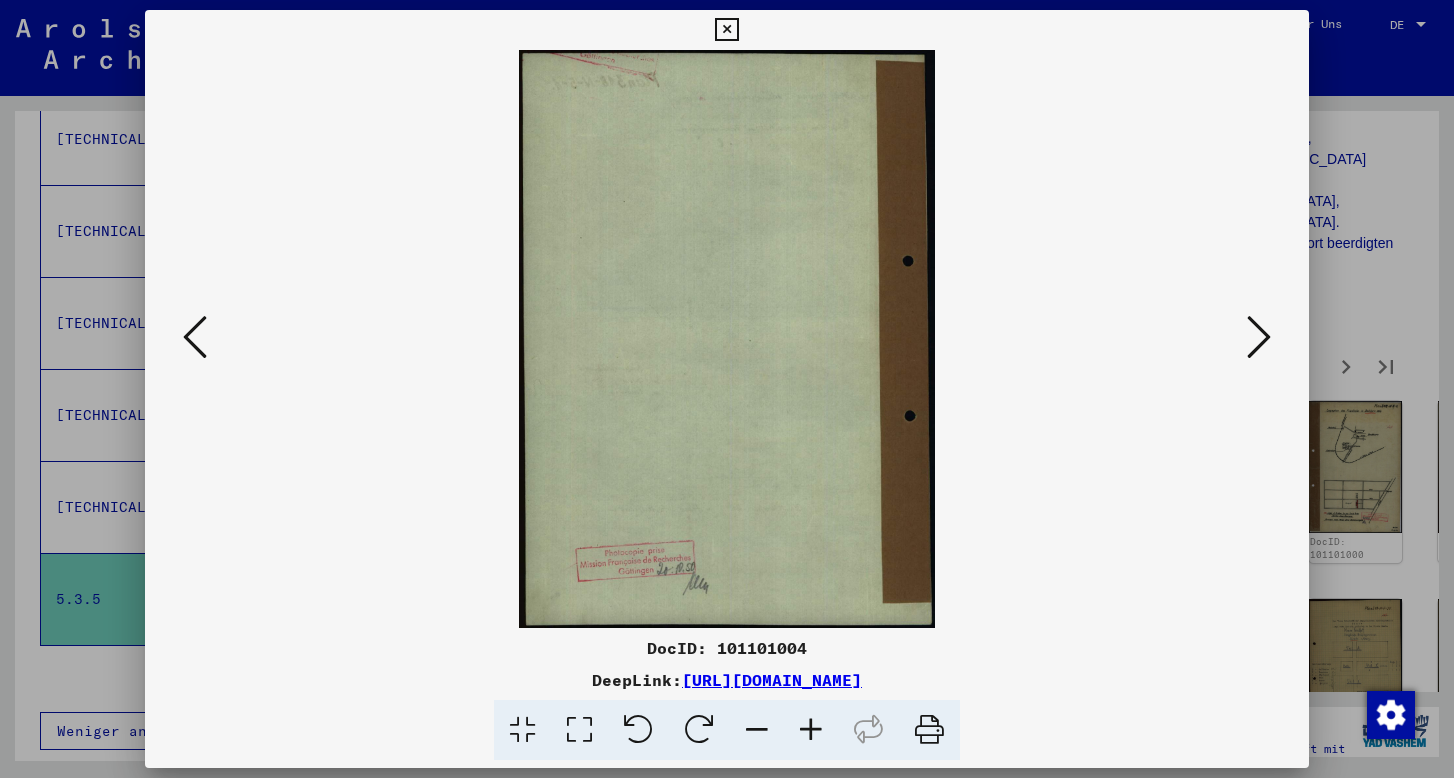 click at bounding box center [1259, 337] 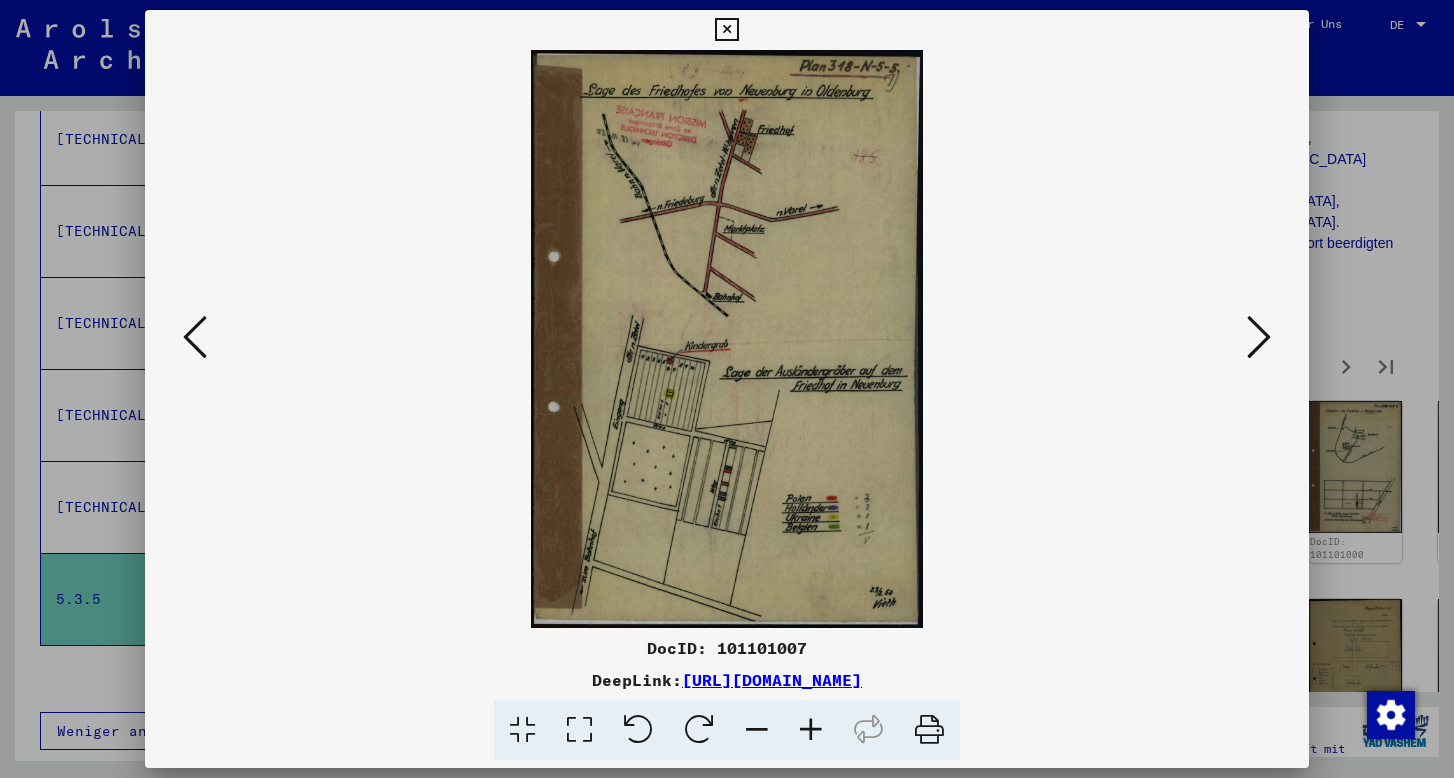 click at bounding box center [1259, 337] 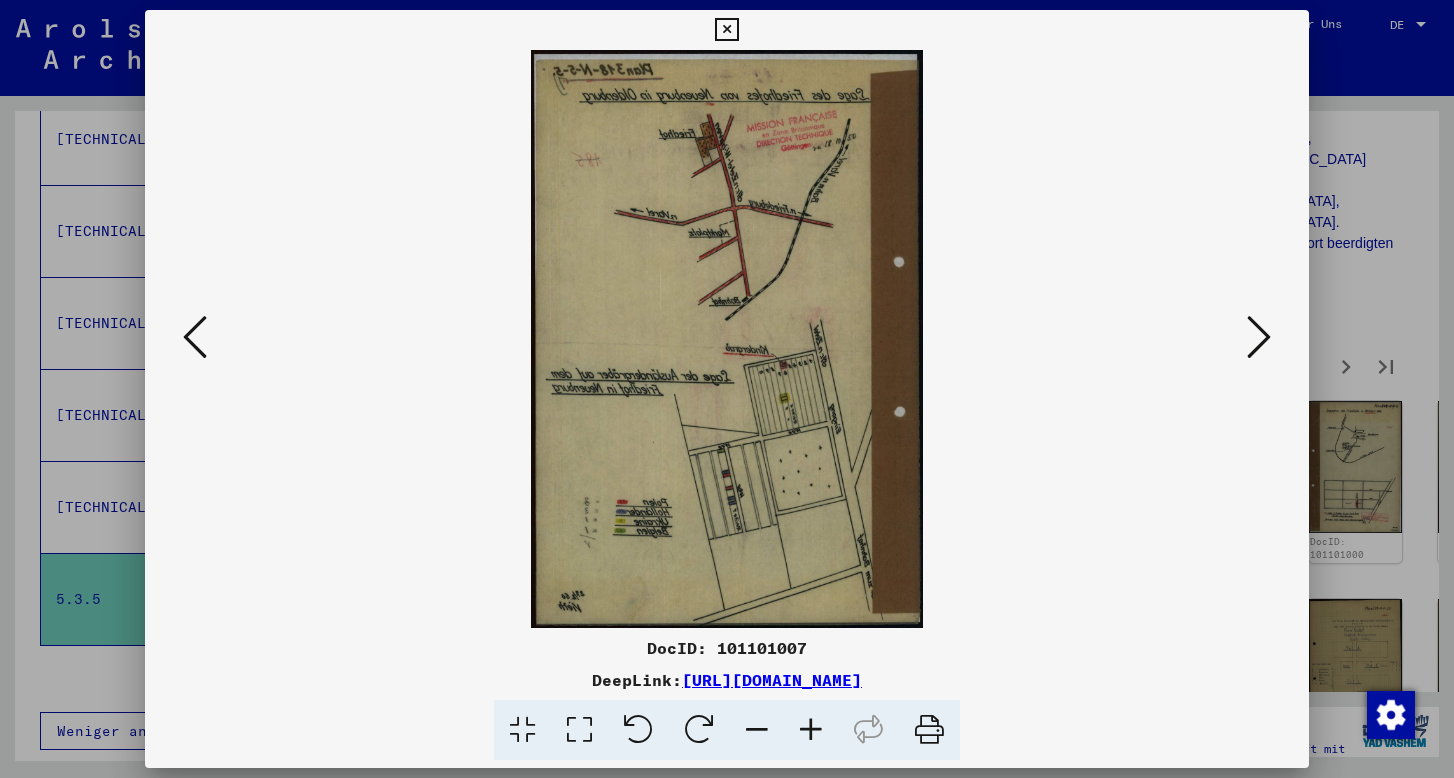 click at bounding box center (1259, 337) 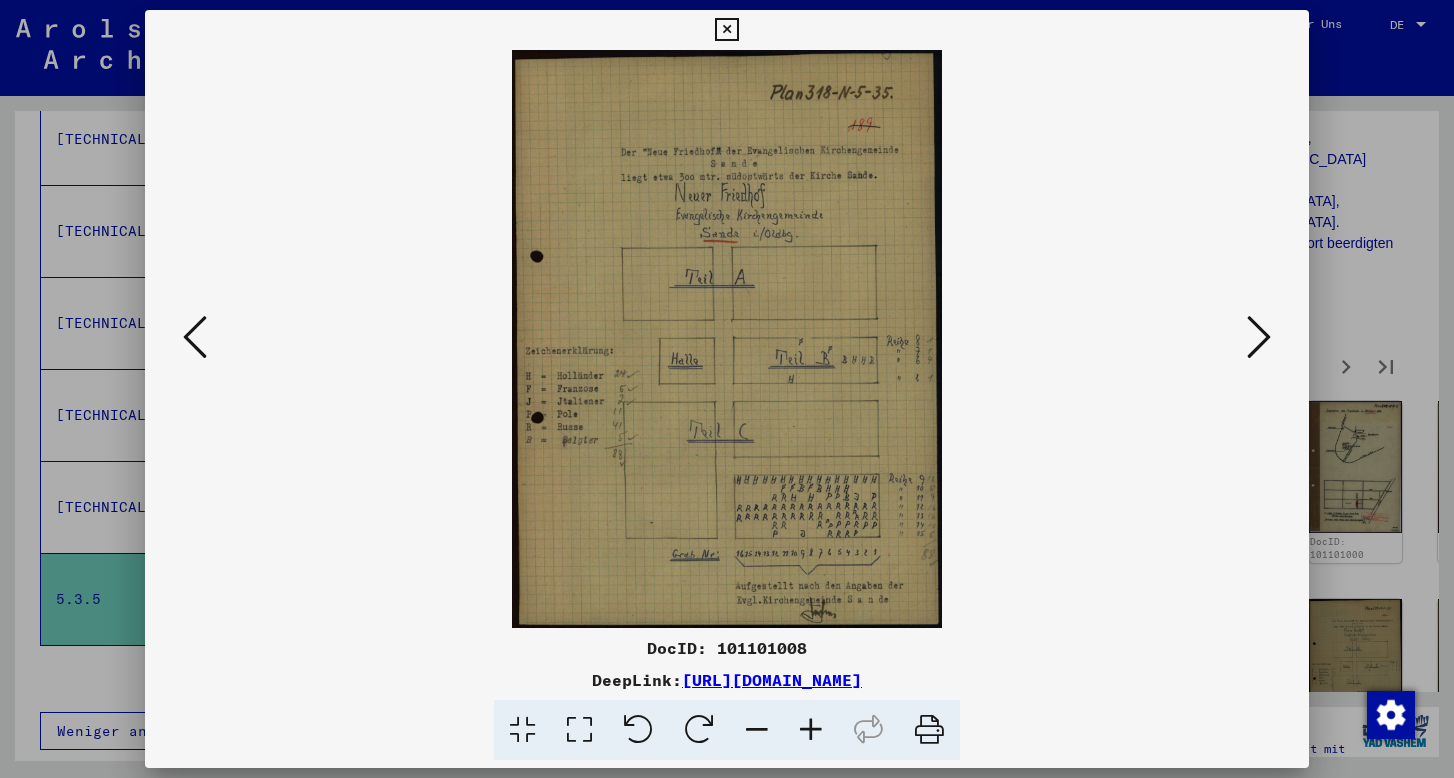 click at bounding box center [1259, 337] 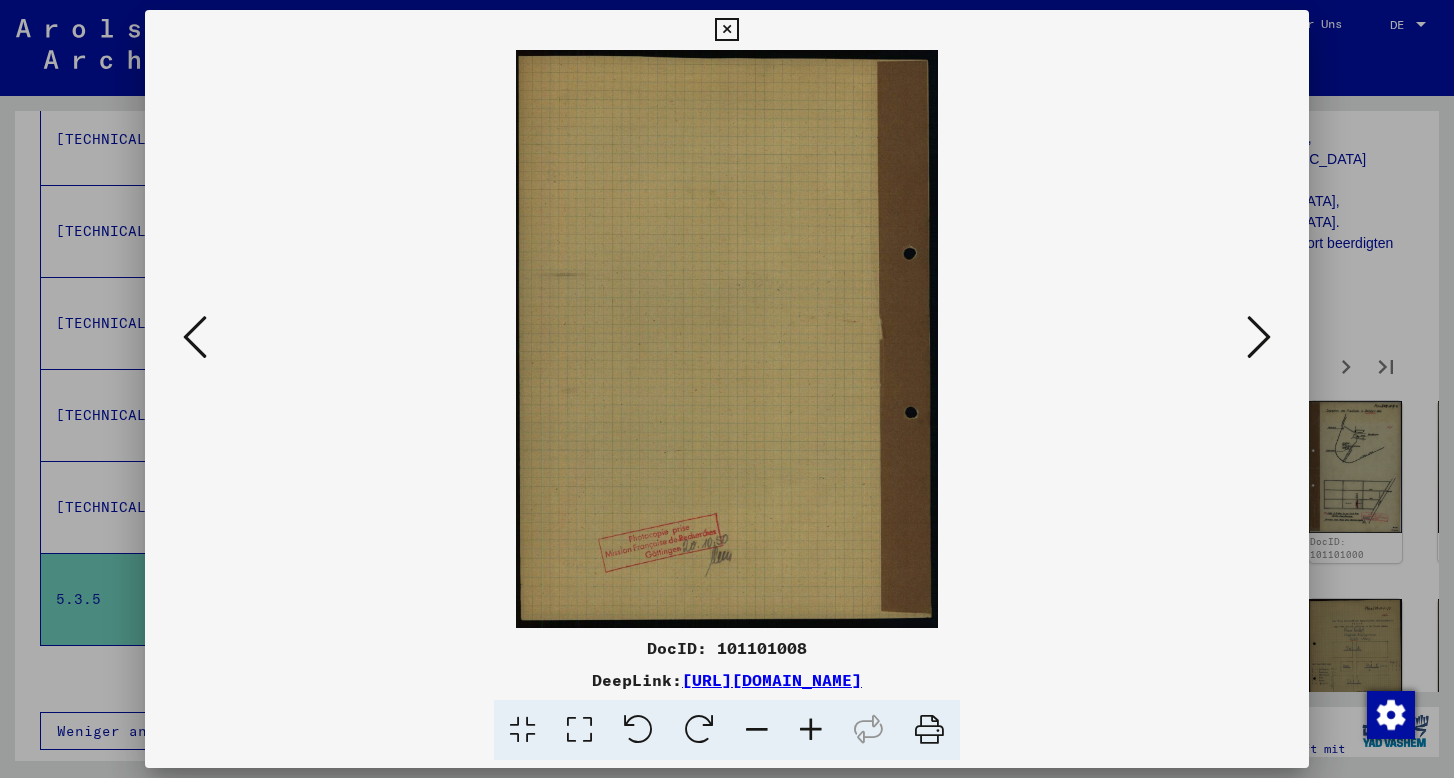 click at bounding box center (195, 337) 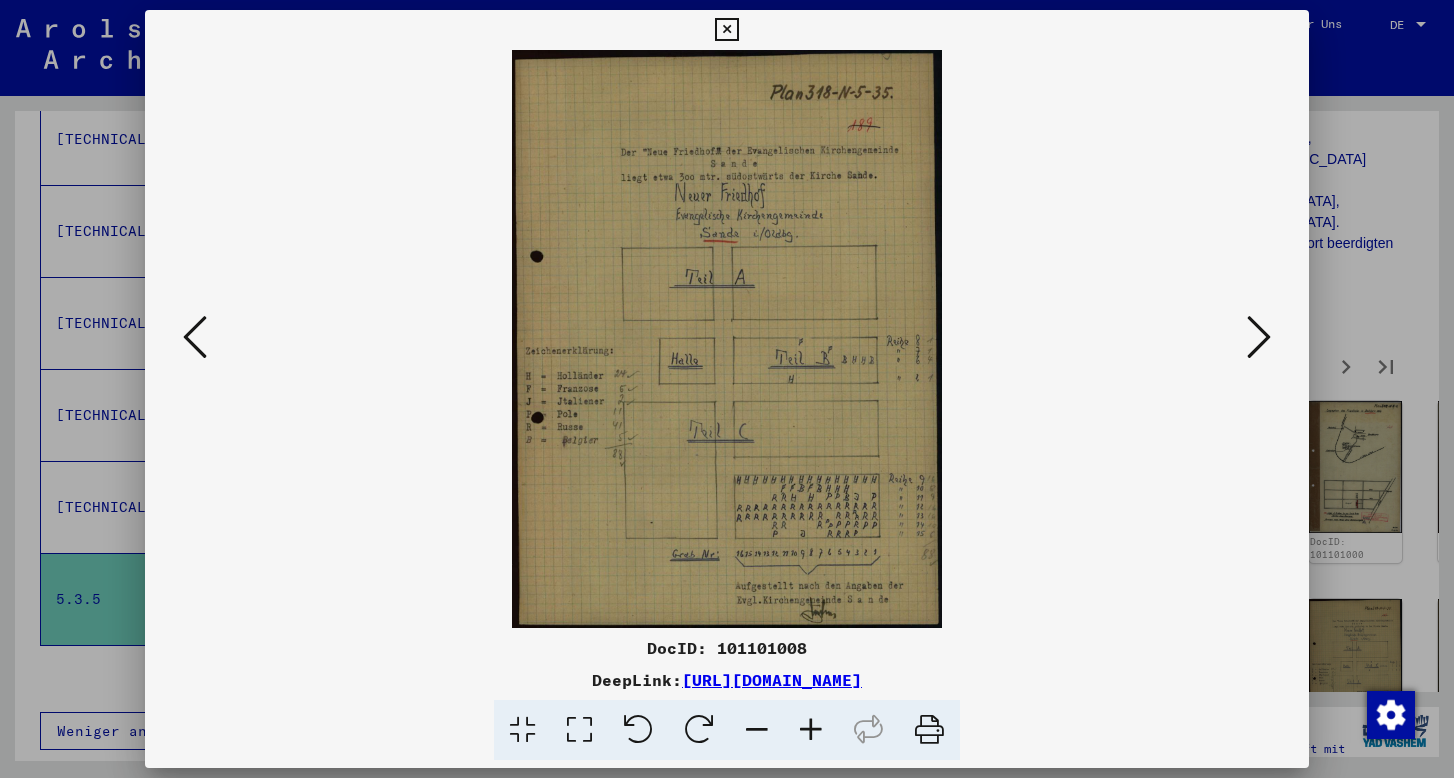 click at bounding box center (1259, 337) 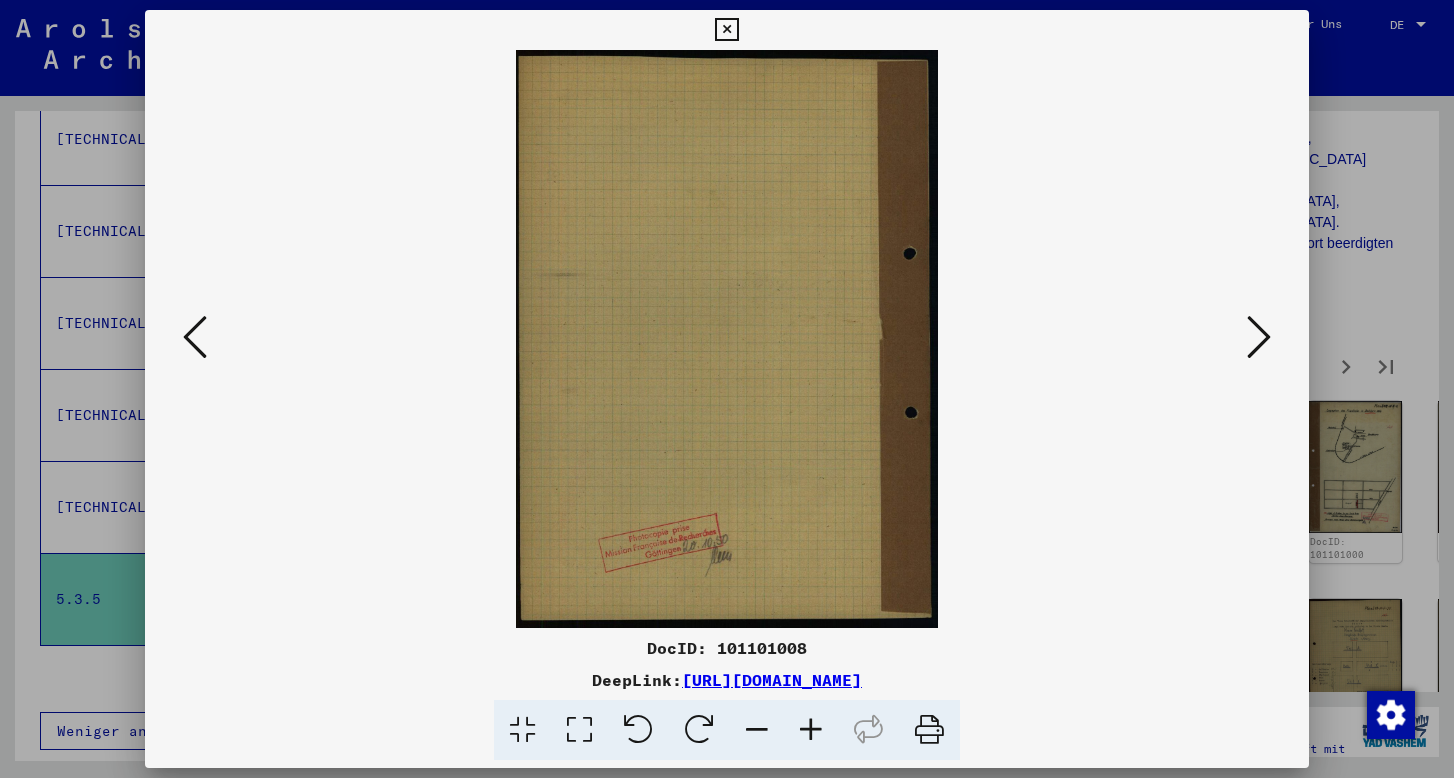 click at bounding box center [1259, 337] 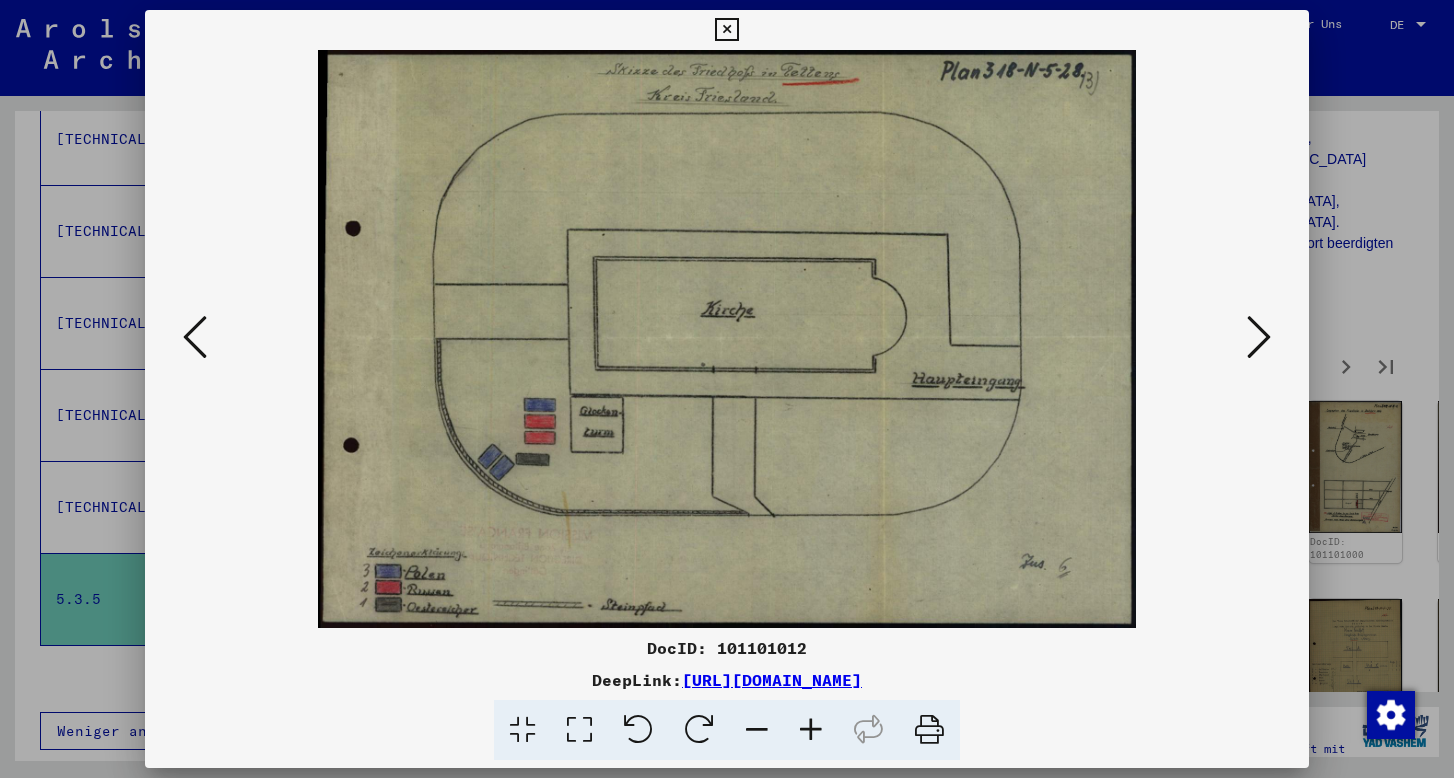 click at bounding box center [1259, 337] 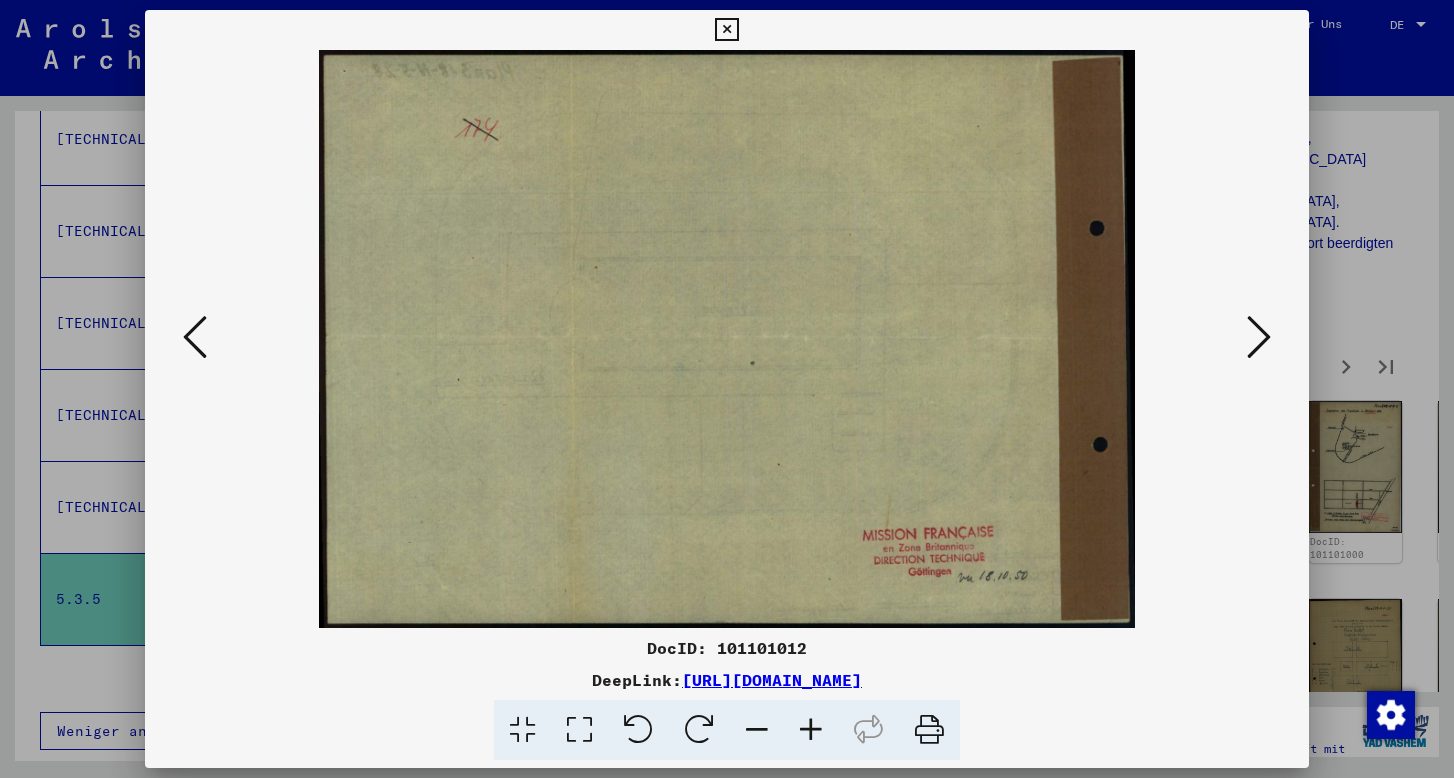 click at bounding box center (1259, 337) 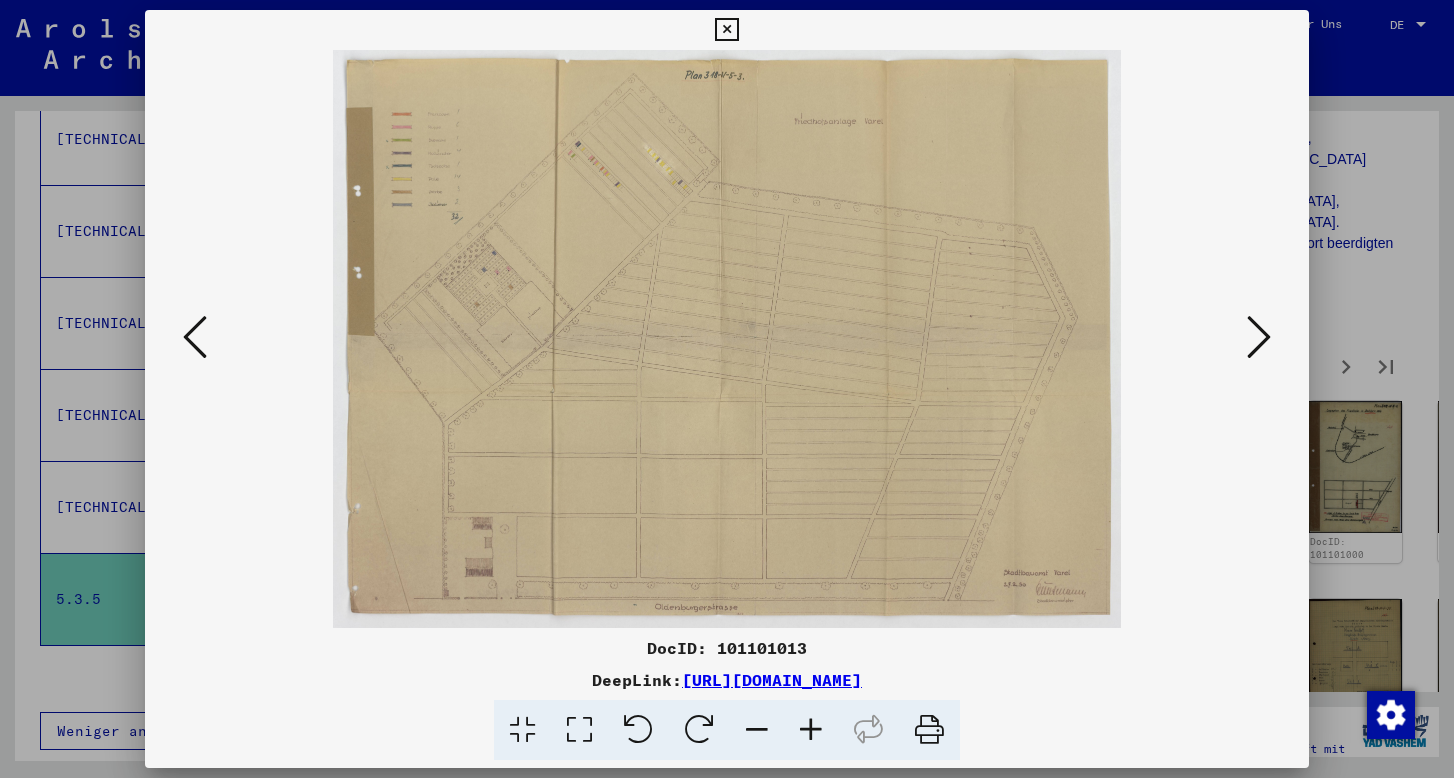 click at bounding box center [1259, 337] 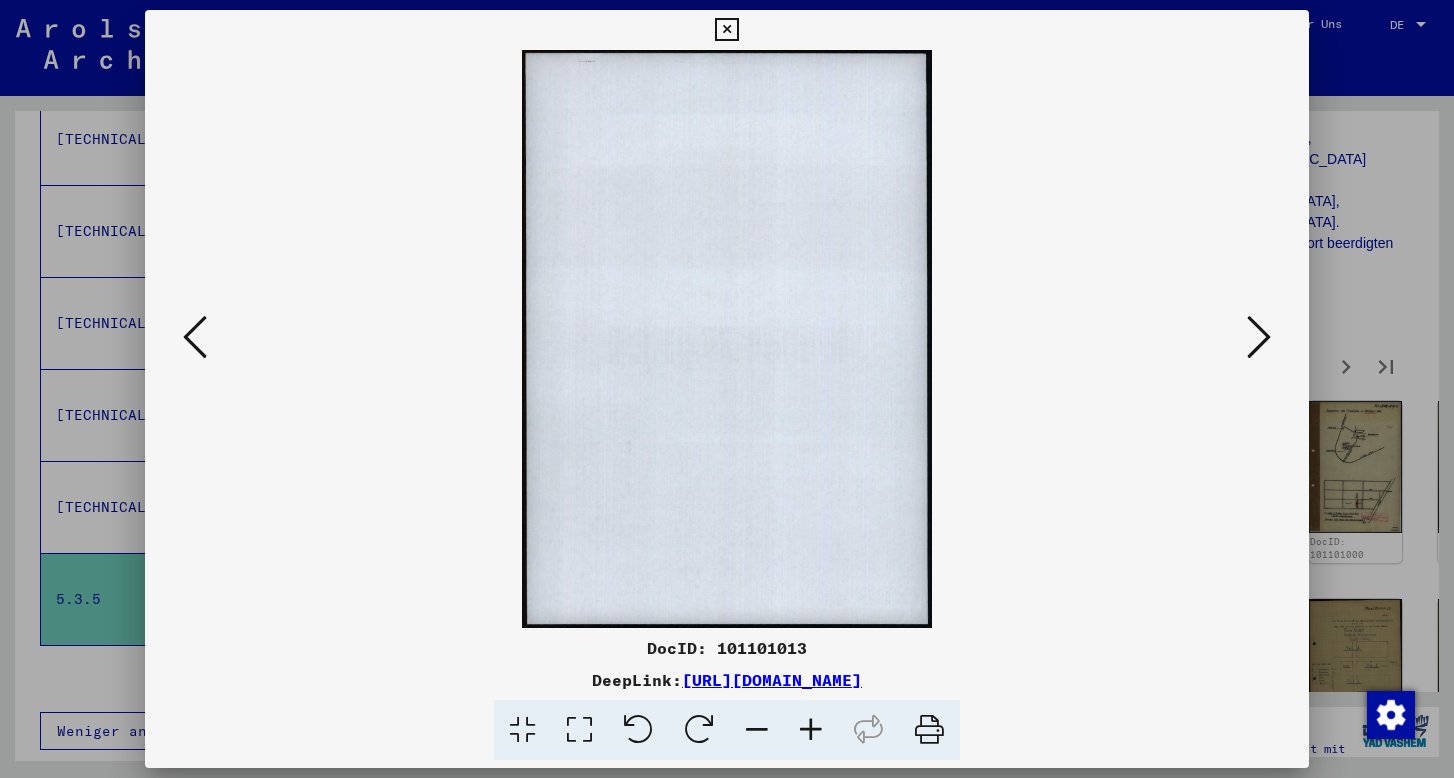 click at bounding box center [1259, 337] 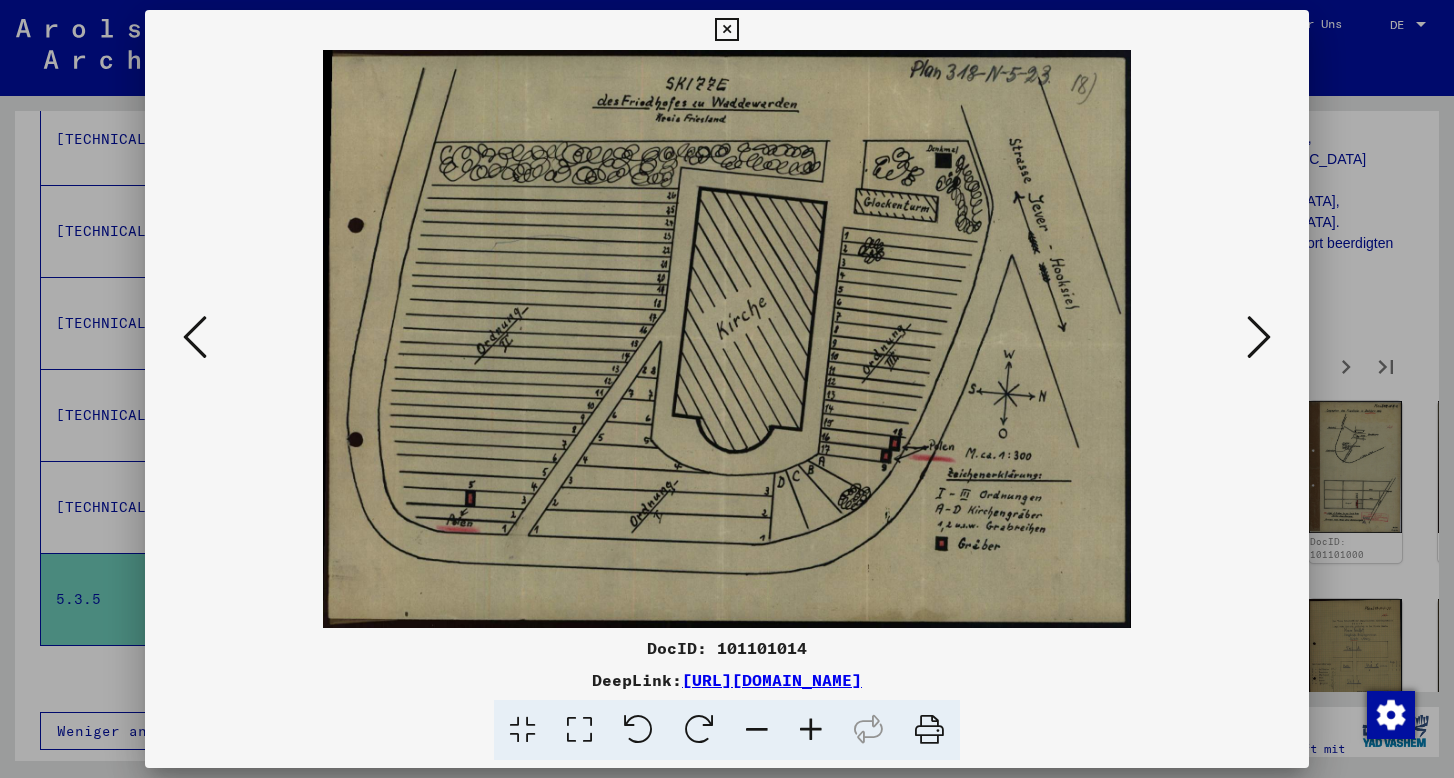 click at bounding box center (1259, 337) 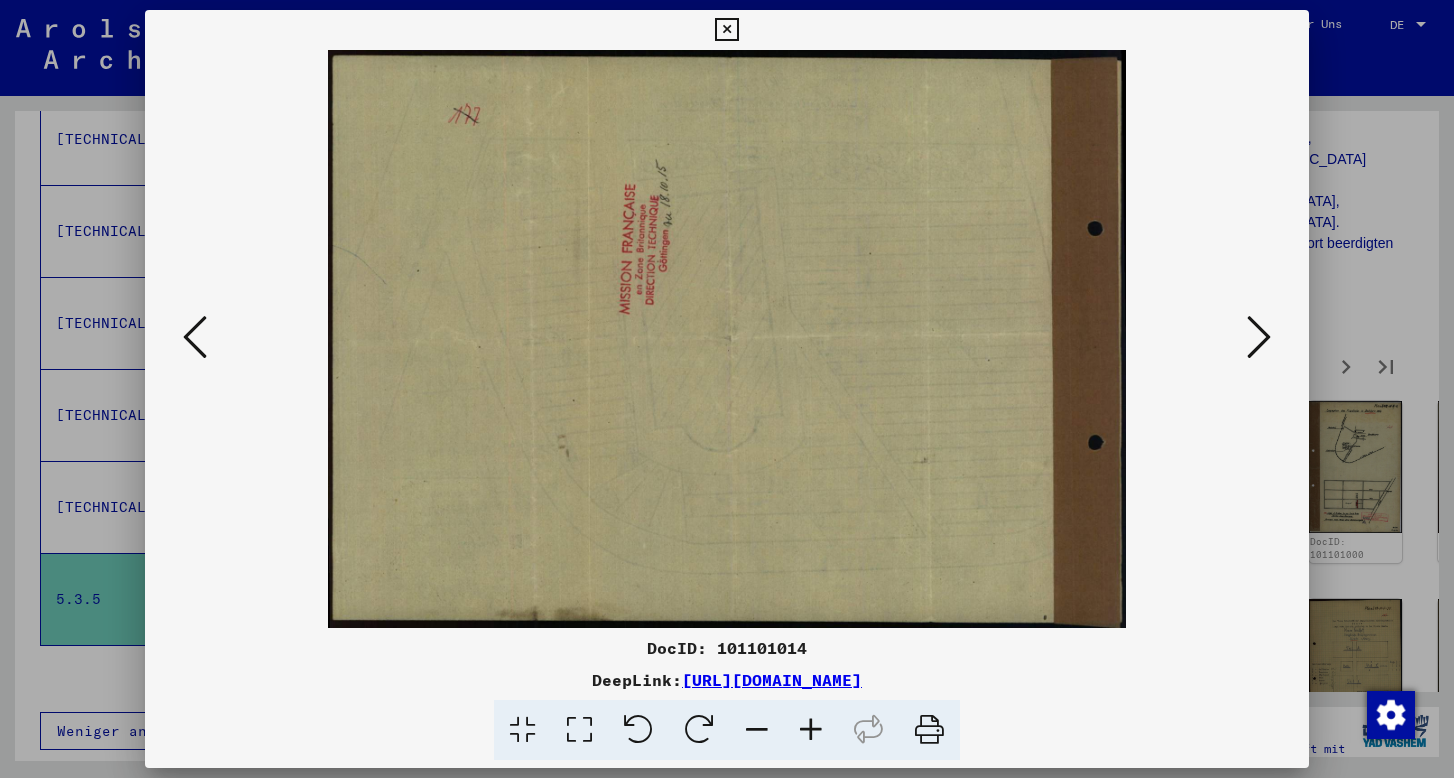 click at bounding box center (1259, 337) 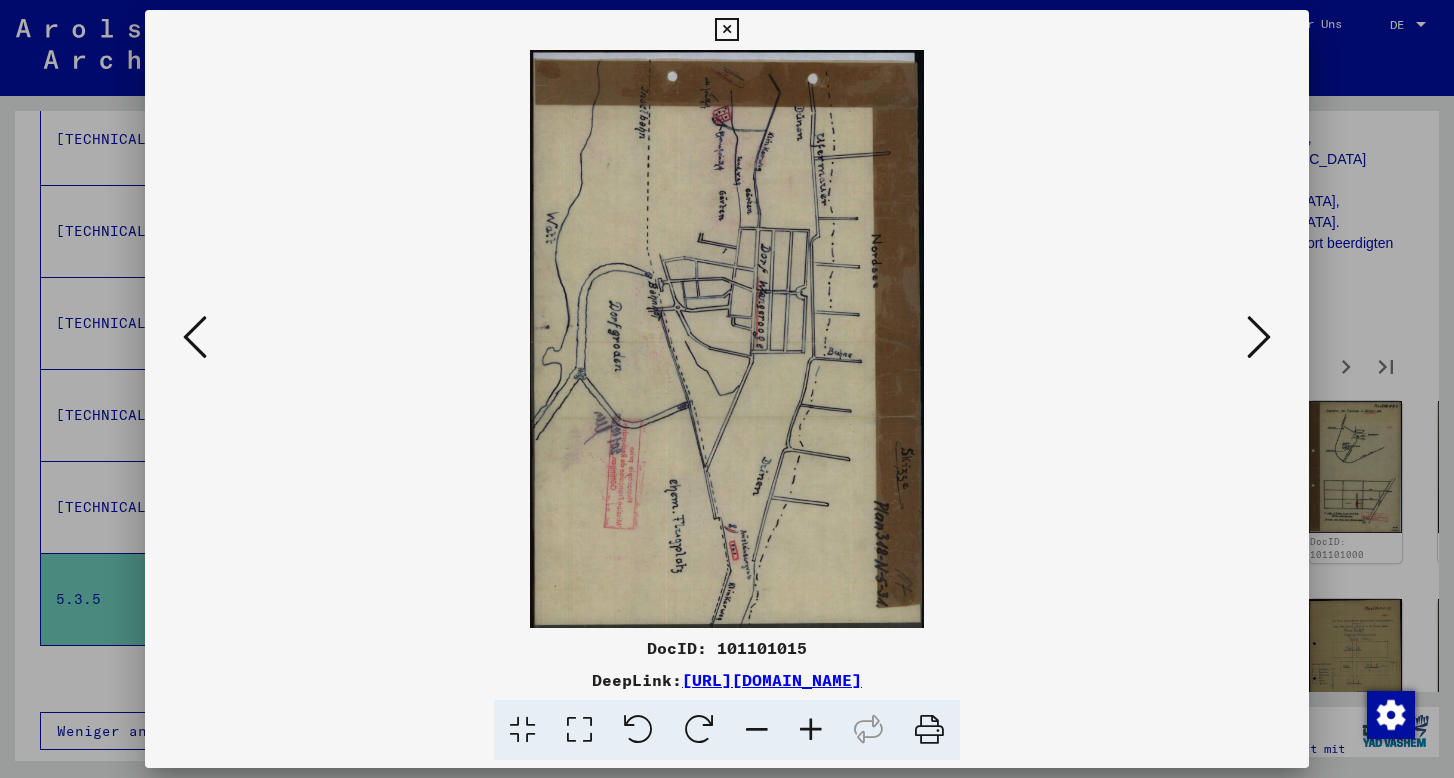 click at bounding box center [1259, 337] 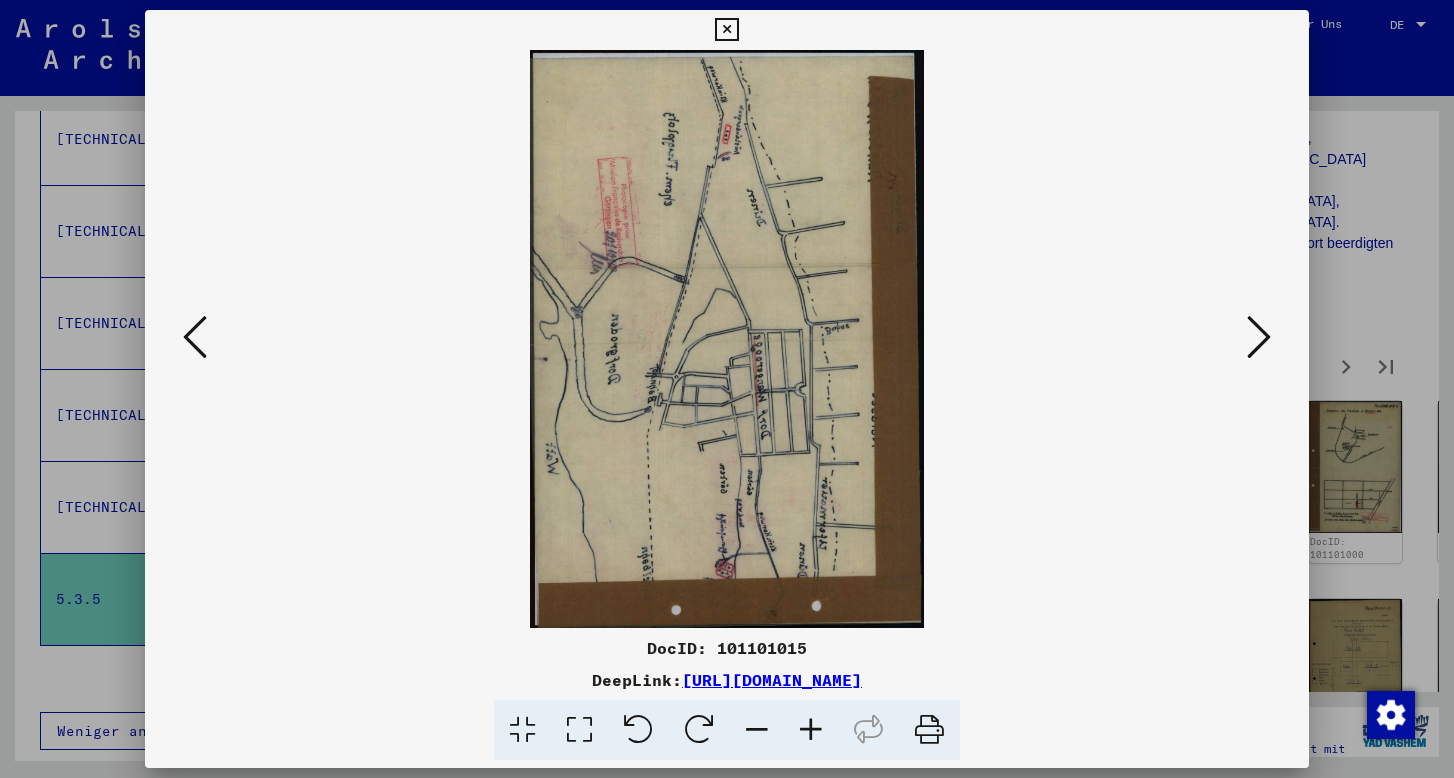 click at bounding box center [726, 30] 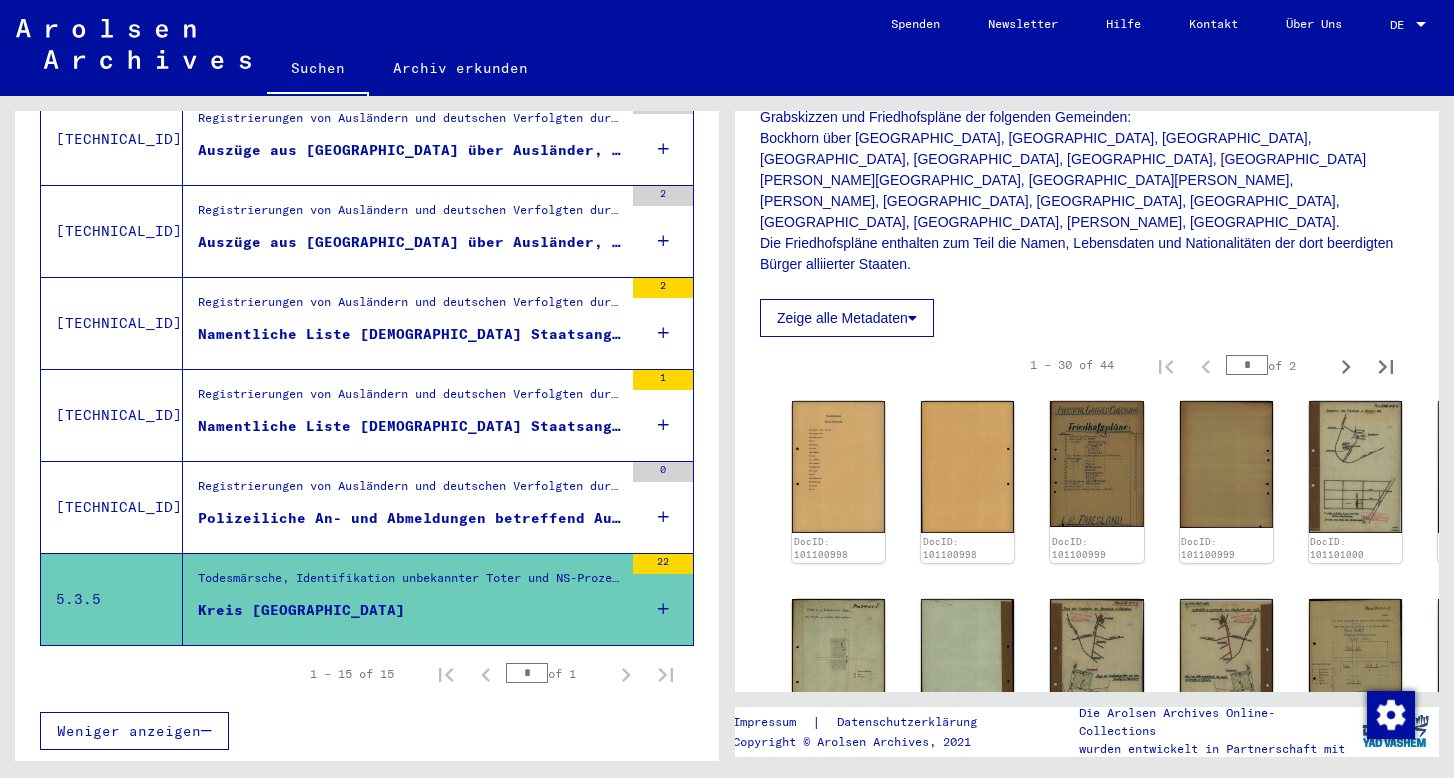 scroll, scrollTop: 0, scrollLeft: 0, axis: both 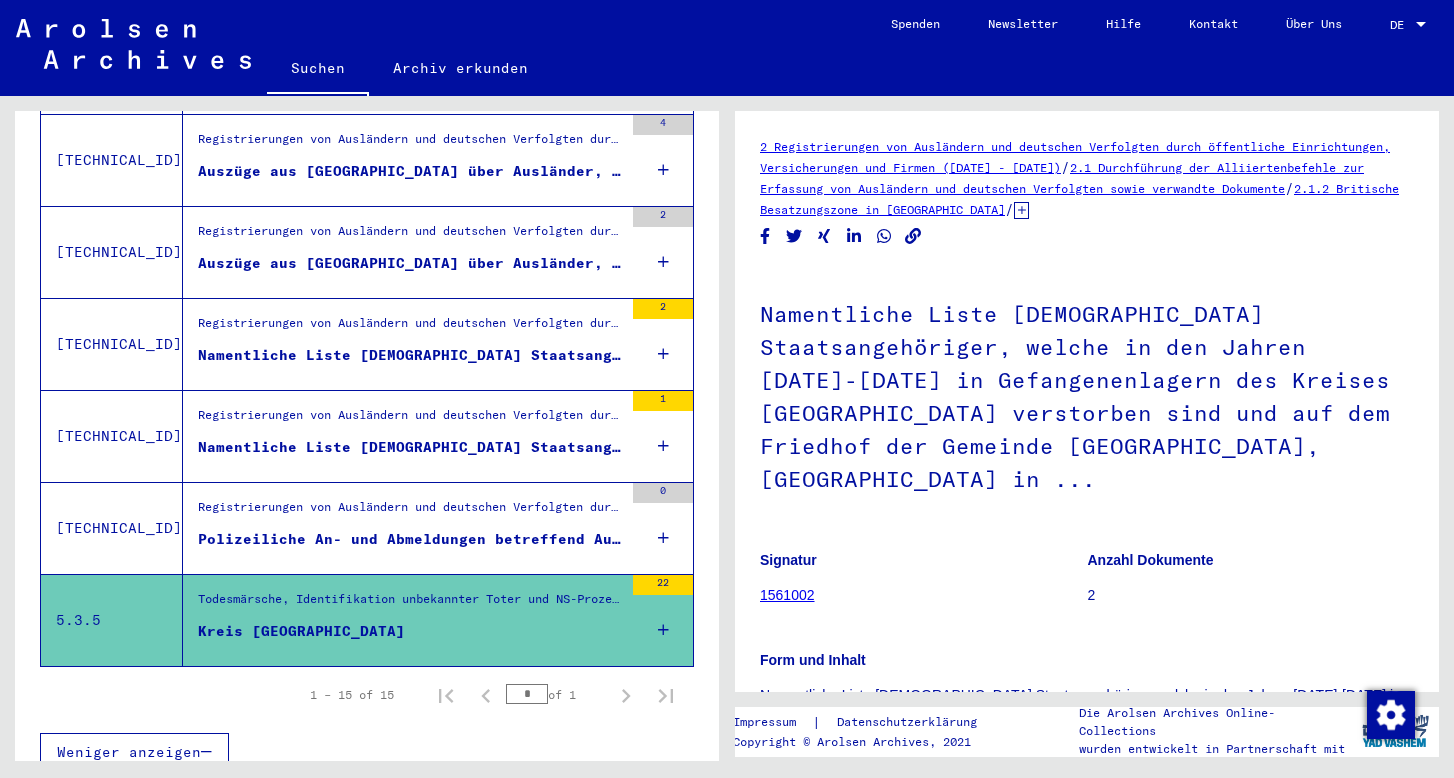 click on "Registrierungen von Ausländern und deutschen Verfolgten durch öffentliche Einrichtungen, Versicherungen und Firmen ([DATE] - [DATE]) > Dokumente über Registrierungen von Ausländern und den Einsatz von Zwangsarbeitern, [DATE] - [DATE] > Verschiedene Behörden und Firmen (Einzelpersonen-bezogene Unterlagen) > Kriegszeitkartei (Melde- und Registrierkarten, Arbeitsbücher, individueller Schriftverkehr) > Nicht zuordnete Elemente der Kriegszeitkartei" at bounding box center [410, 513] 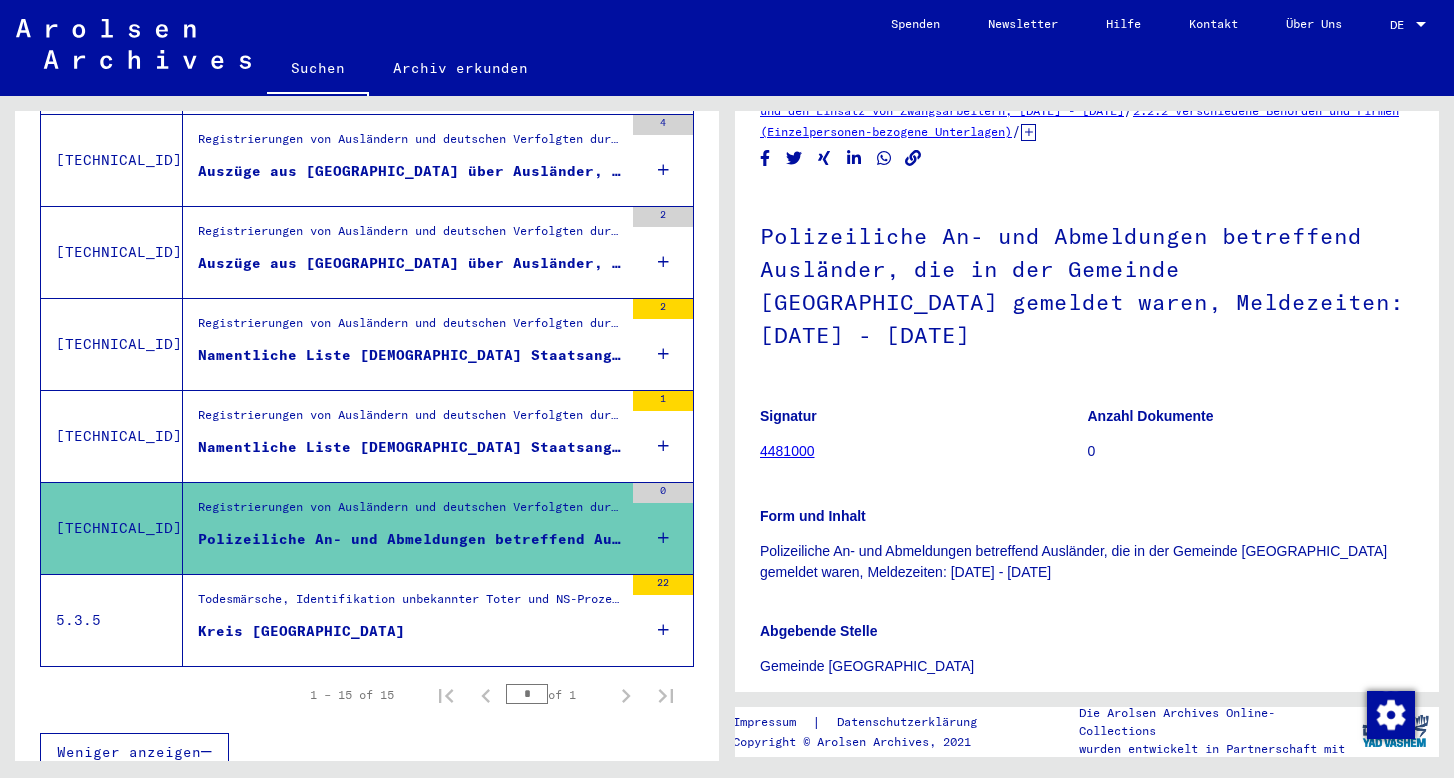 scroll, scrollTop: 62, scrollLeft: 0, axis: vertical 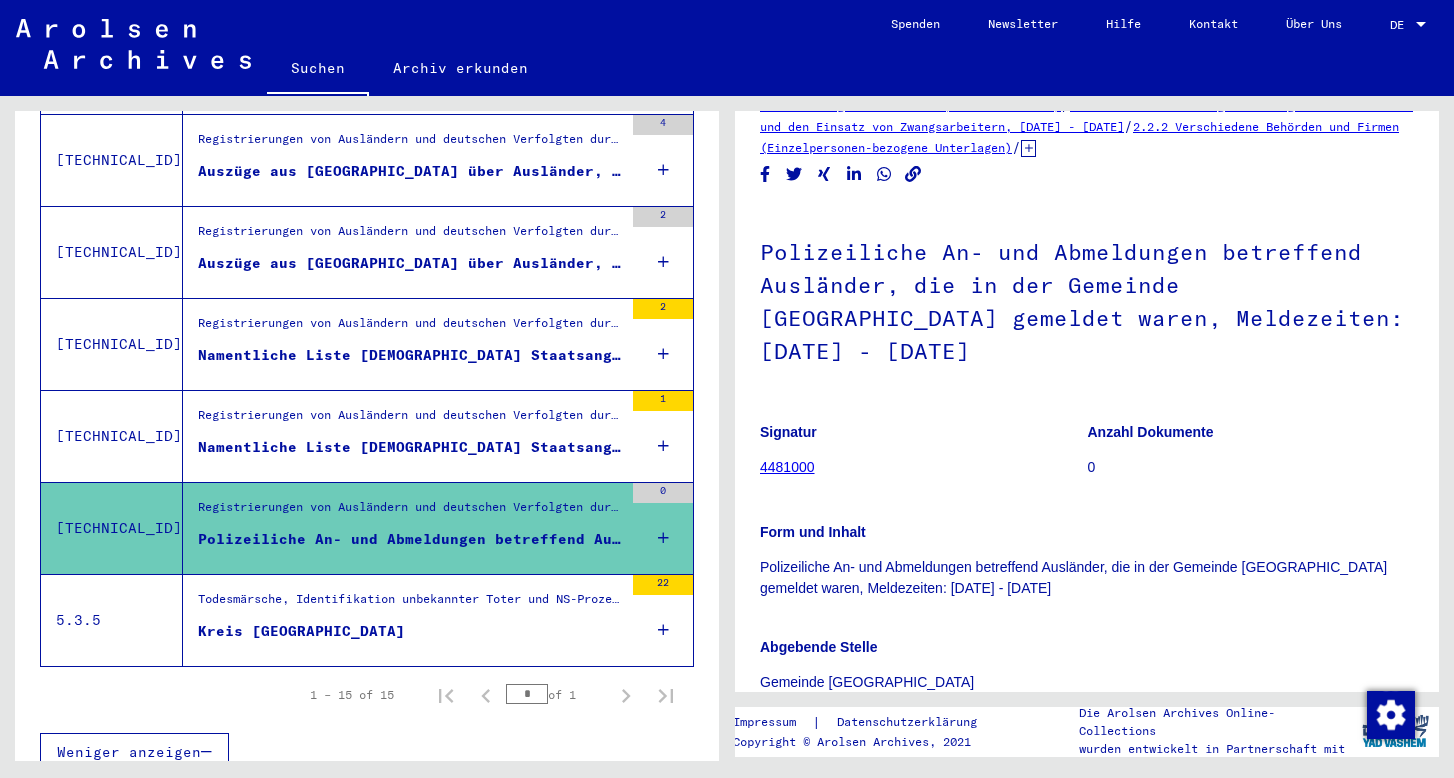 click on "Namentliche Liste [DEMOGRAPHIC_DATA] Staatsangehöriger, welche im Jahre 1941 im Kriegsgefangenenlager [GEOGRAPHIC_DATA], [GEOGRAPHIC_DATA] in [GEOGRAPHIC_DATA] verstorben sind und auf dem Gemeindefriedhof in [GEOGRAPHIC_DATA] beerdigt wur ..." at bounding box center (410, 447) 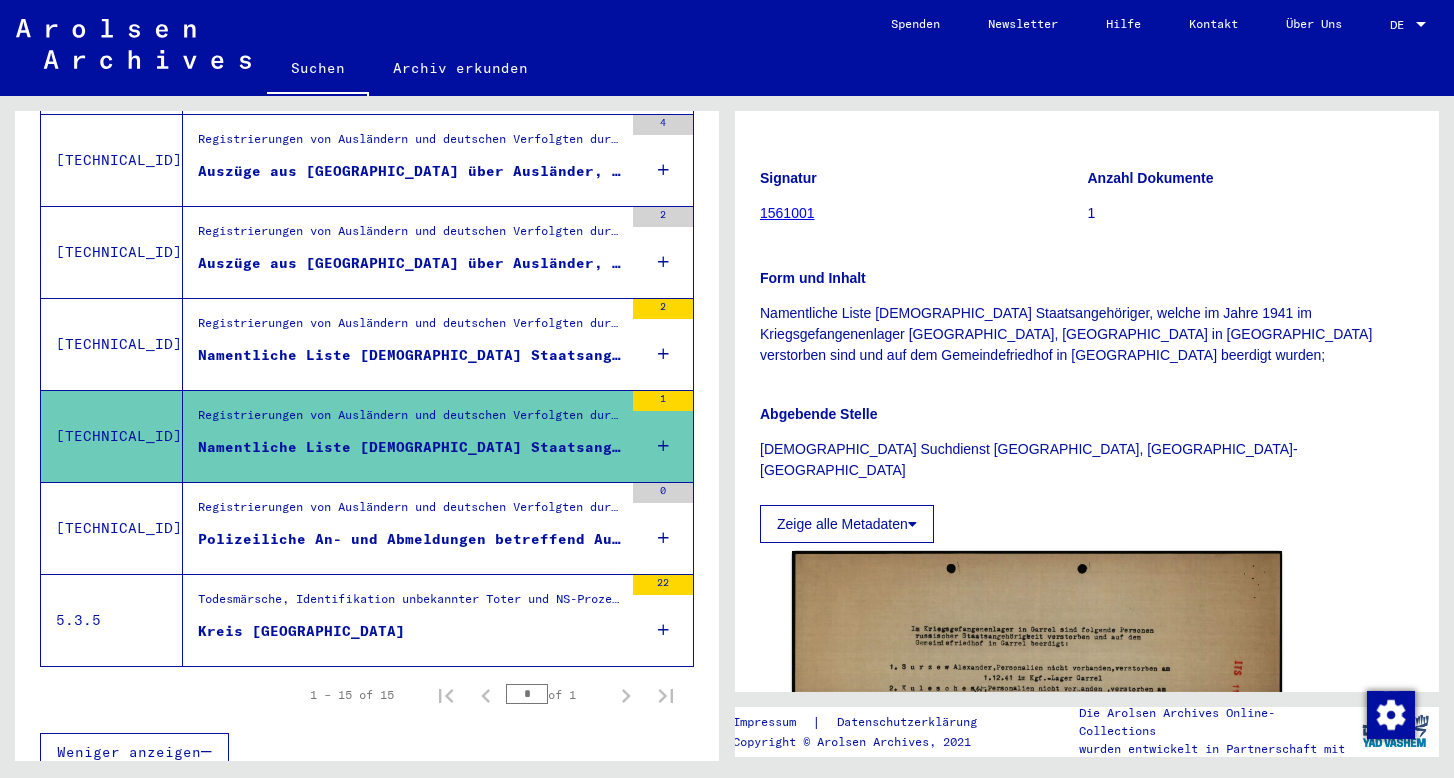scroll, scrollTop: 396, scrollLeft: 0, axis: vertical 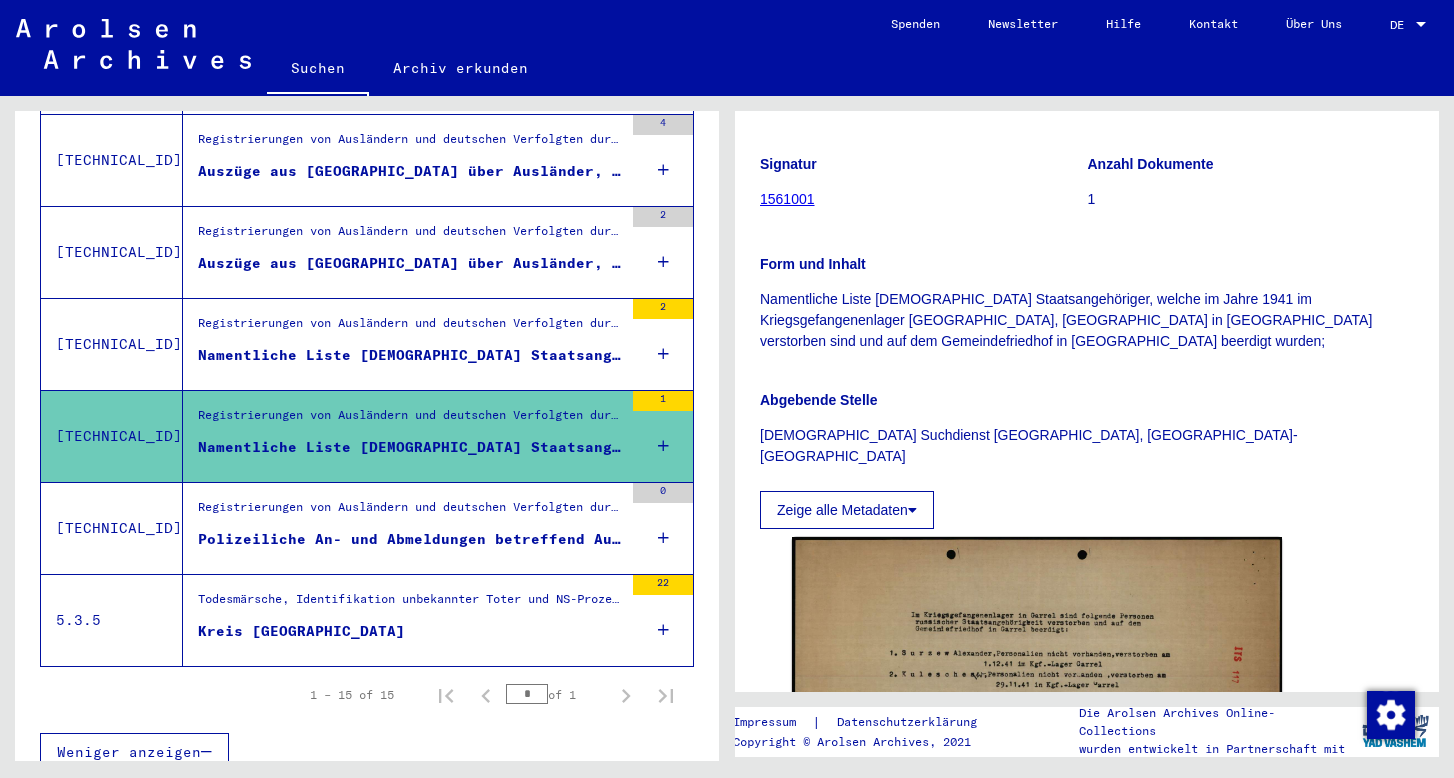 click on "Registrierungen von Ausländern und deutschen Verfolgten durch öffentliche Einrichtungen, Versicherungen und Firmen ([DATE] - [DATE]) > Durchführung der Alliiertenbefehle zur Erfassung von Ausländern und deutschen Verfolgten sowie verwandte Dokumente > Britische Besatzungszone in [GEOGRAPHIC_DATA] > Listen von Angehörigen der Vereinten Nationen, anderer Ausländer, deutscher [DEMOGRAPHIC_DATA] und Staatenloser, britische Zone > Unterlagen aus [GEOGRAPHIC_DATA] > Dokumente aus dem Landkreis [GEOGRAPHIC_DATA] > Informationen über Ausländer, die während des Kriegs im Kreis [GEOGRAPHIC_DATA] verstorben sind > Nationalität/Herkunft der aufgeführten Personen: Russisch" at bounding box center [410, 328] 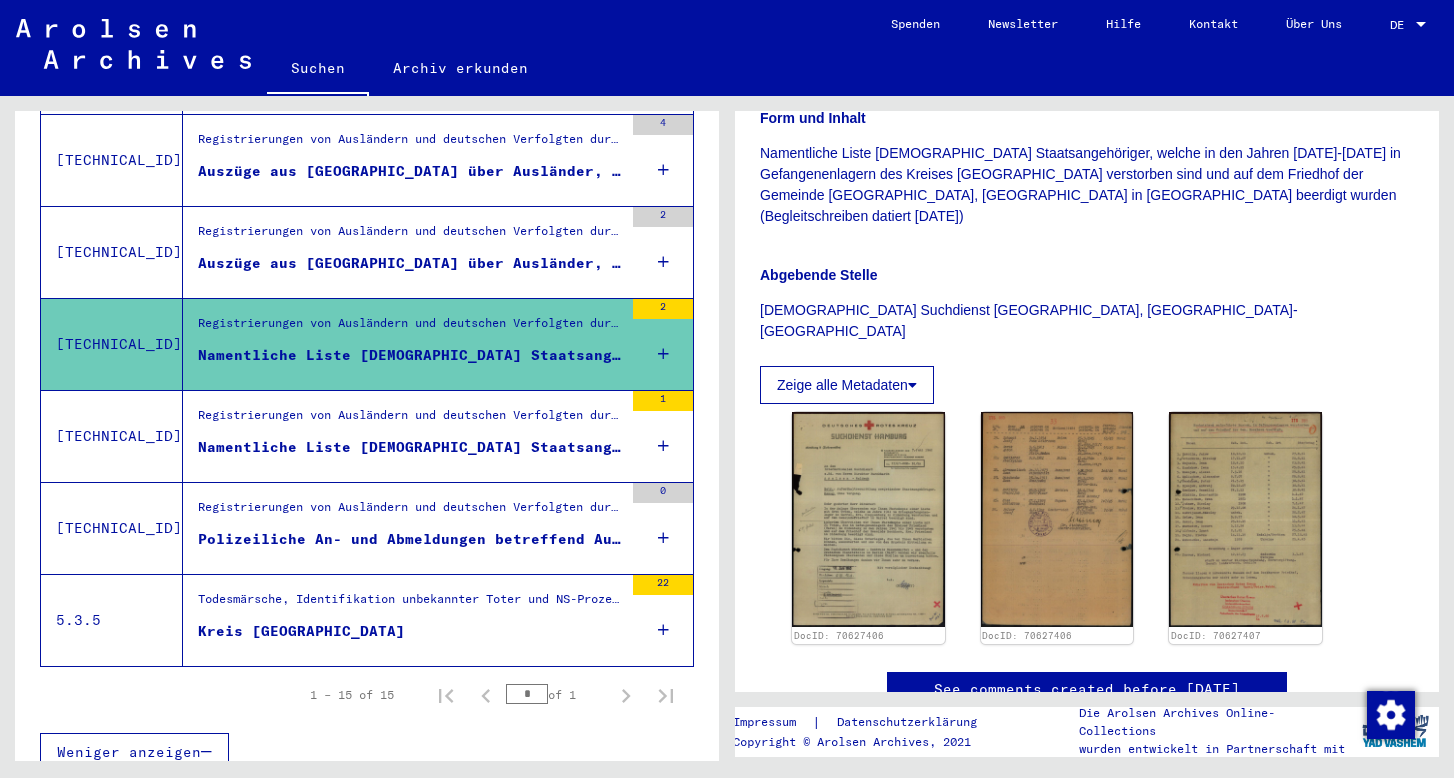 scroll, scrollTop: 581, scrollLeft: 0, axis: vertical 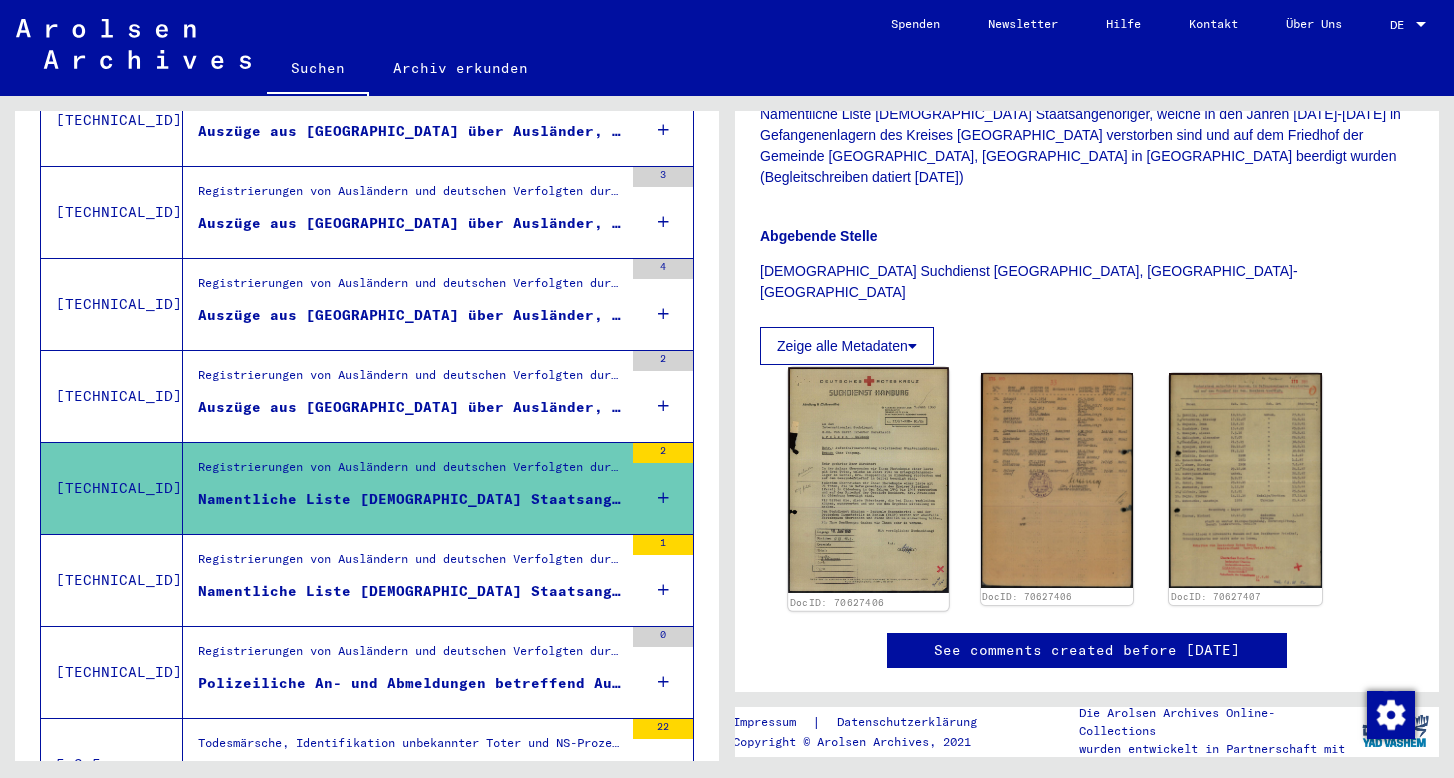 click 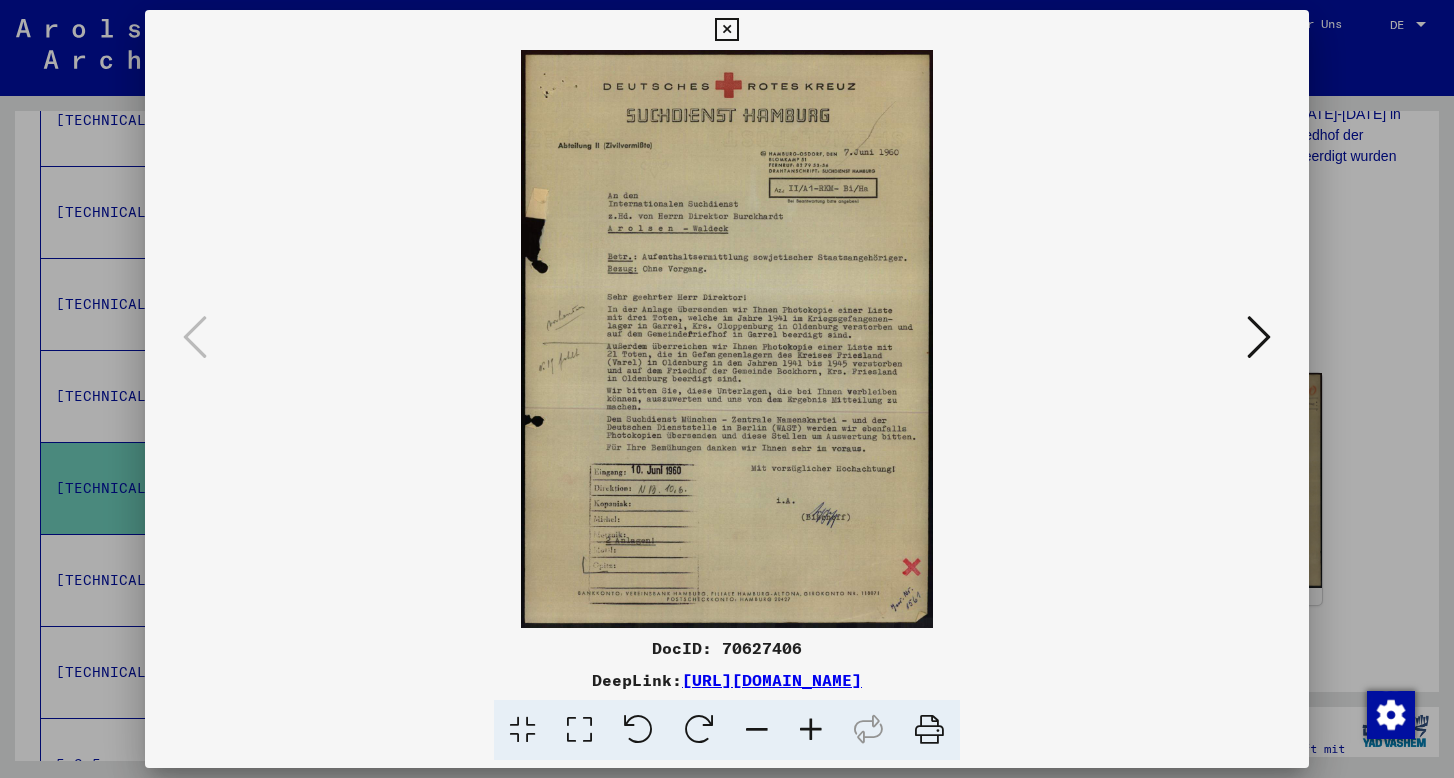 click at bounding box center [1259, 337] 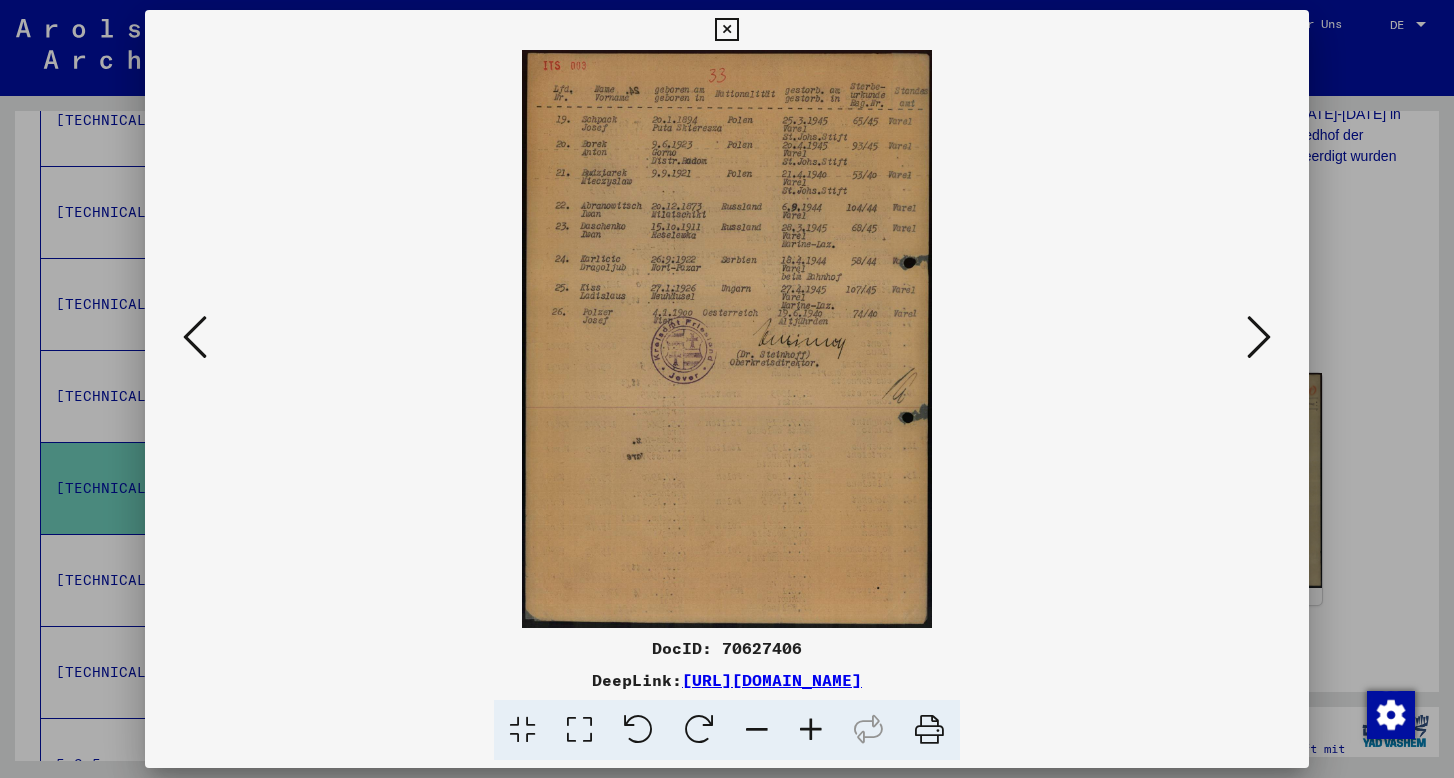 click at bounding box center [1259, 337] 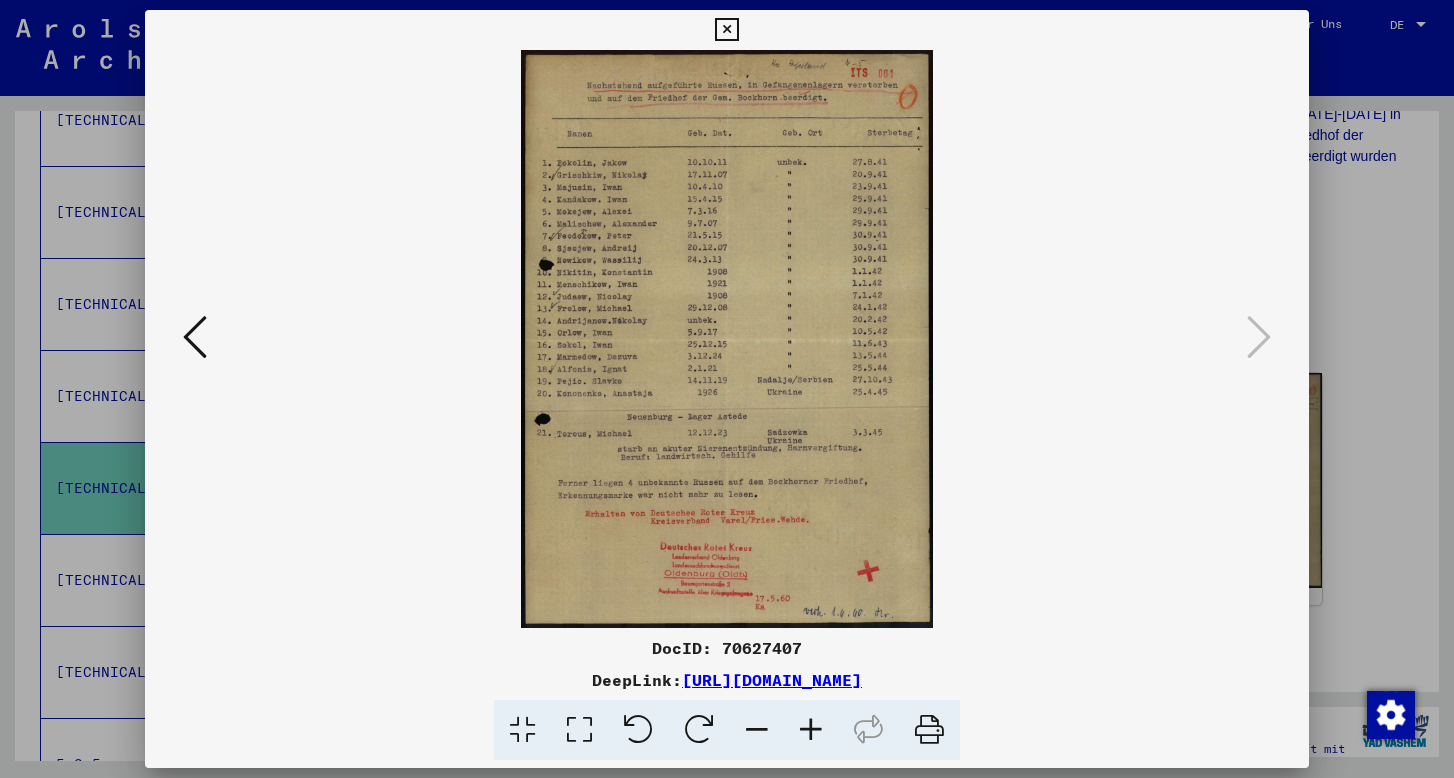 click at bounding box center (726, 30) 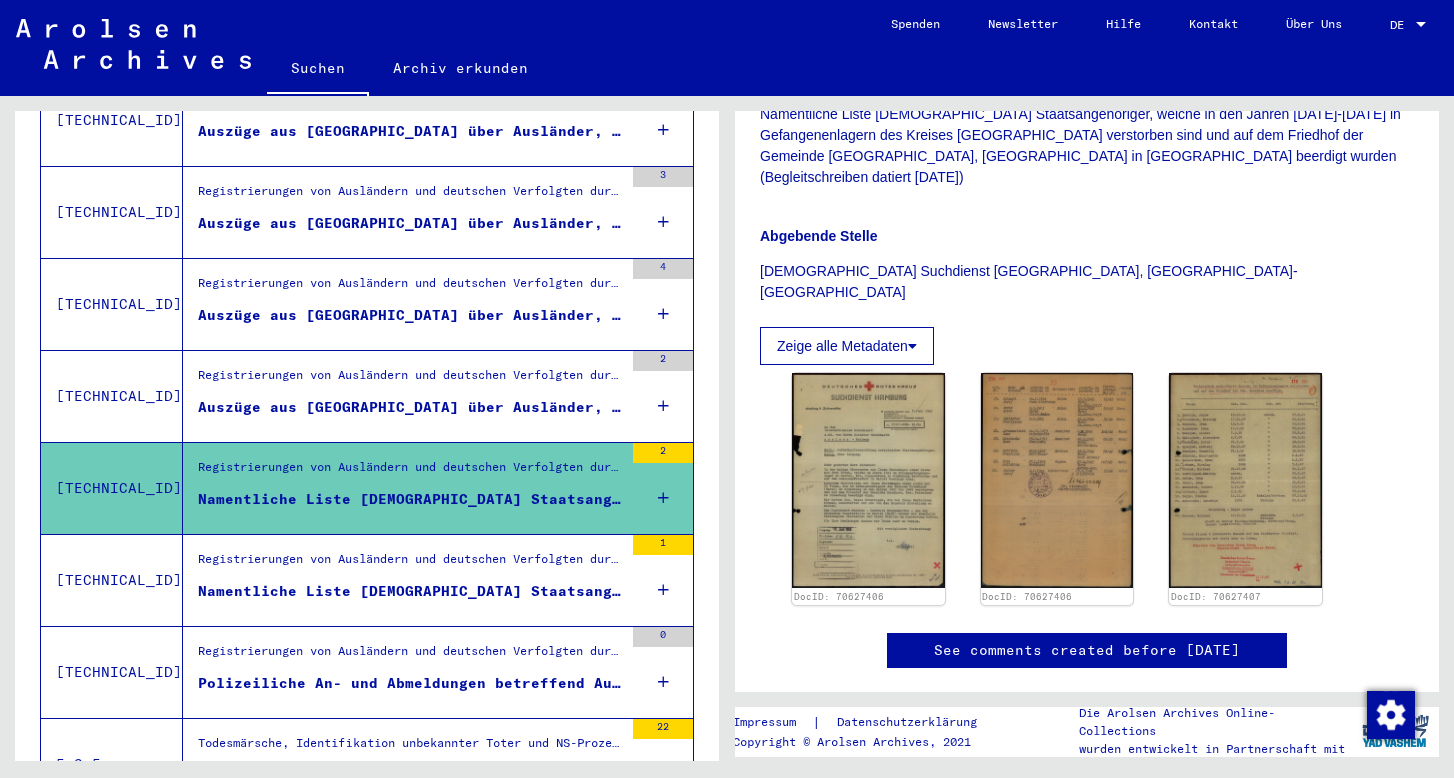 click on "Auszüge aus [GEOGRAPHIC_DATA] über Ausländer, die bei [PERSON_NAME] in [GEOGRAPHIC_DATA] beschäftigt und bei der Allgemeinen Ortskr..." at bounding box center (410, 407) 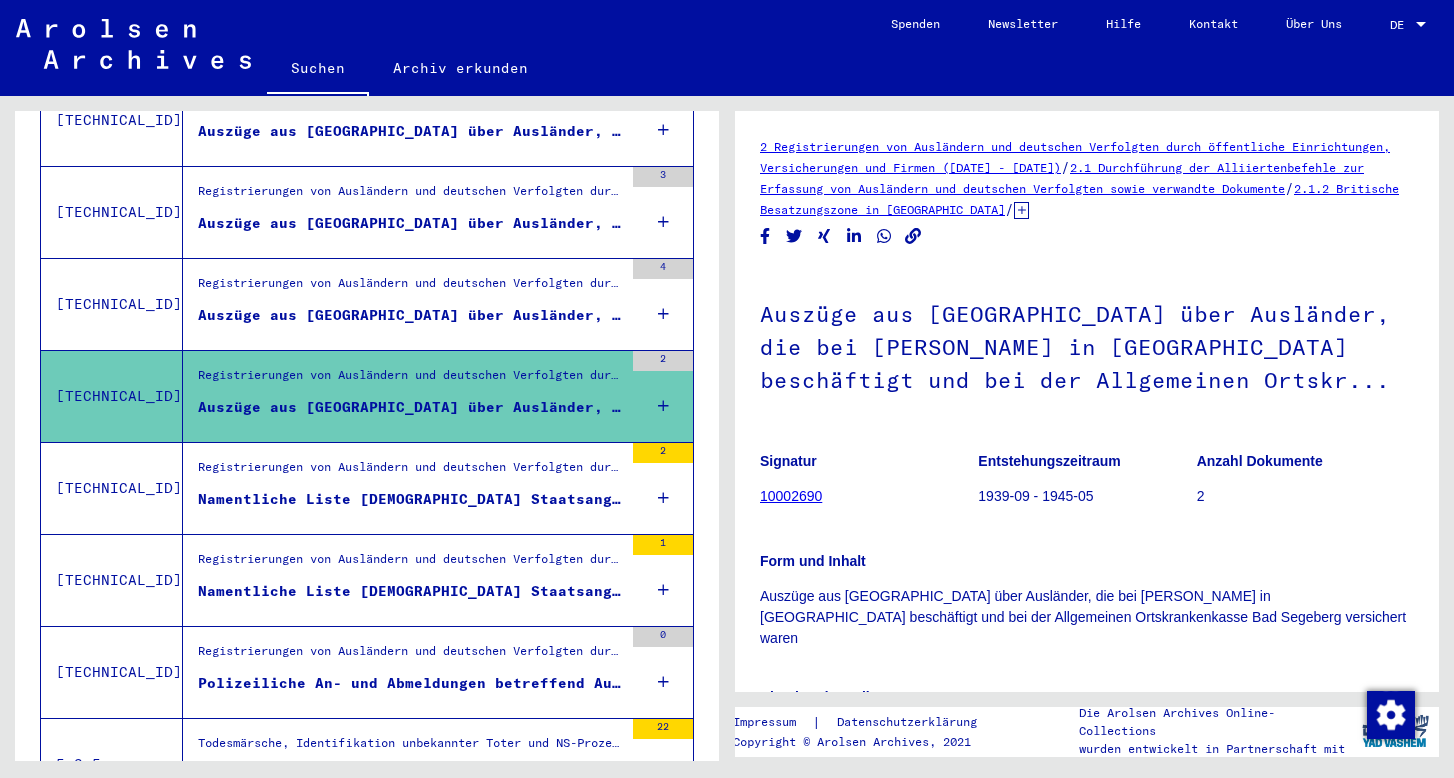scroll, scrollTop: 0, scrollLeft: 0, axis: both 